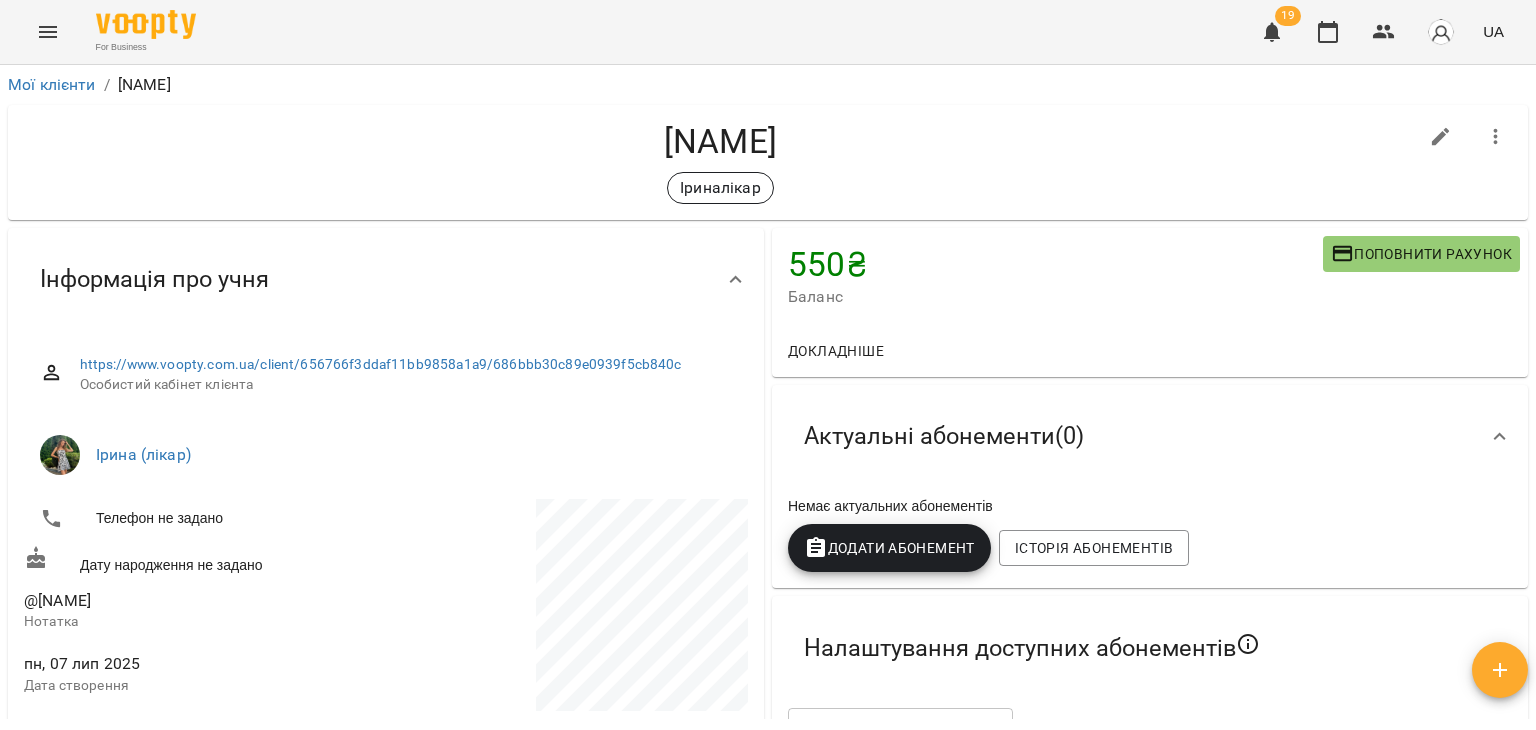 scroll, scrollTop: 0, scrollLeft: 0, axis: both 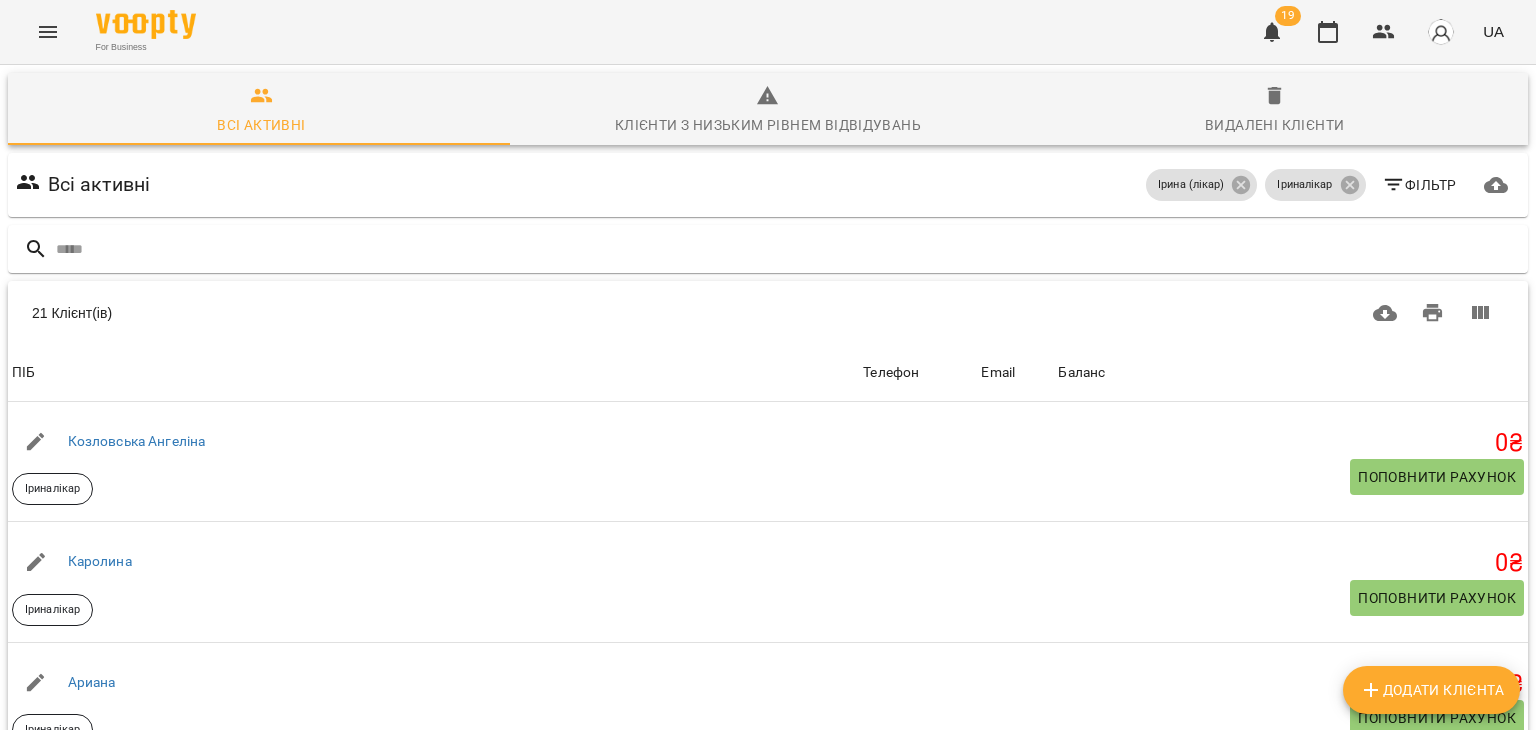 click on "Додати клієнта" at bounding box center [1431, 690] 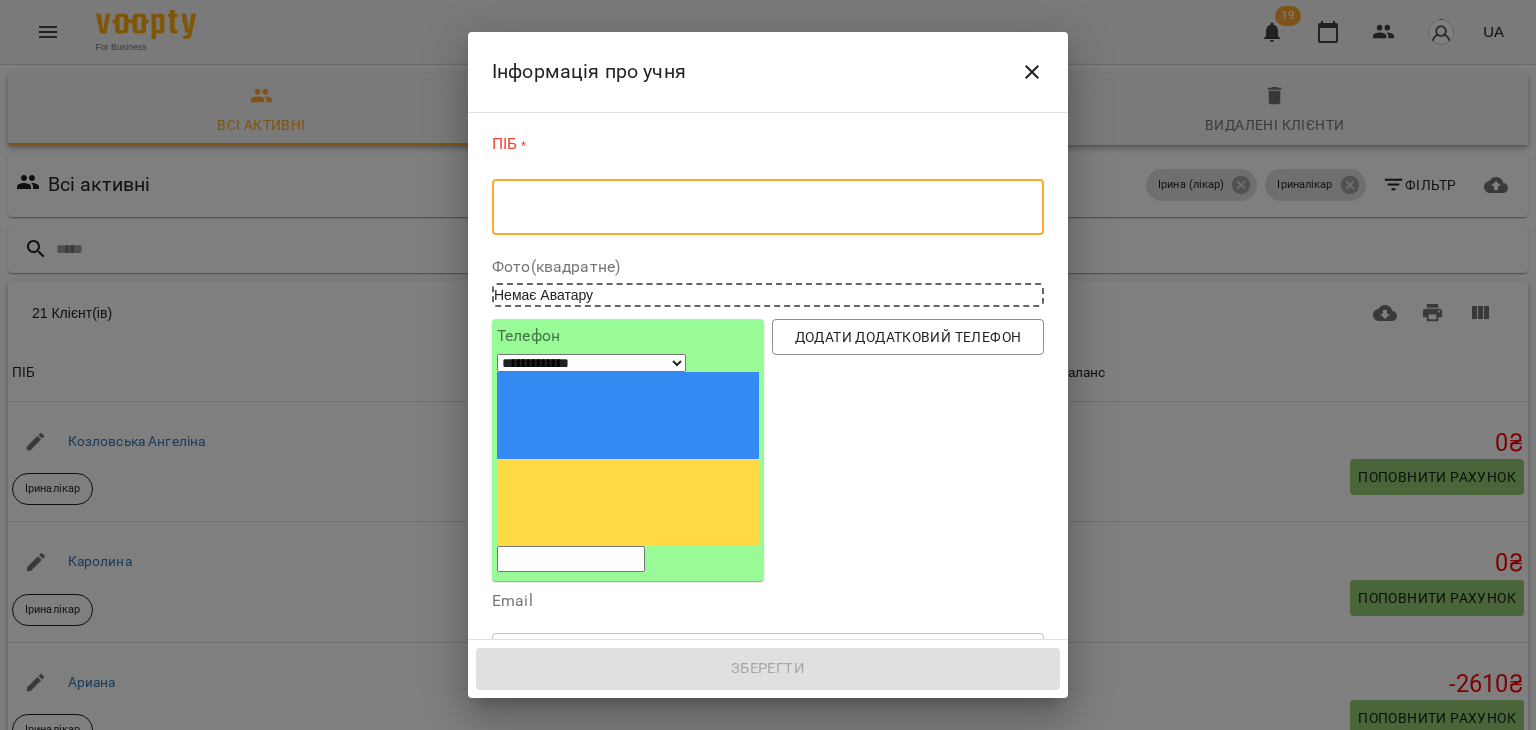 click at bounding box center [768, 207] 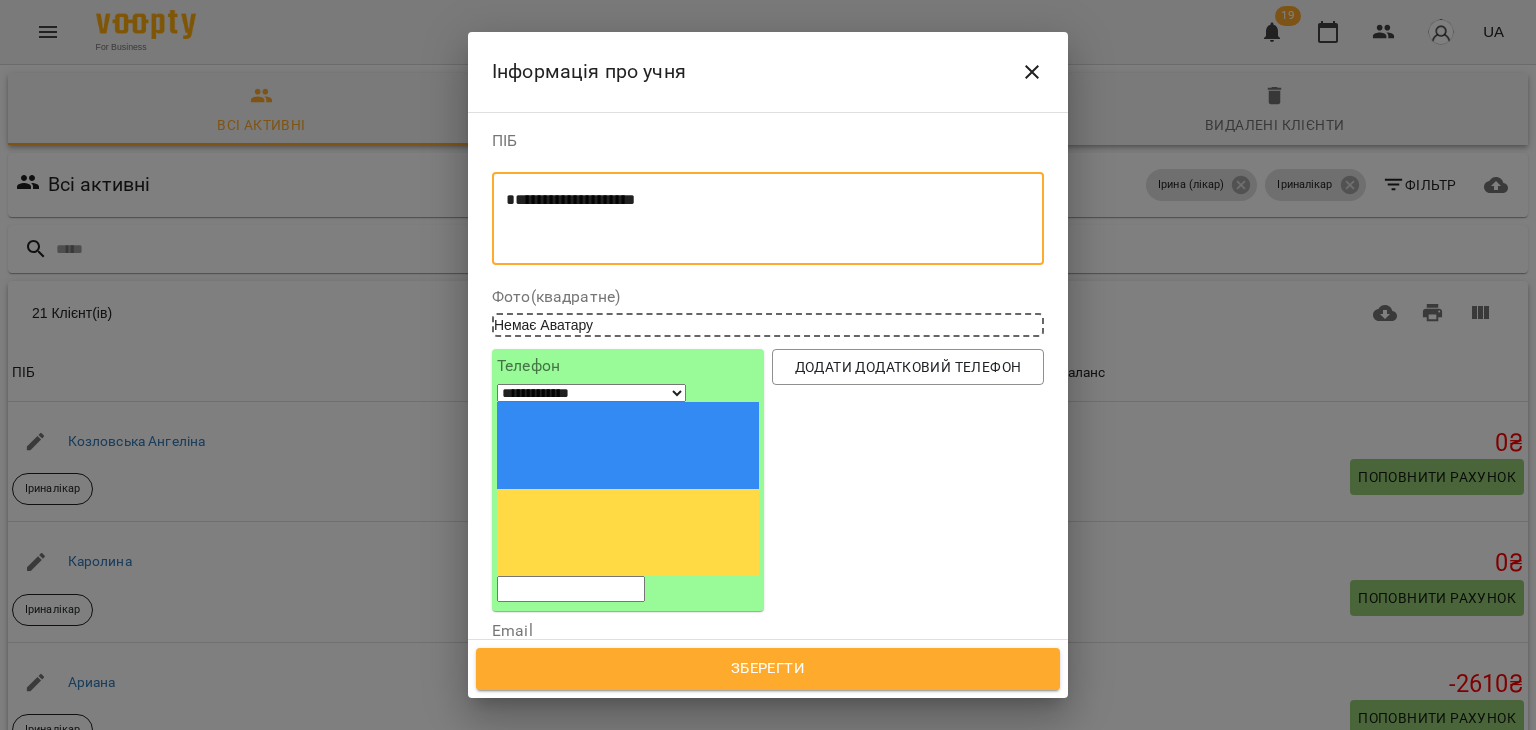 type on "**********" 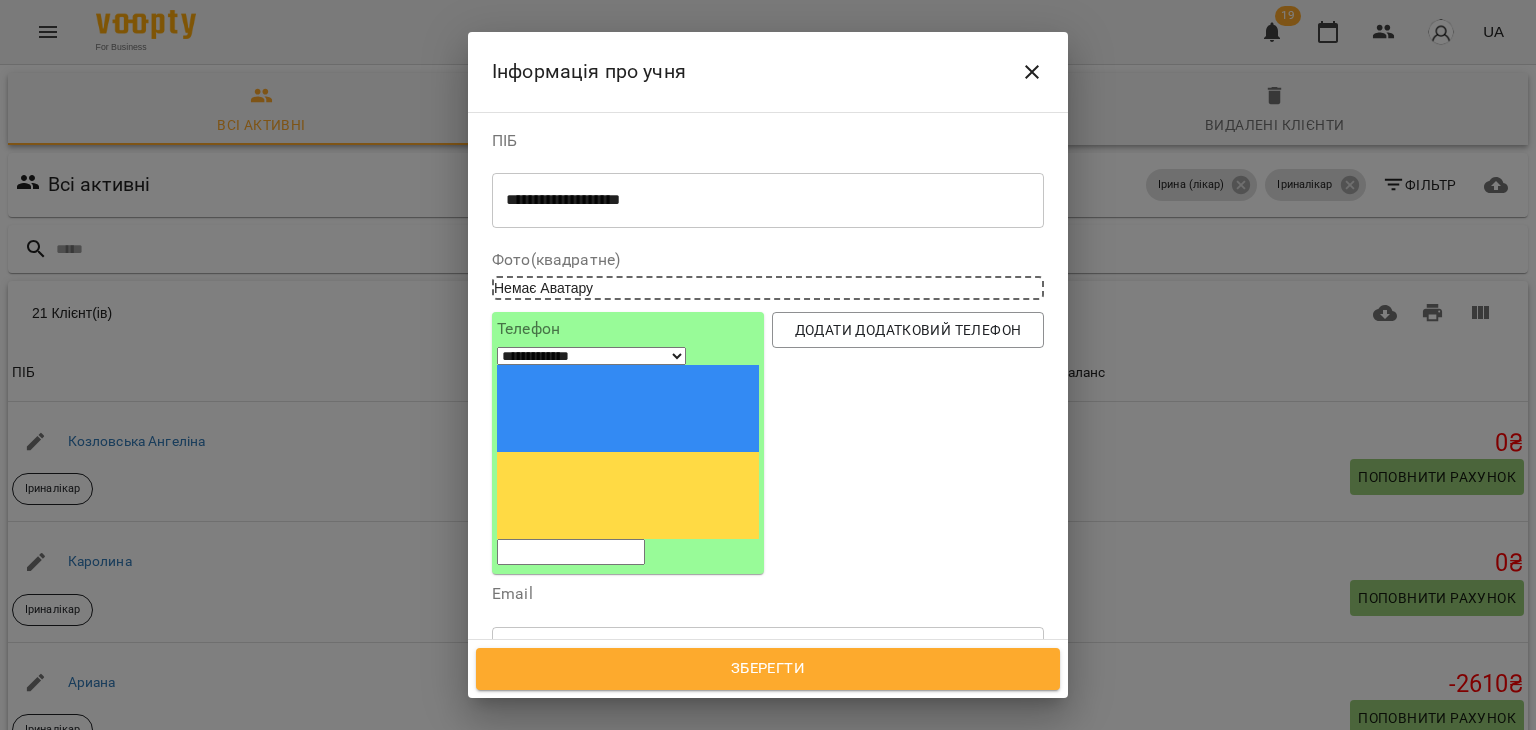 click on "**********" at bounding box center [768, 200] 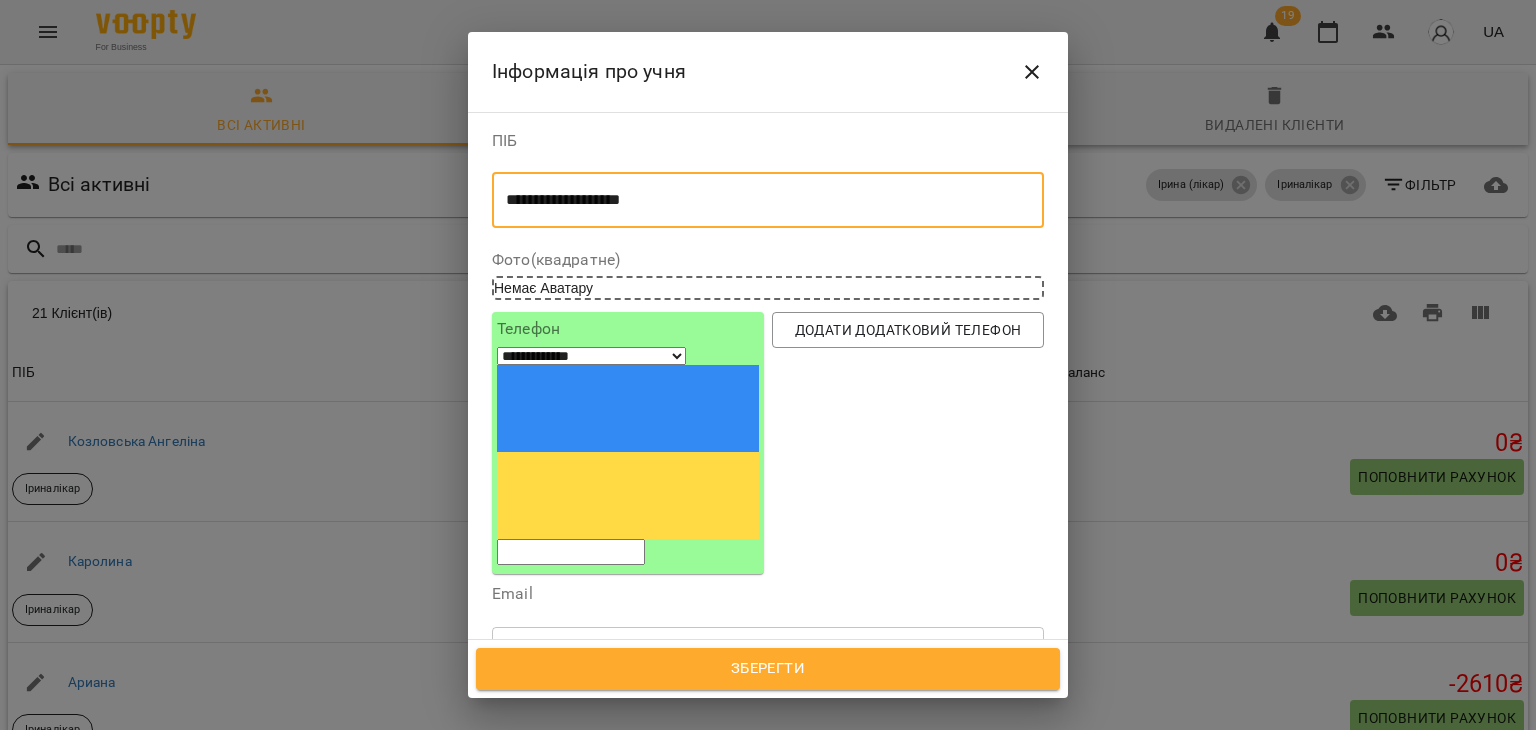 scroll, scrollTop: 220, scrollLeft: 0, axis: vertical 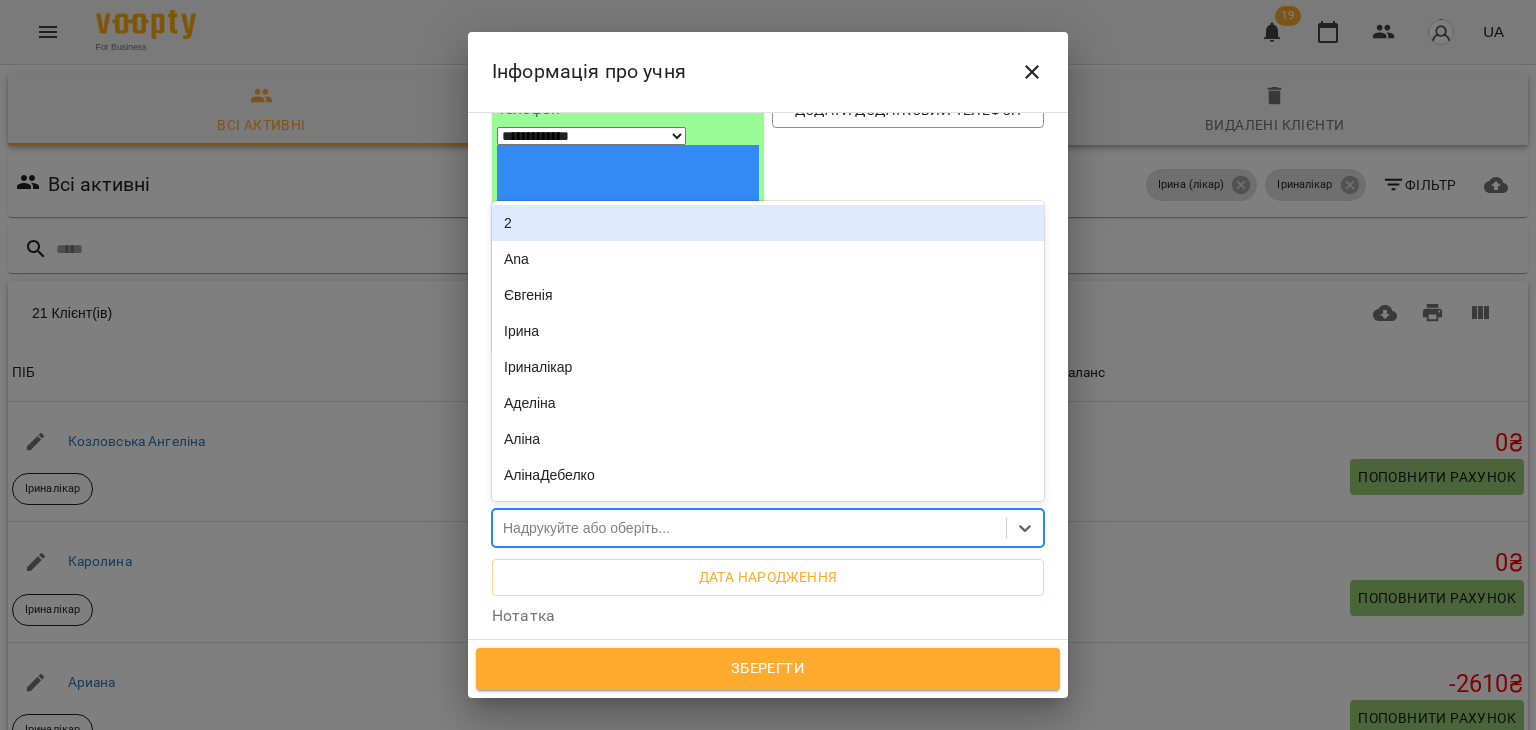 click on "Надрукуйте або оберіть..." at bounding box center (586, 528) 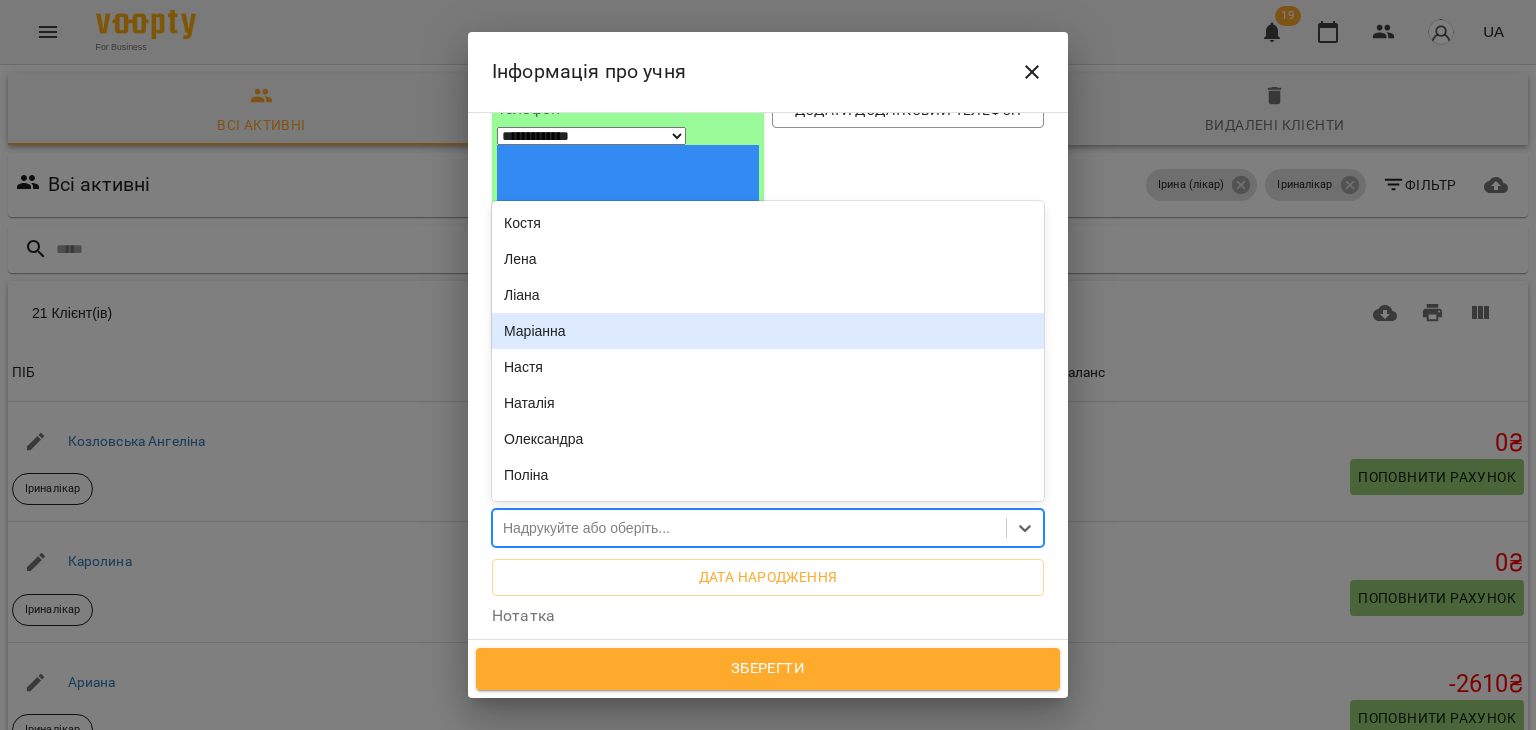 scroll, scrollTop: 638, scrollLeft: 0, axis: vertical 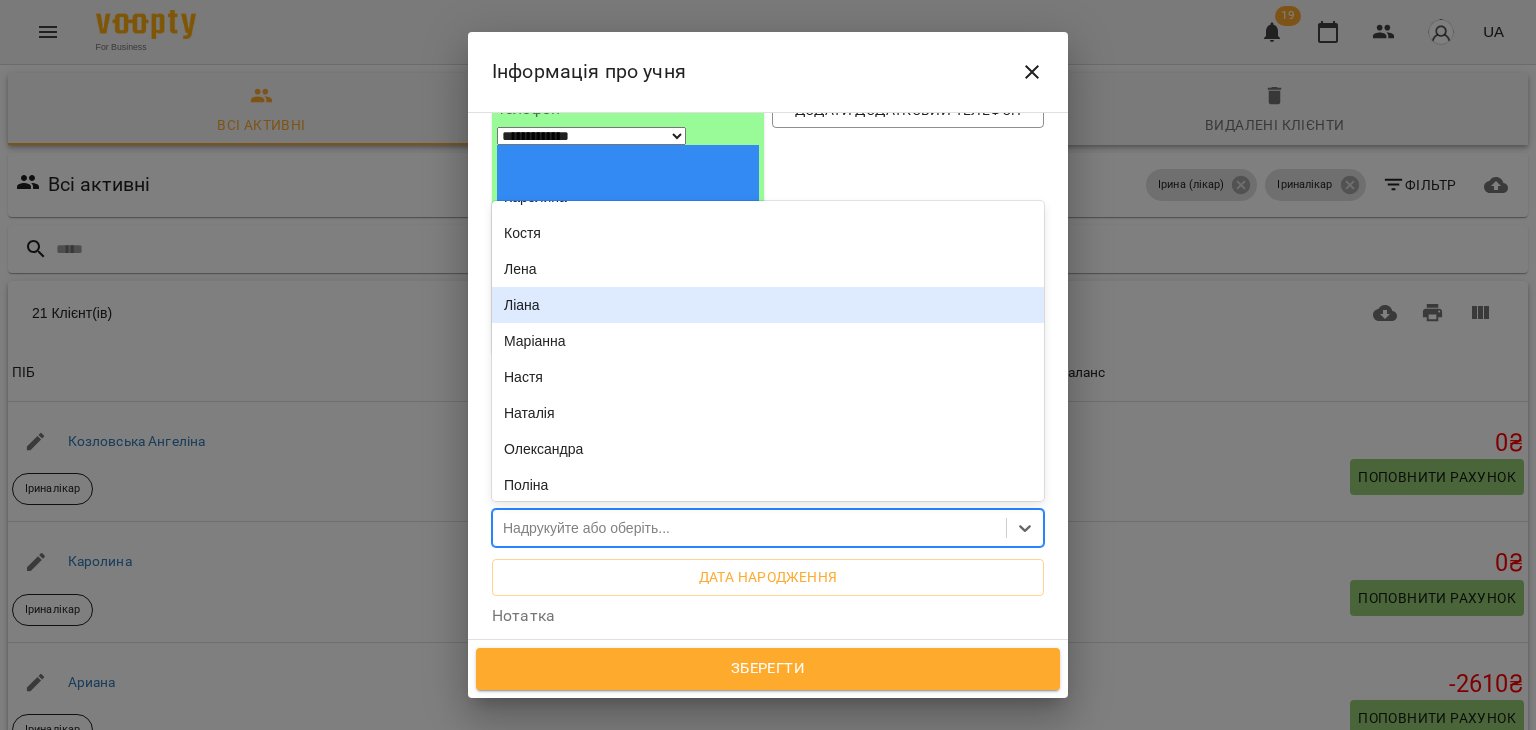 click on "Ліана" at bounding box center [768, 305] 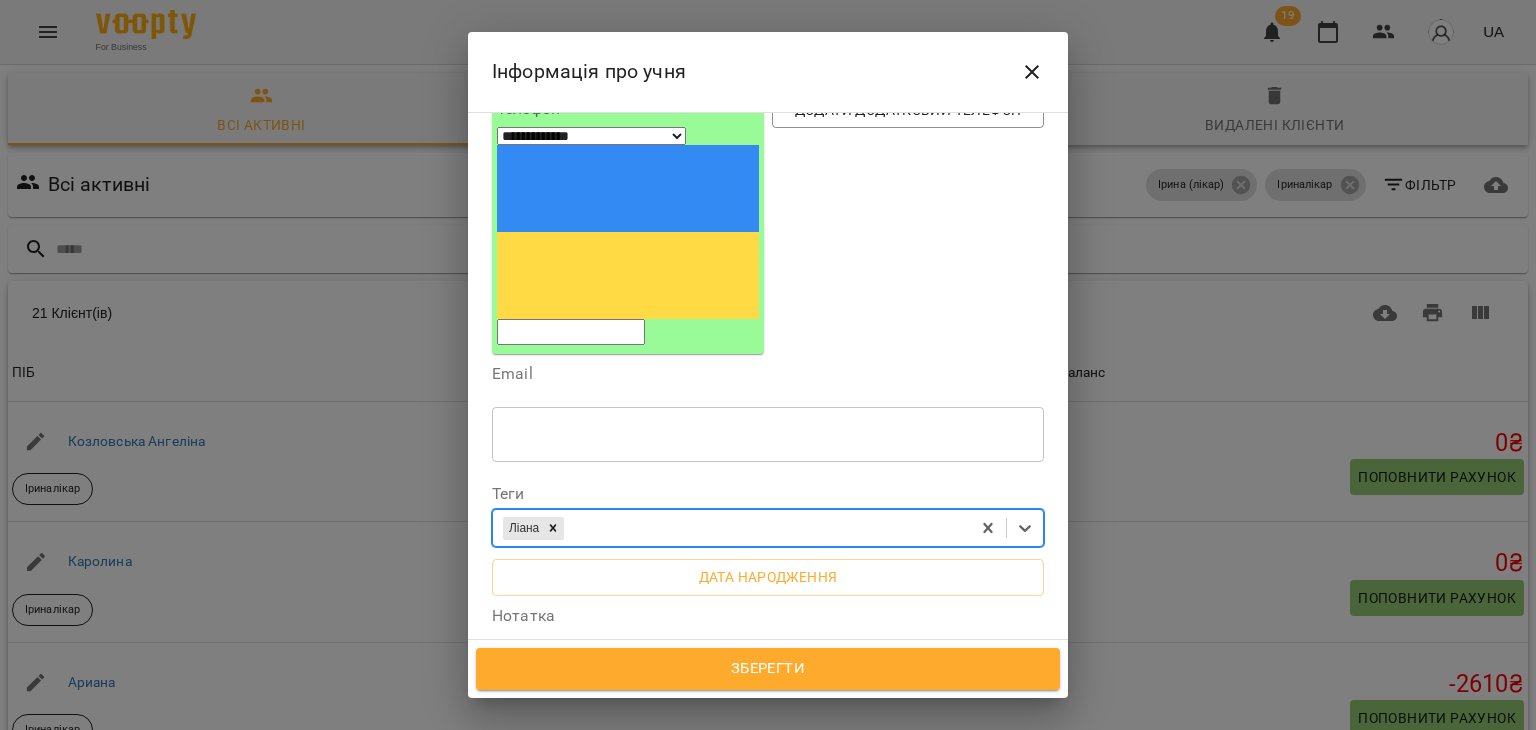 click at bounding box center (768, 675) 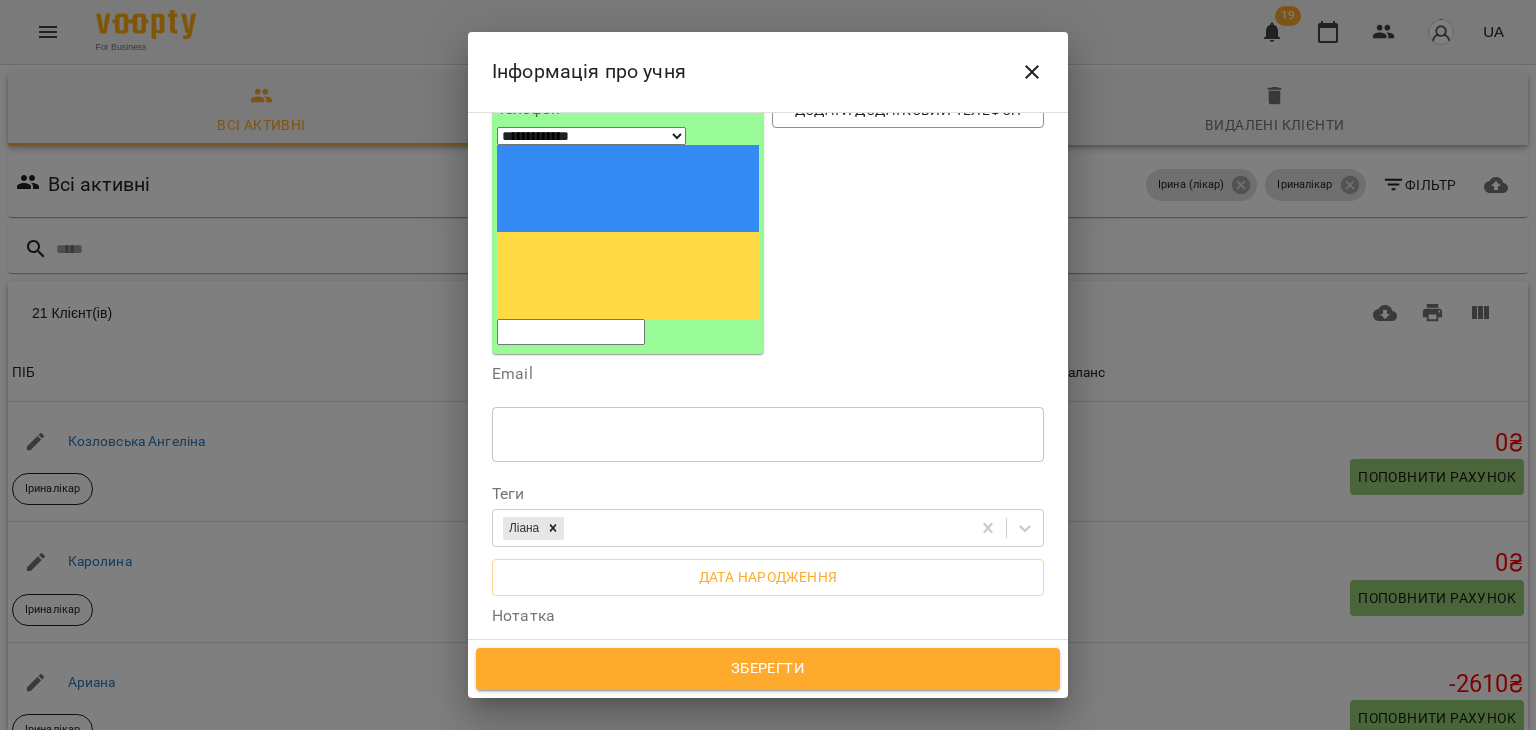 paste on "**********" 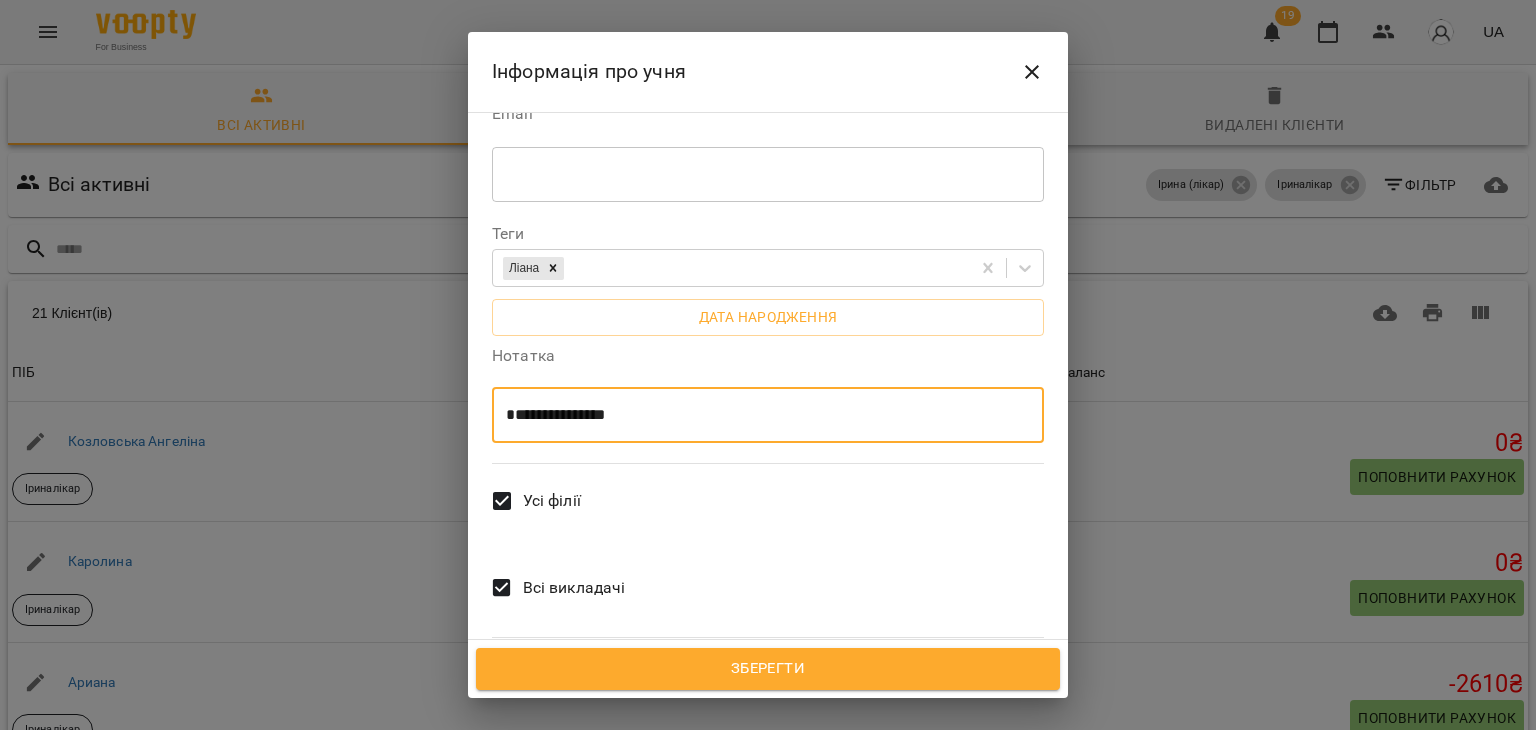 type on "**********" 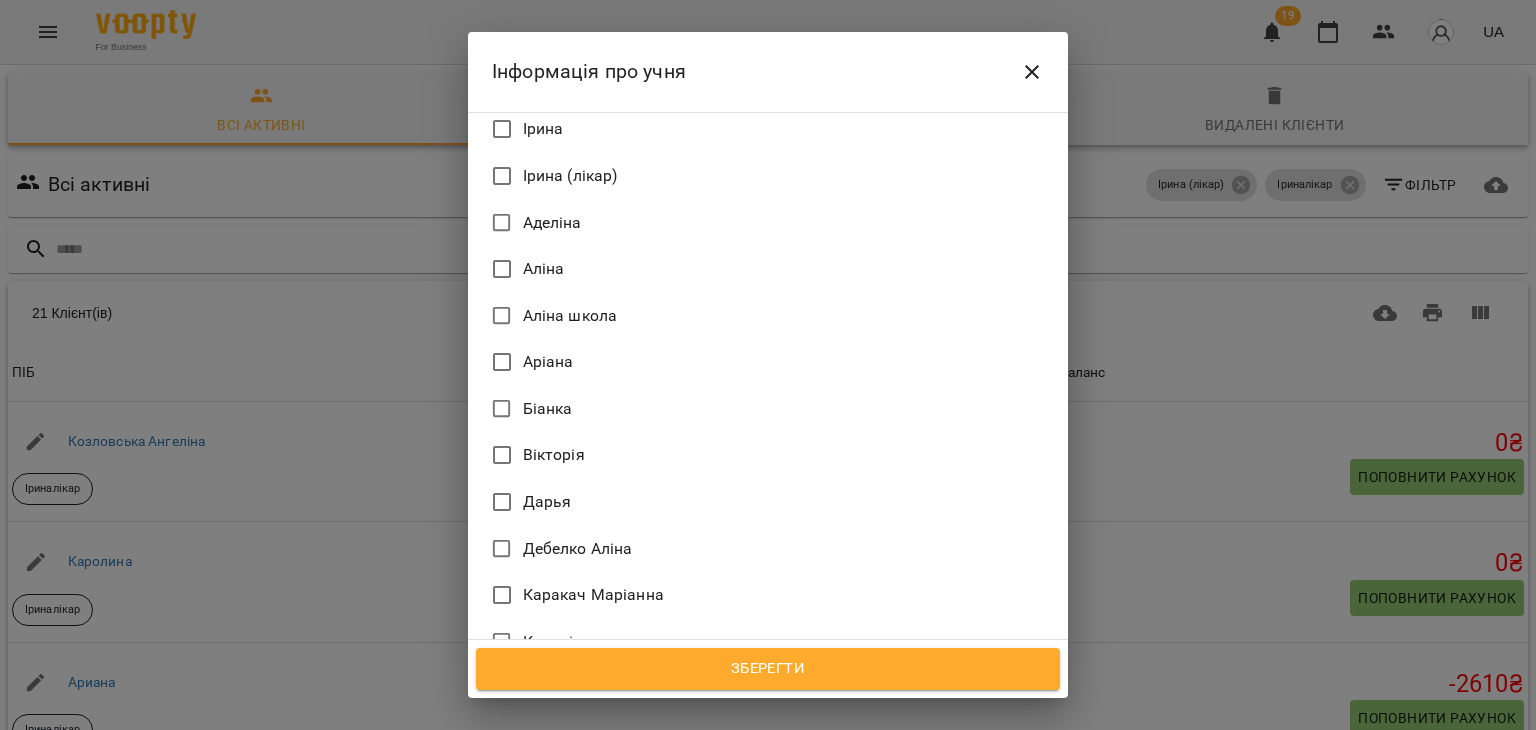 scroll, scrollTop: 1424, scrollLeft: 0, axis: vertical 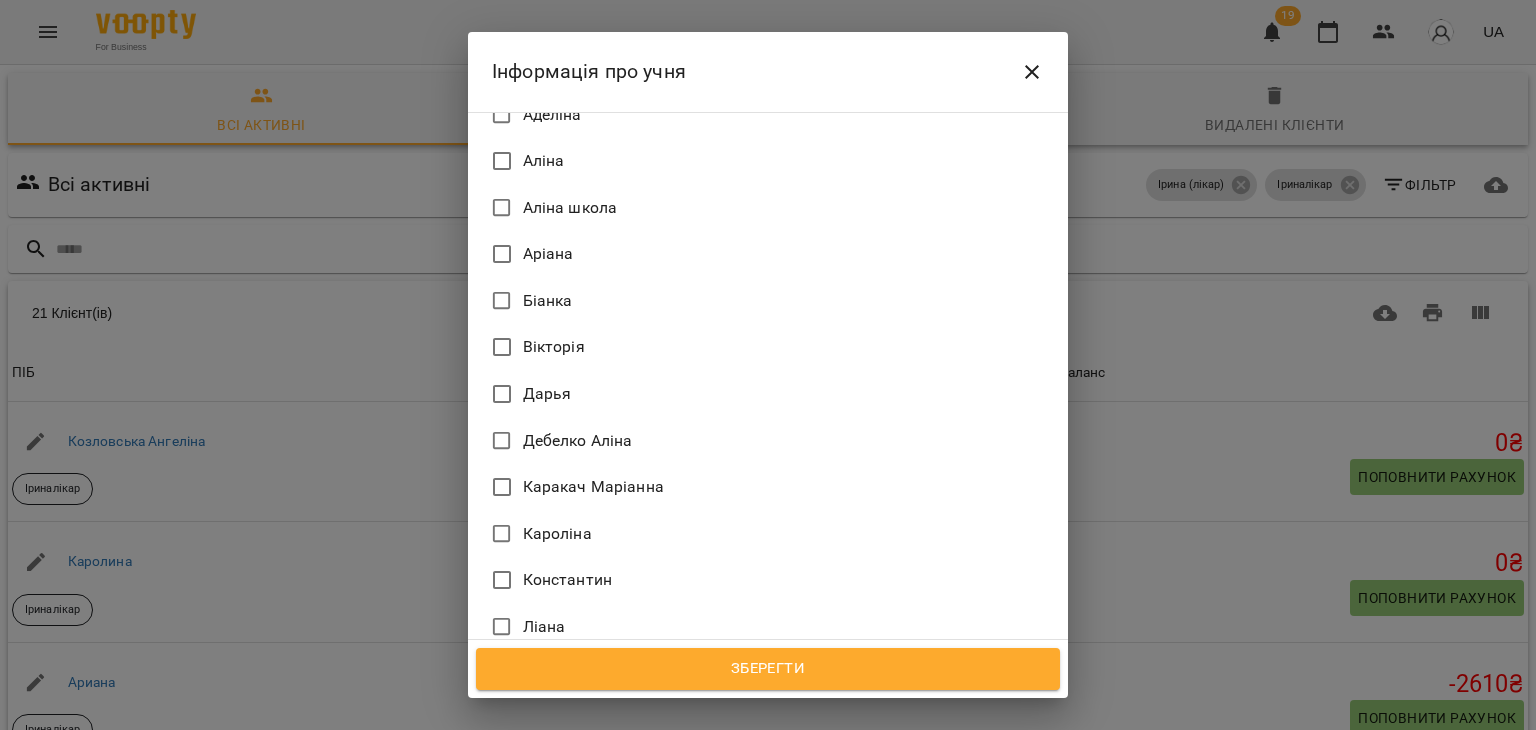 click on "Ліана" at bounding box center [544, 627] 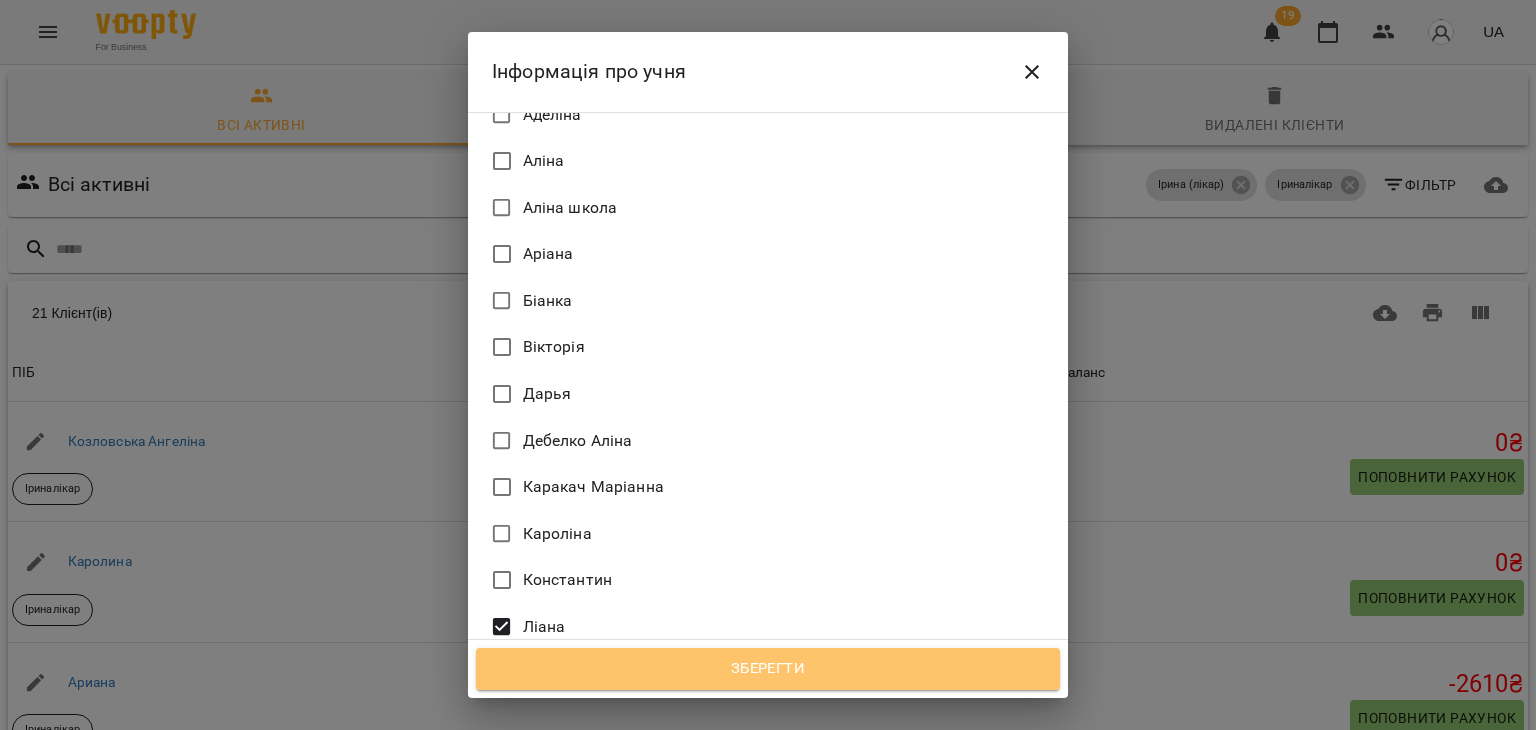 click on "Зберегти" at bounding box center [768, 669] 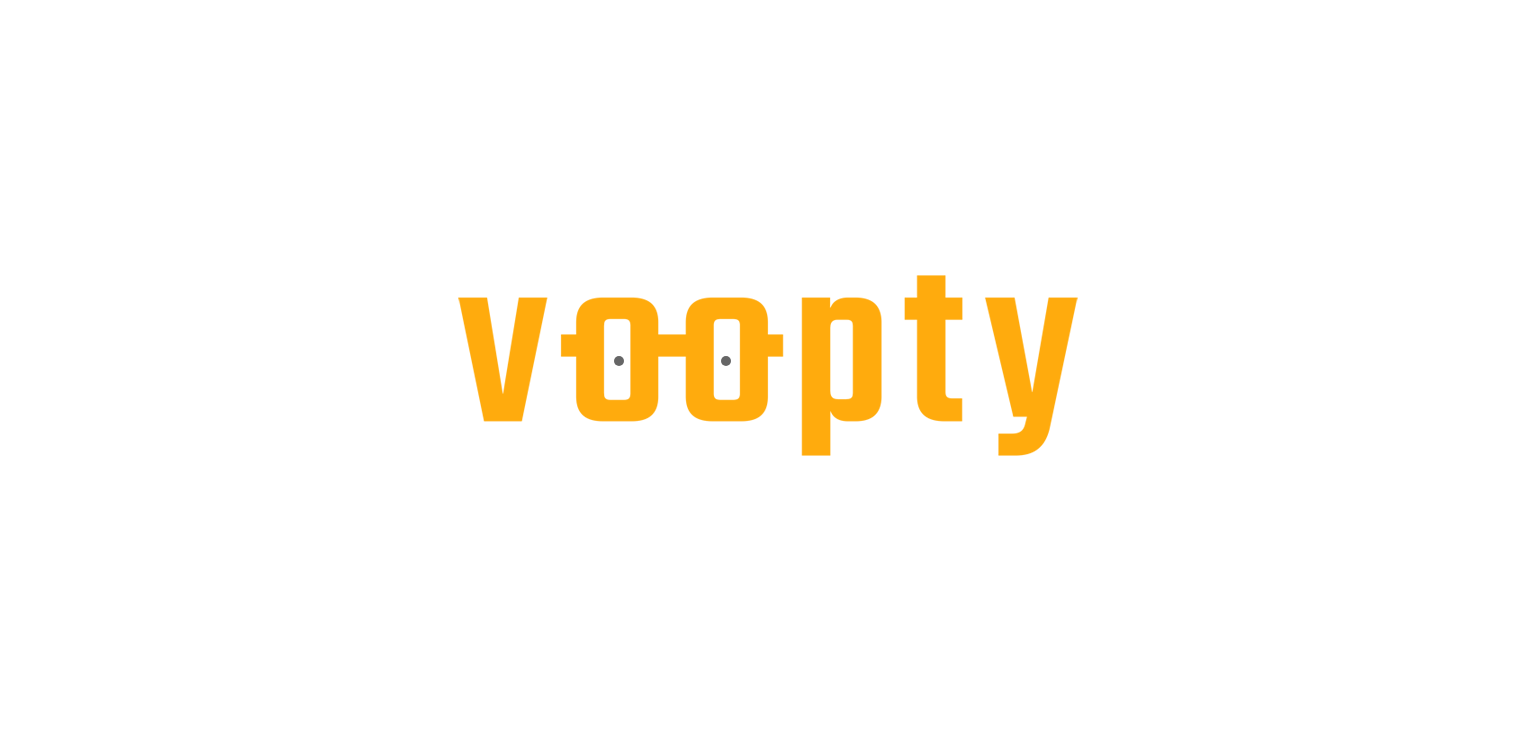 scroll, scrollTop: 0, scrollLeft: 0, axis: both 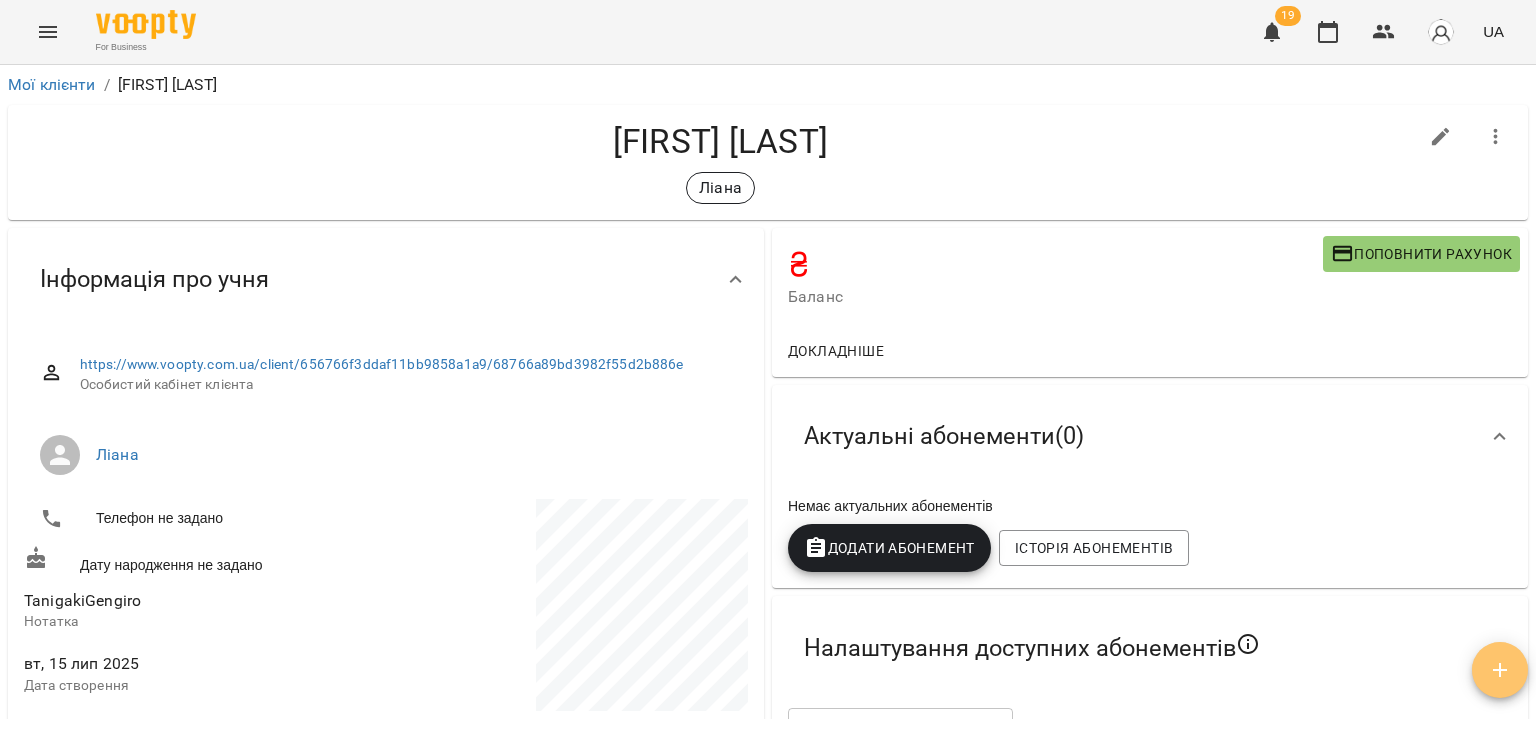 click at bounding box center (1500, 670) 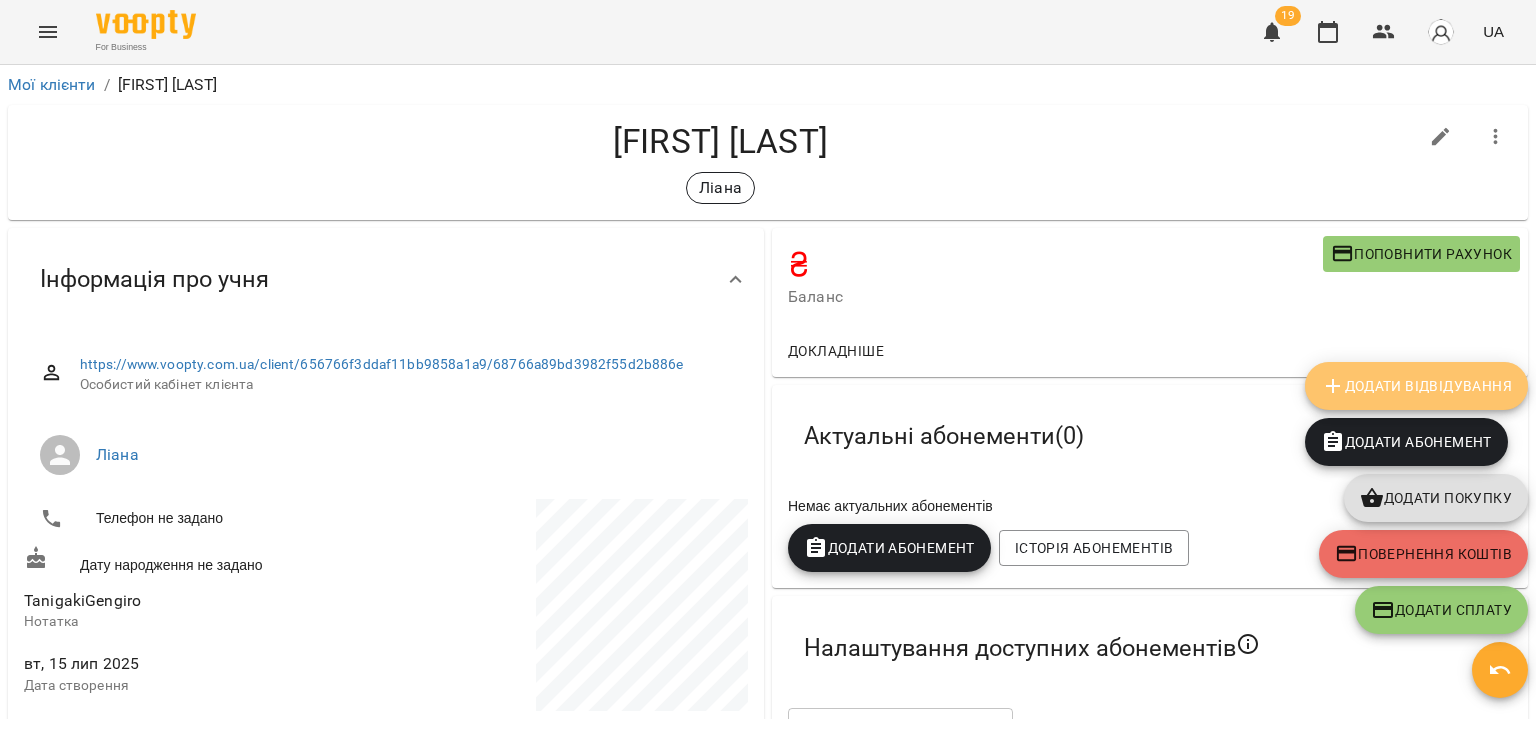 click on "Додати Відвідування" at bounding box center [1416, 386] 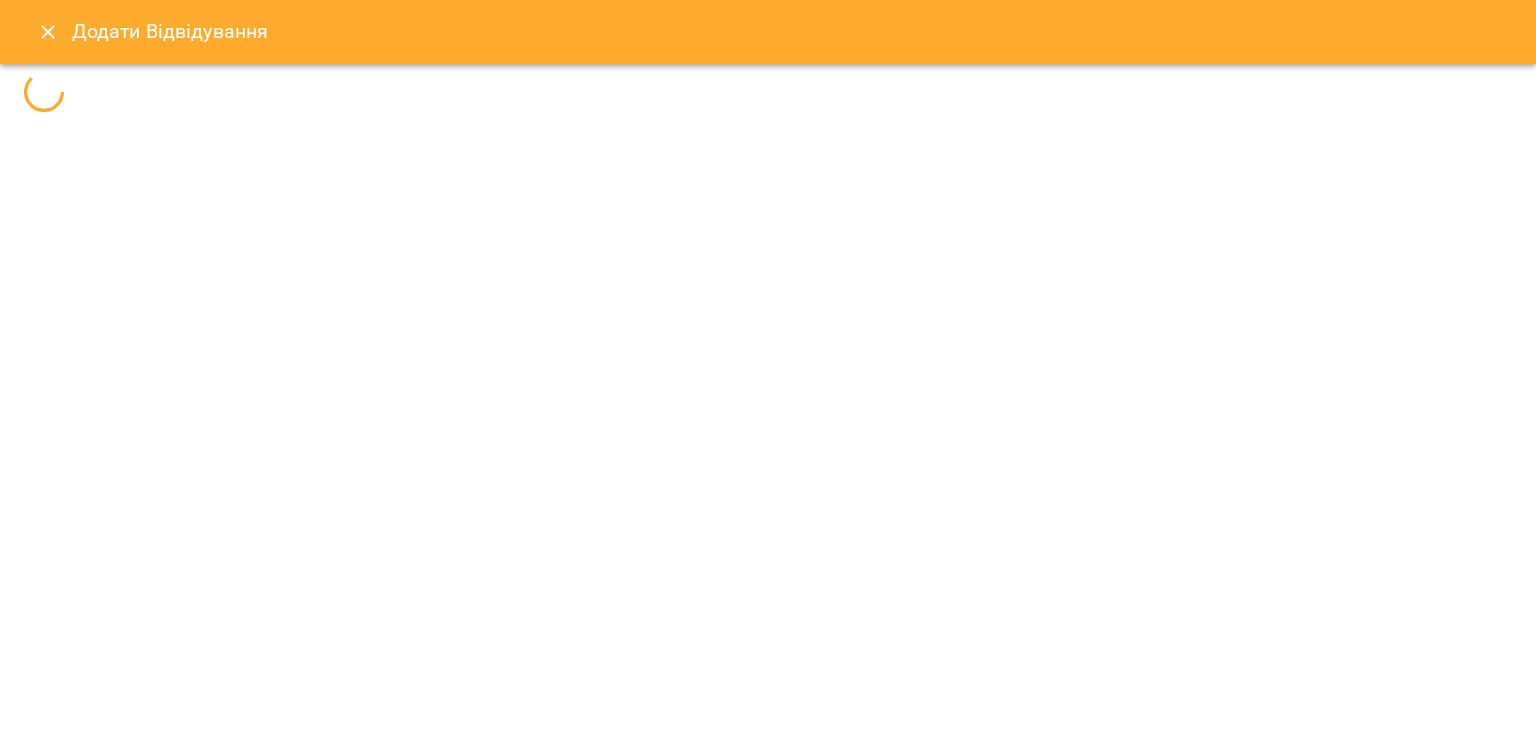 select 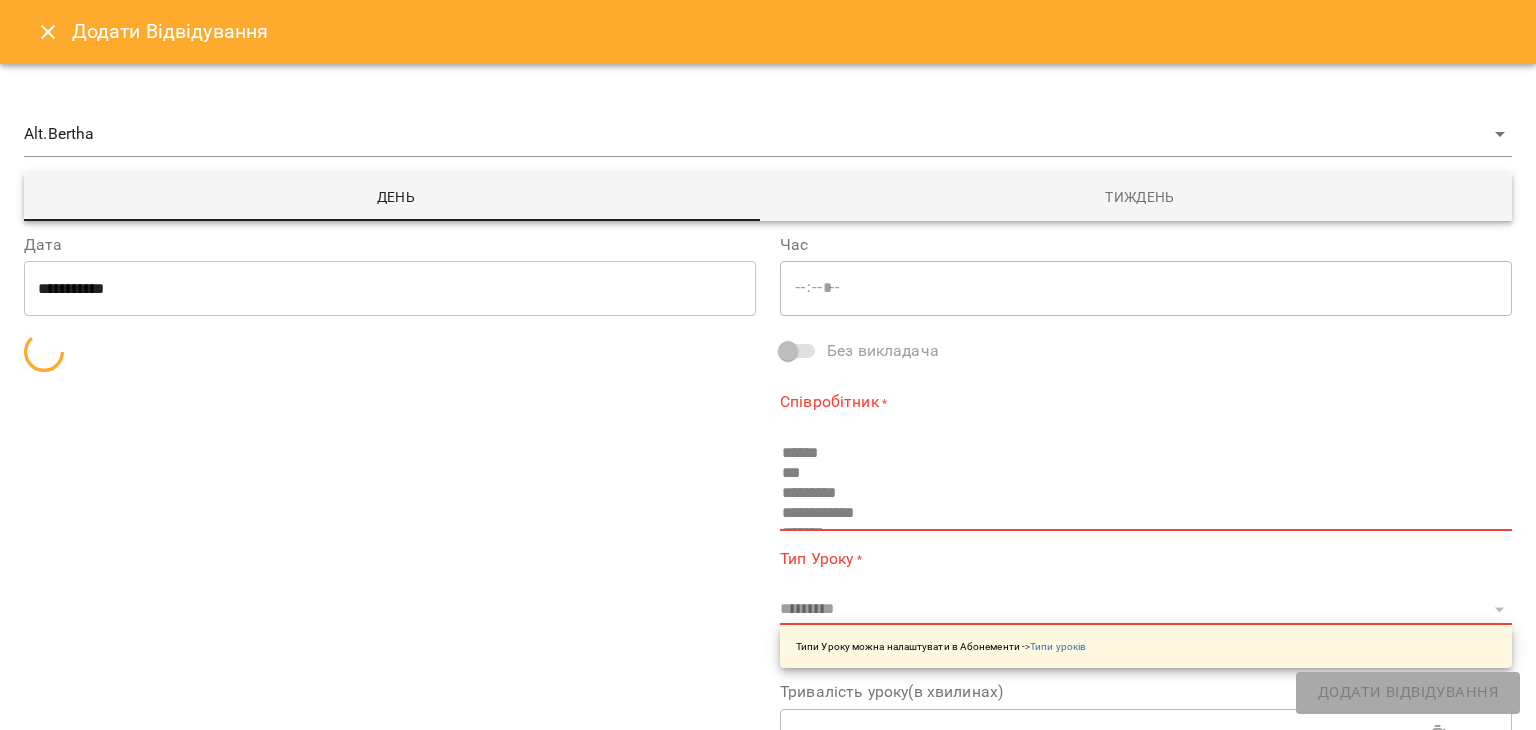 type on "*****" 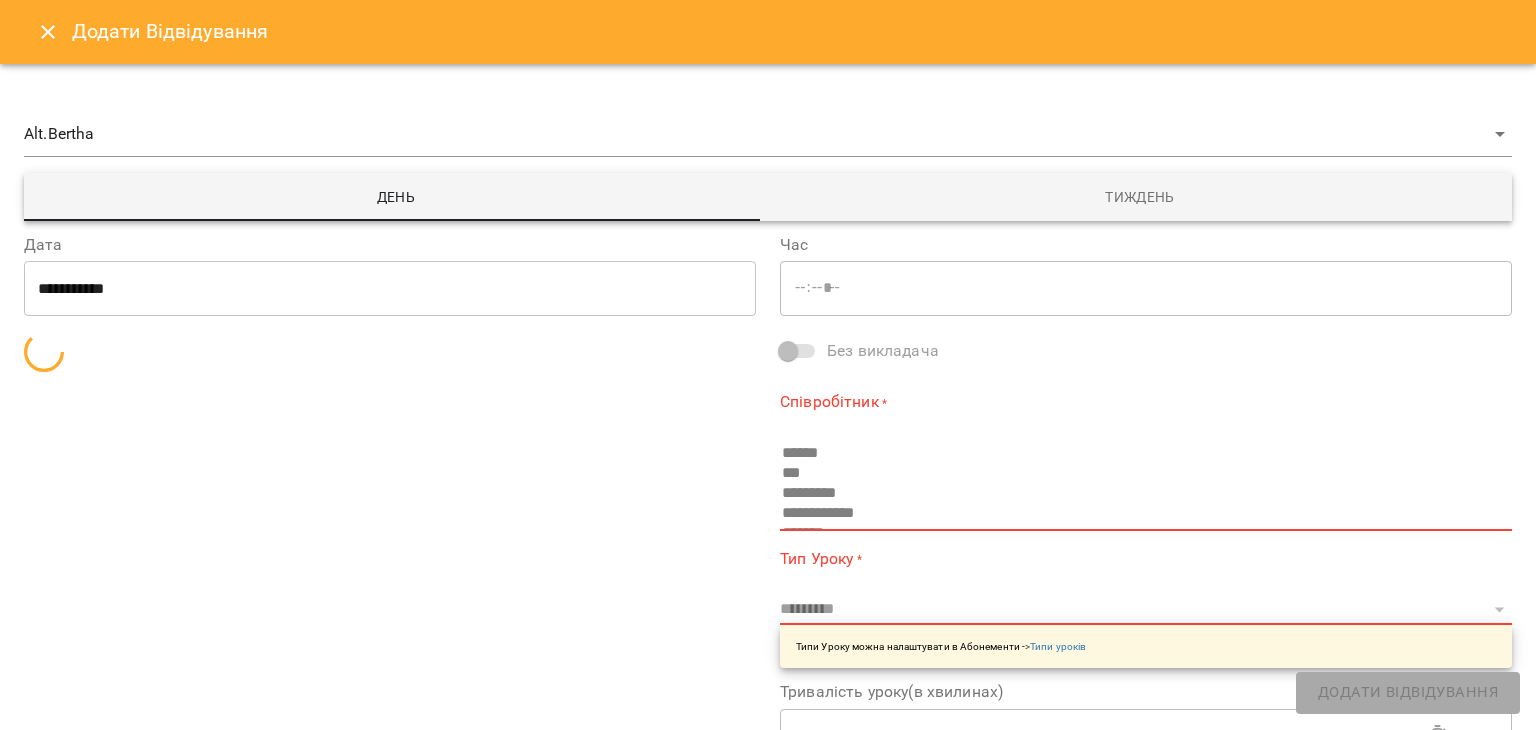 type on "**********" 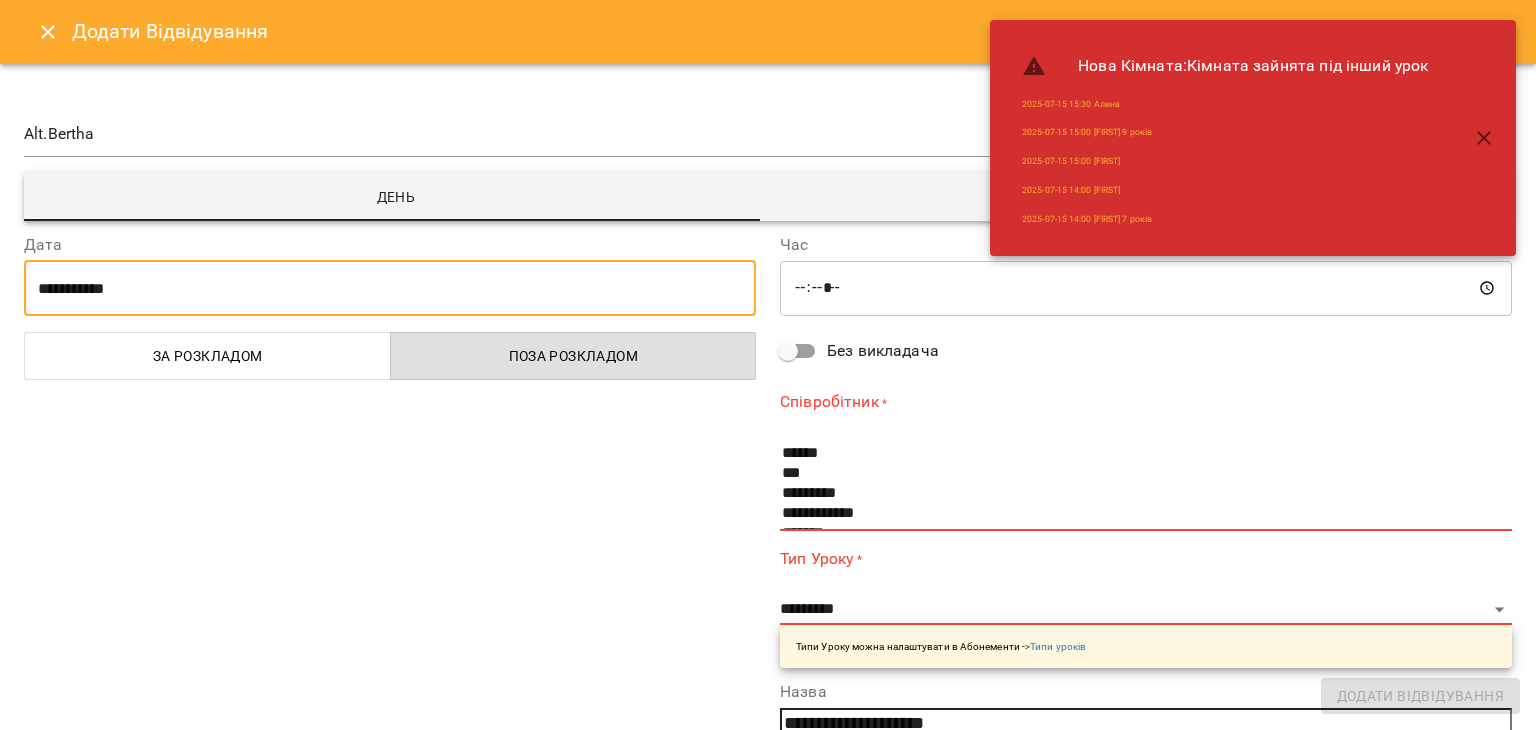 click on "**********" at bounding box center [390, 288] 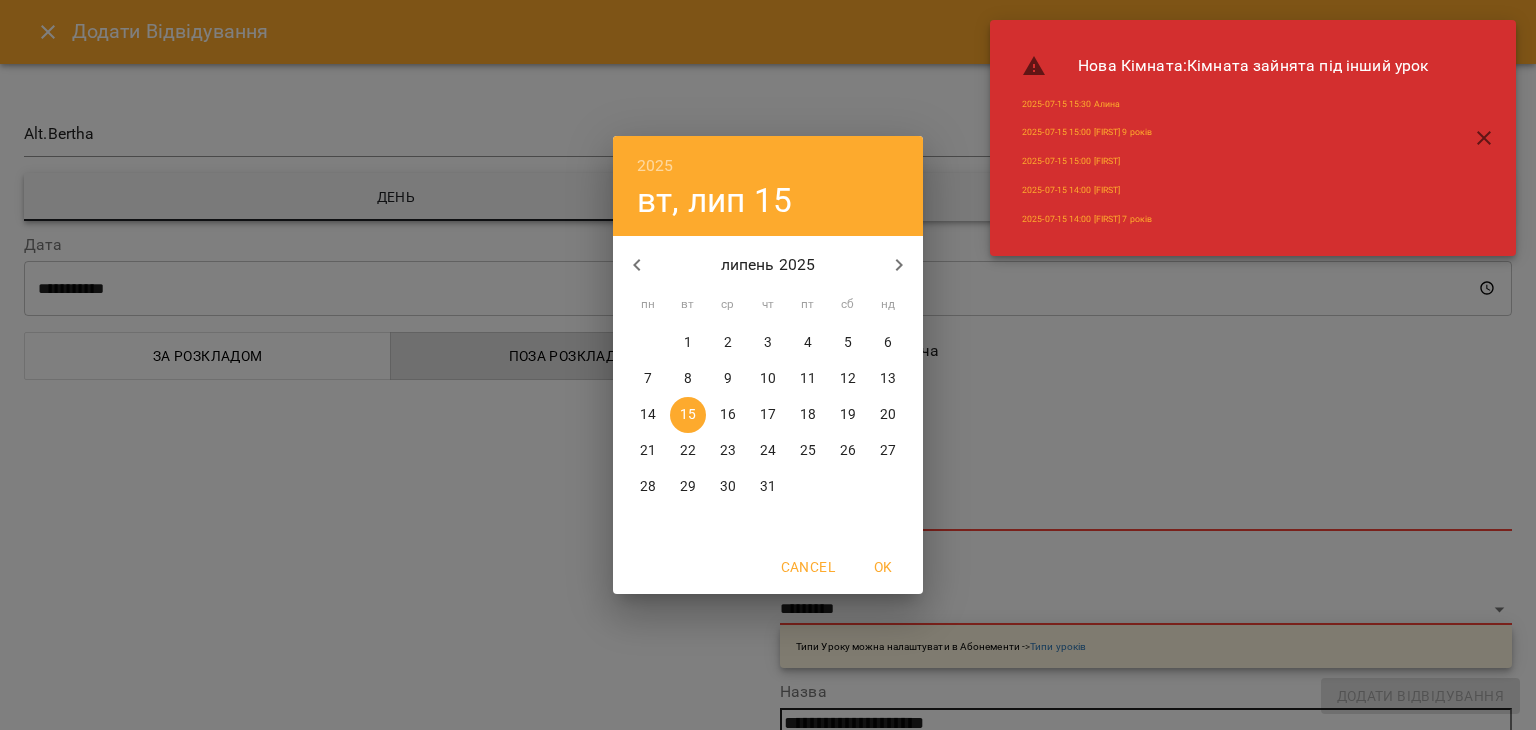 click on "16" at bounding box center (728, 415) 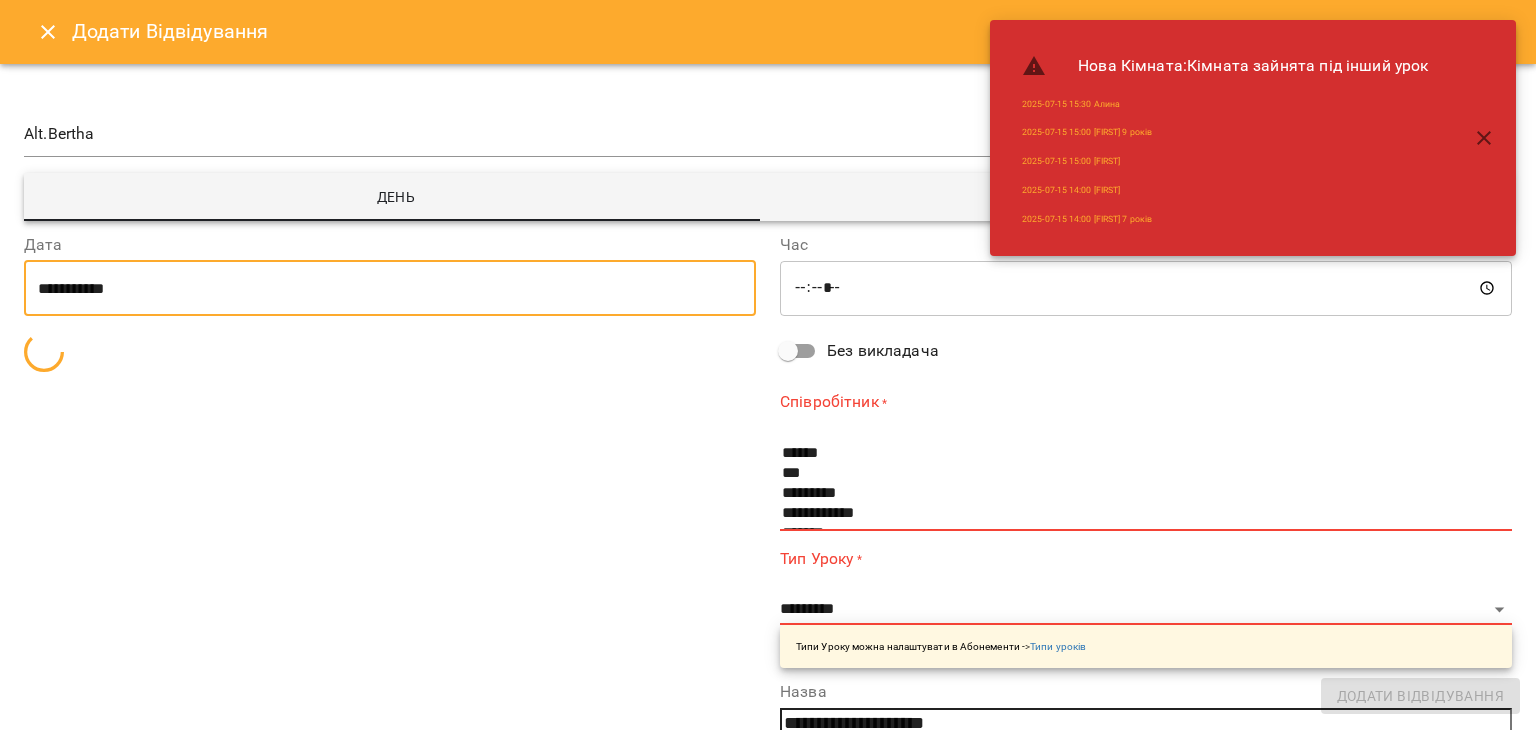 type on "**********" 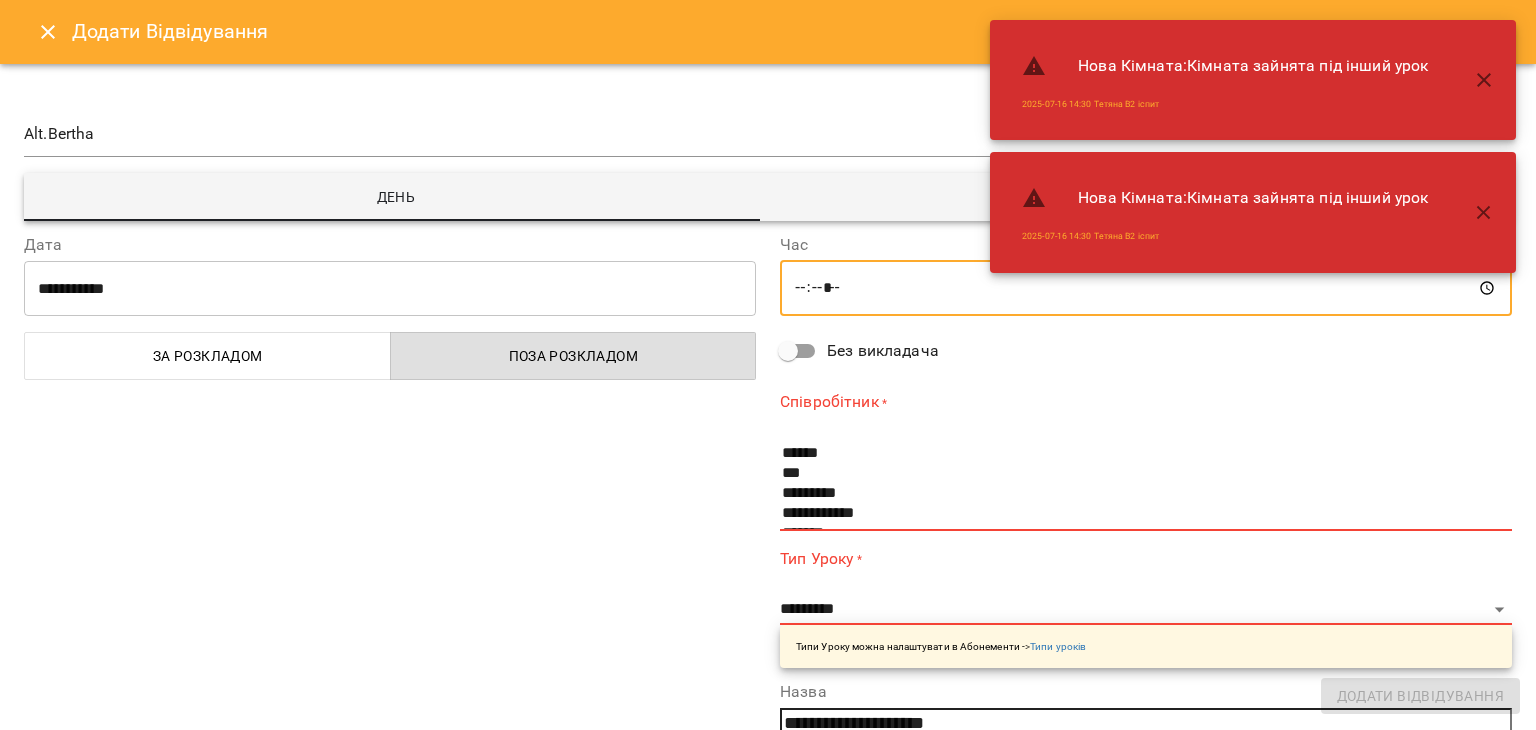 click on "*****" at bounding box center [1146, 288] 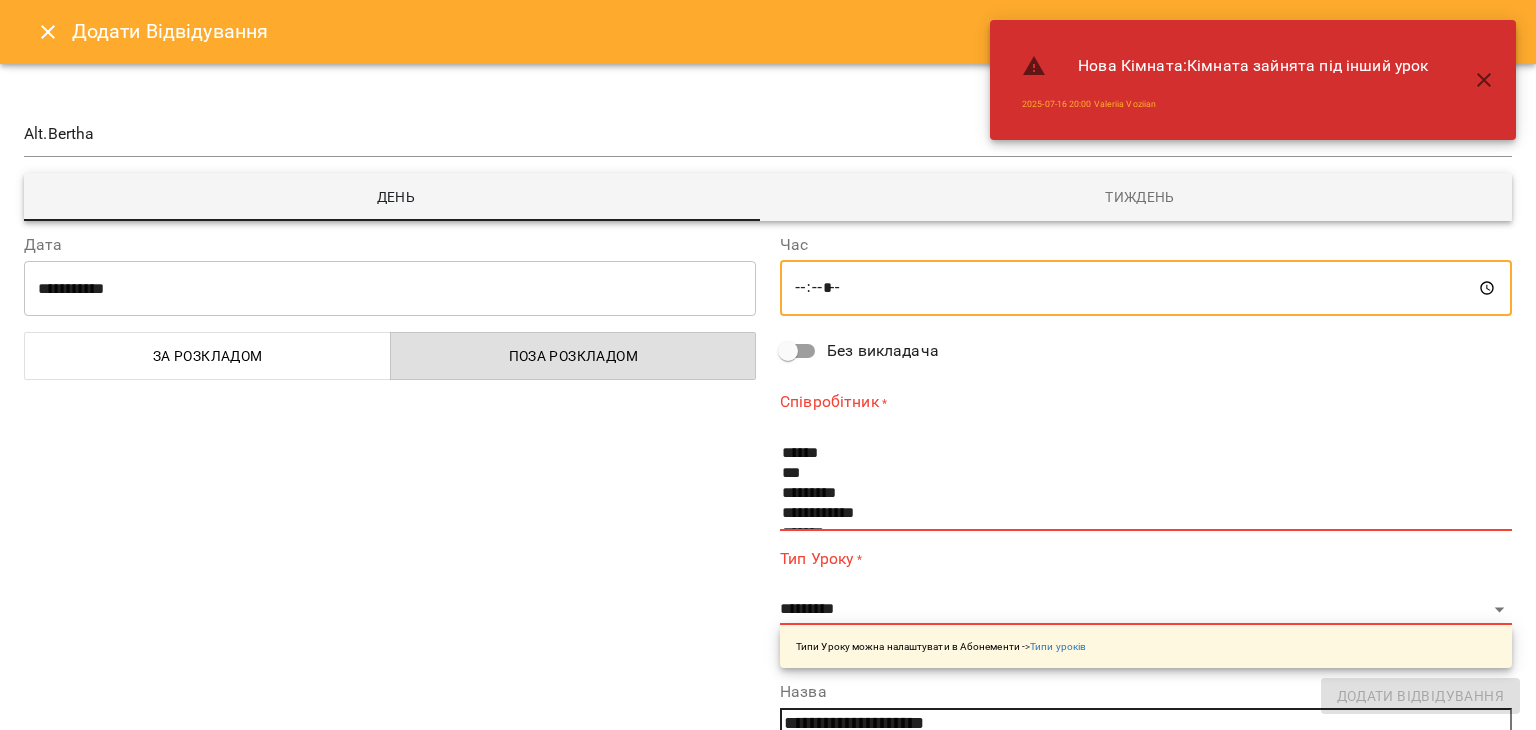 type on "*****" 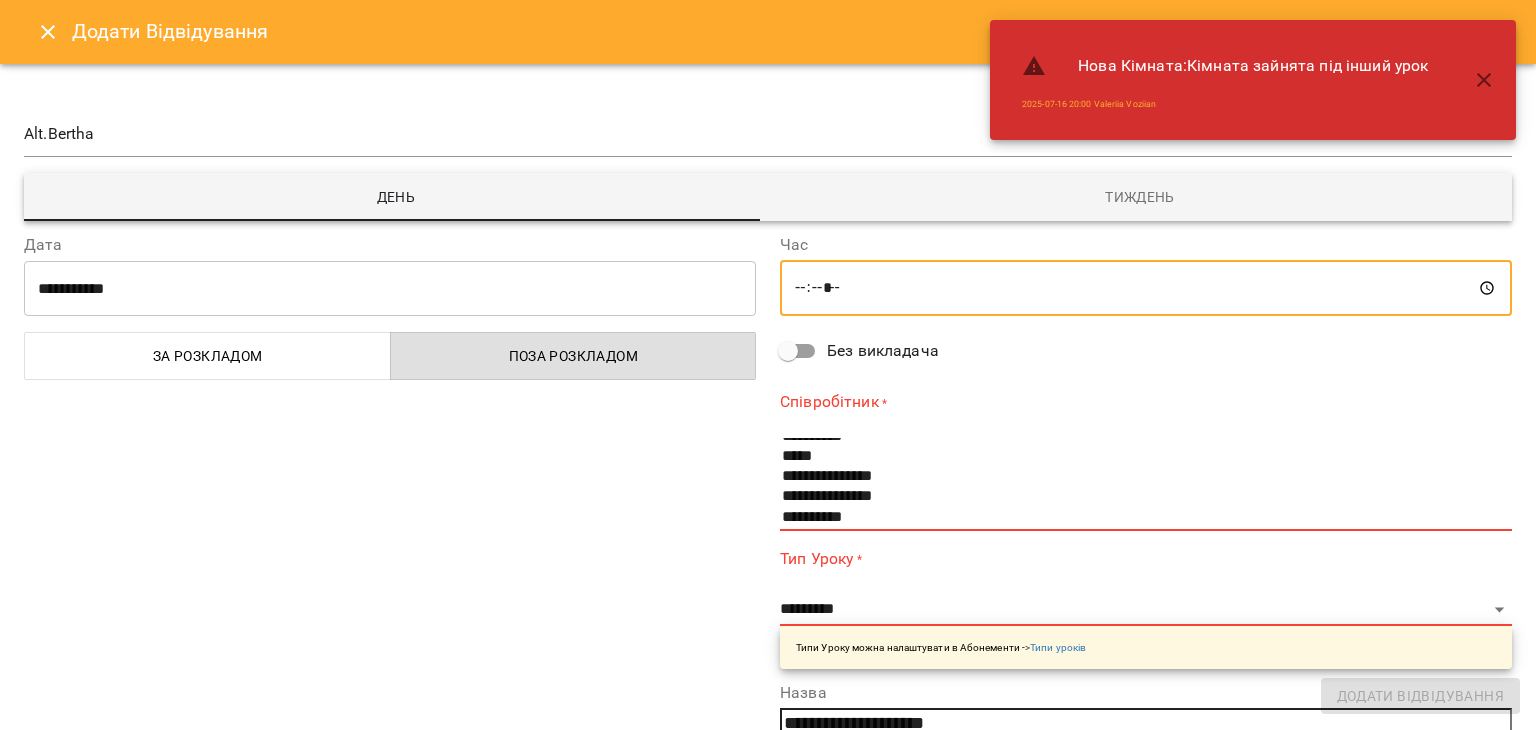 scroll, scrollTop: 382, scrollLeft: 0, axis: vertical 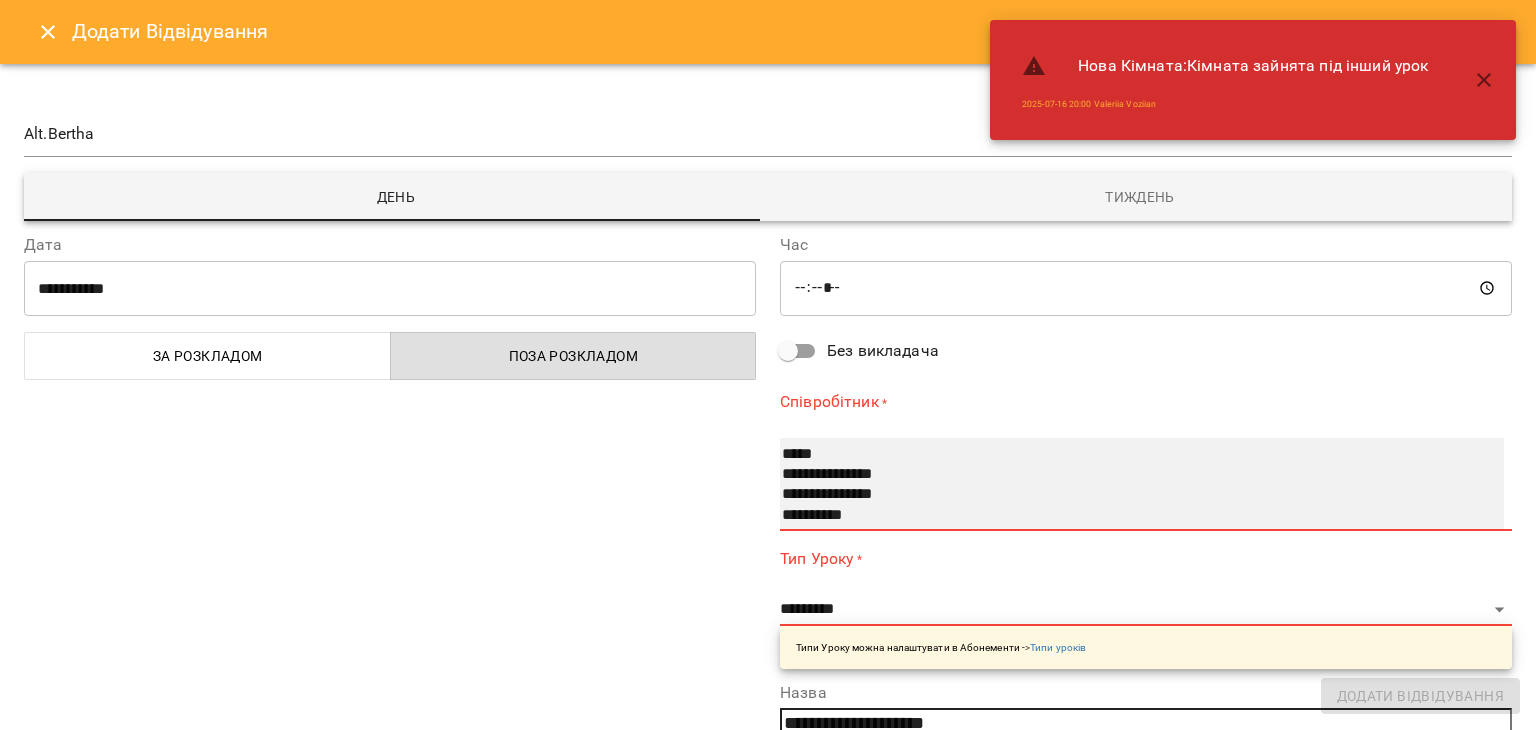 select on "**********" 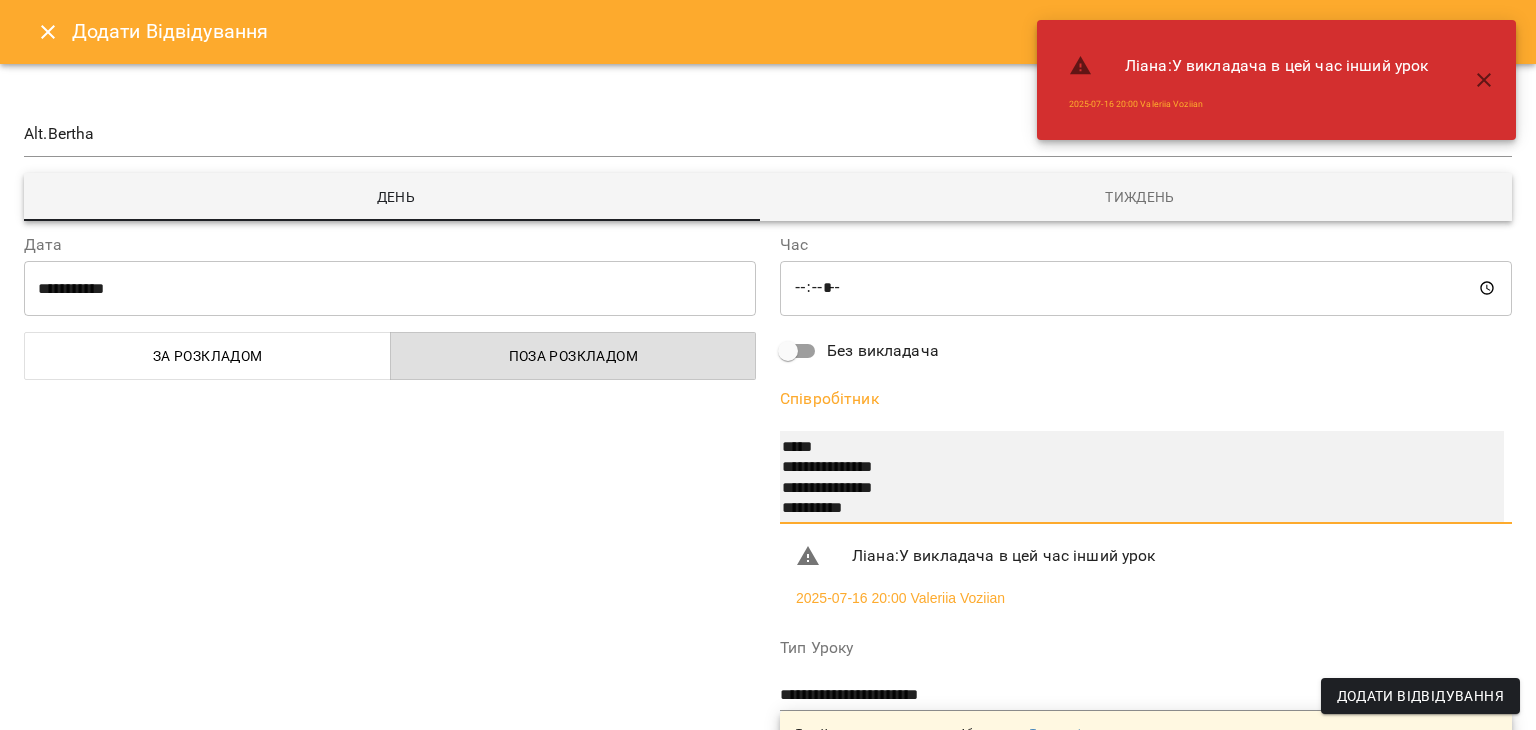 scroll, scrollTop: 228, scrollLeft: 0, axis: vertical 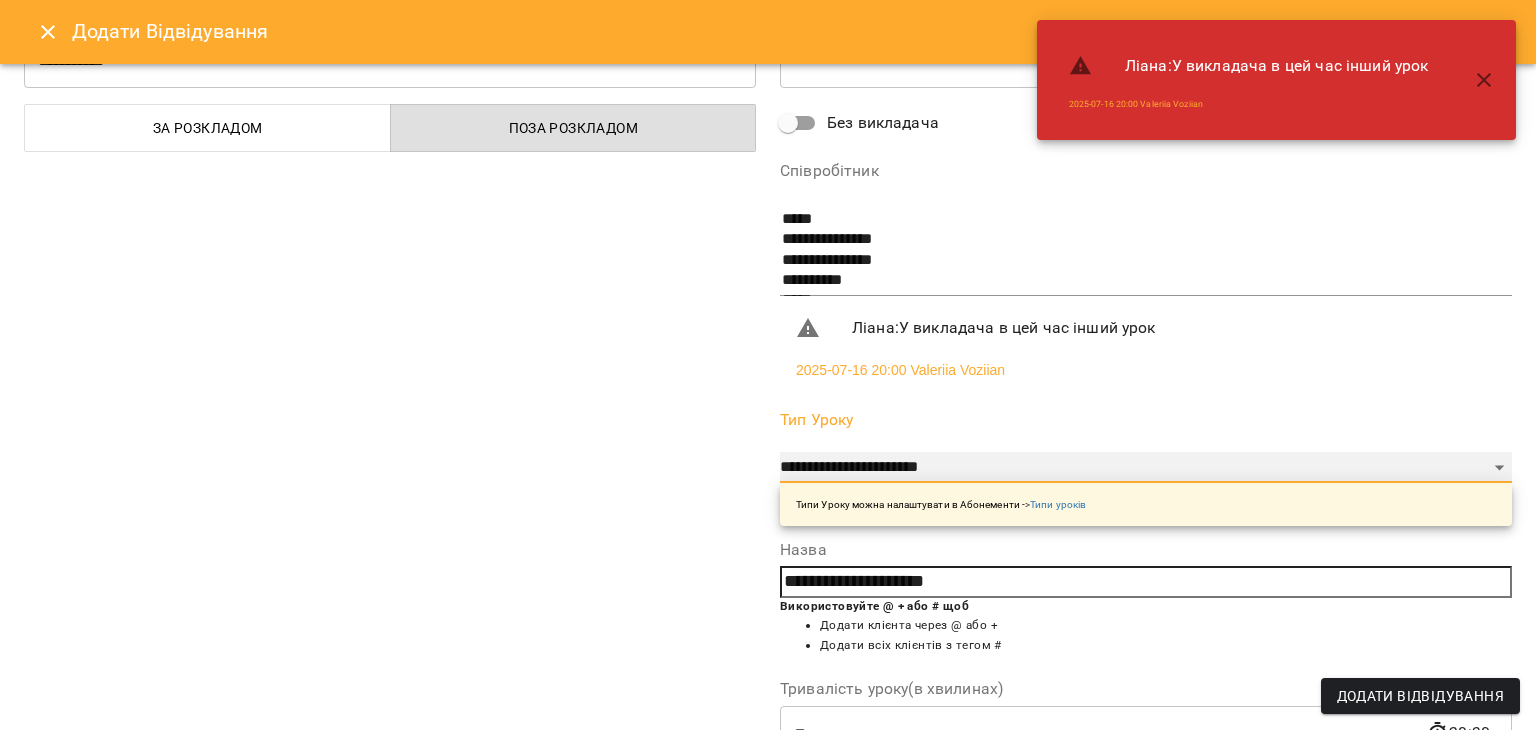click on "**********" at bounding box center [1146, 468] 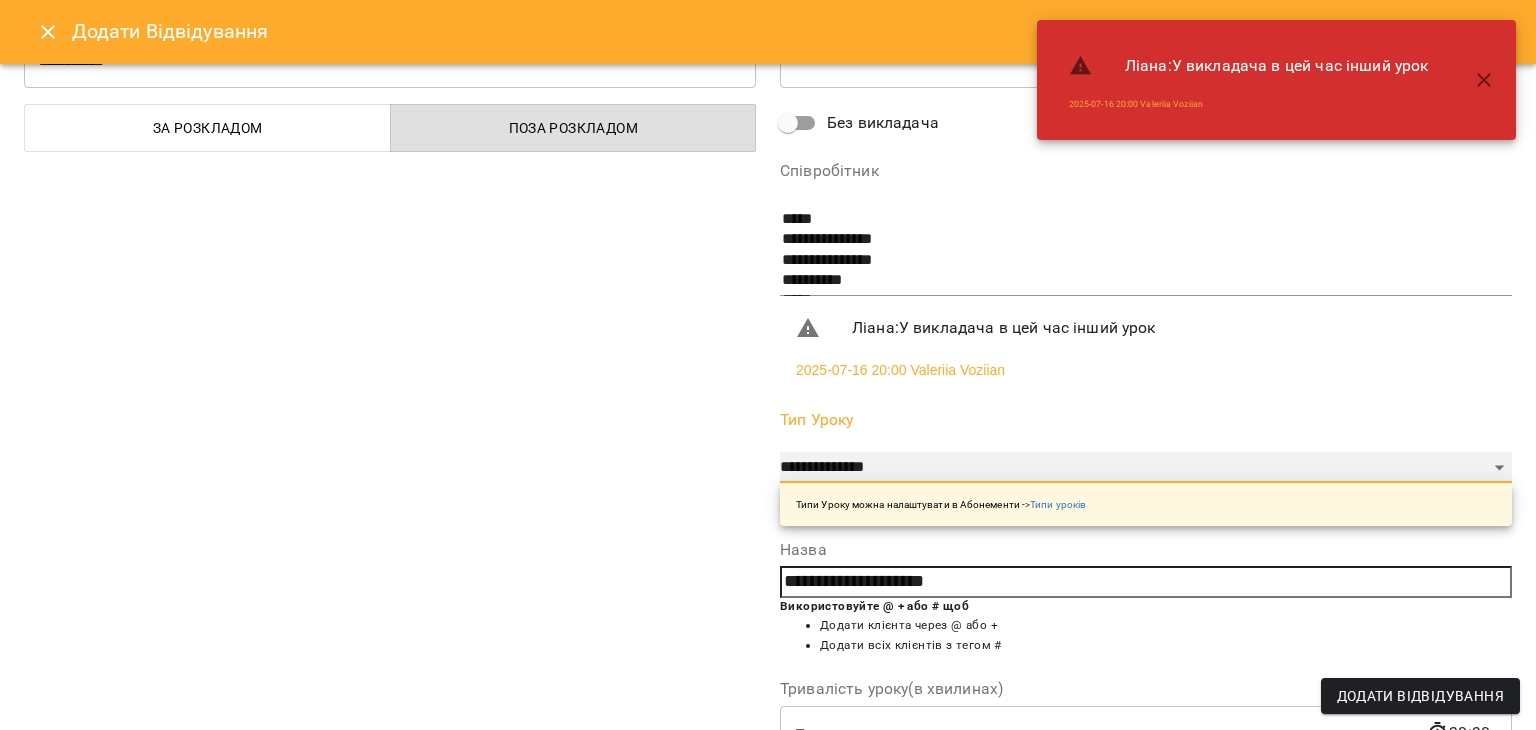 click on "**********" at bounding box center [1146, 468] 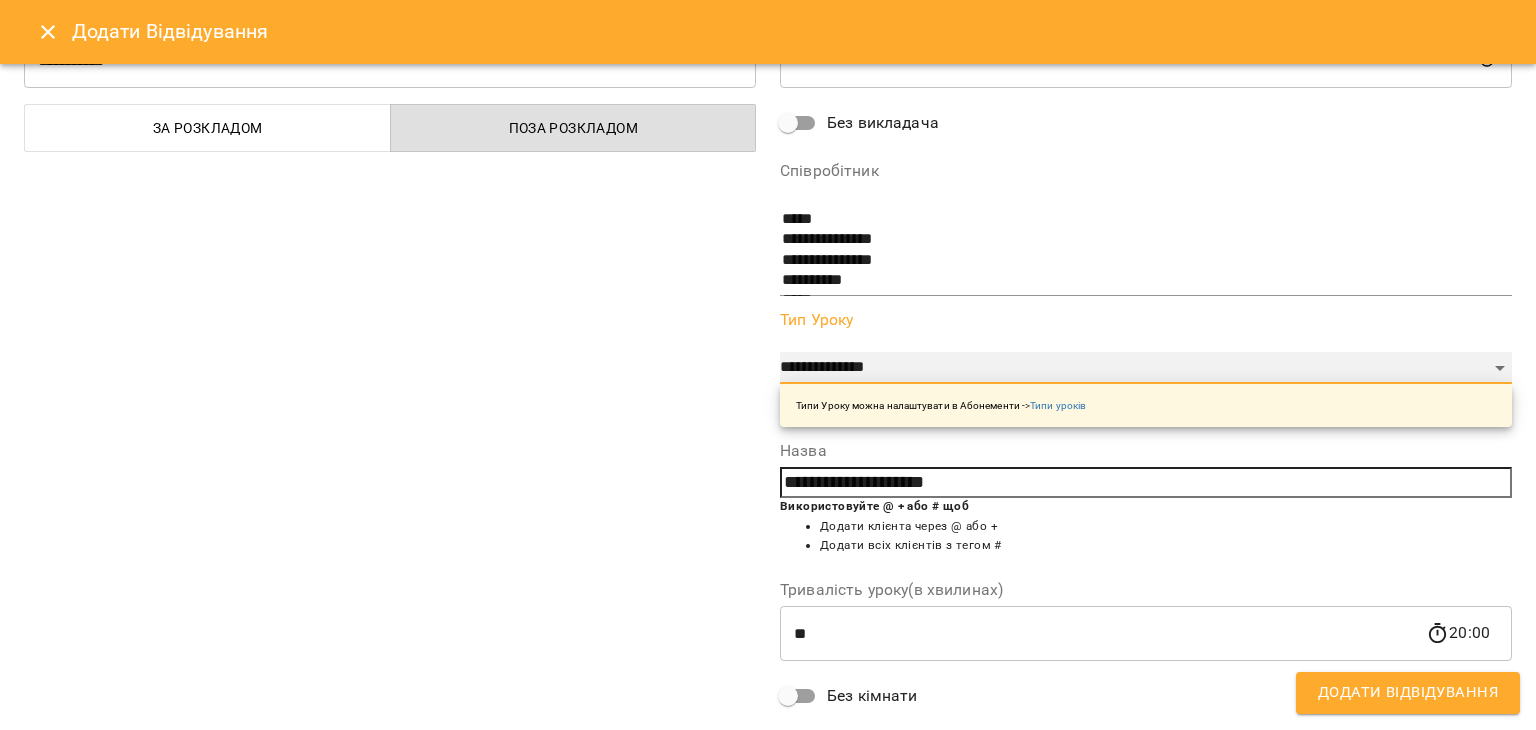 scroll, scrollTop: 416, scrollLeft: 0, axis: vertical 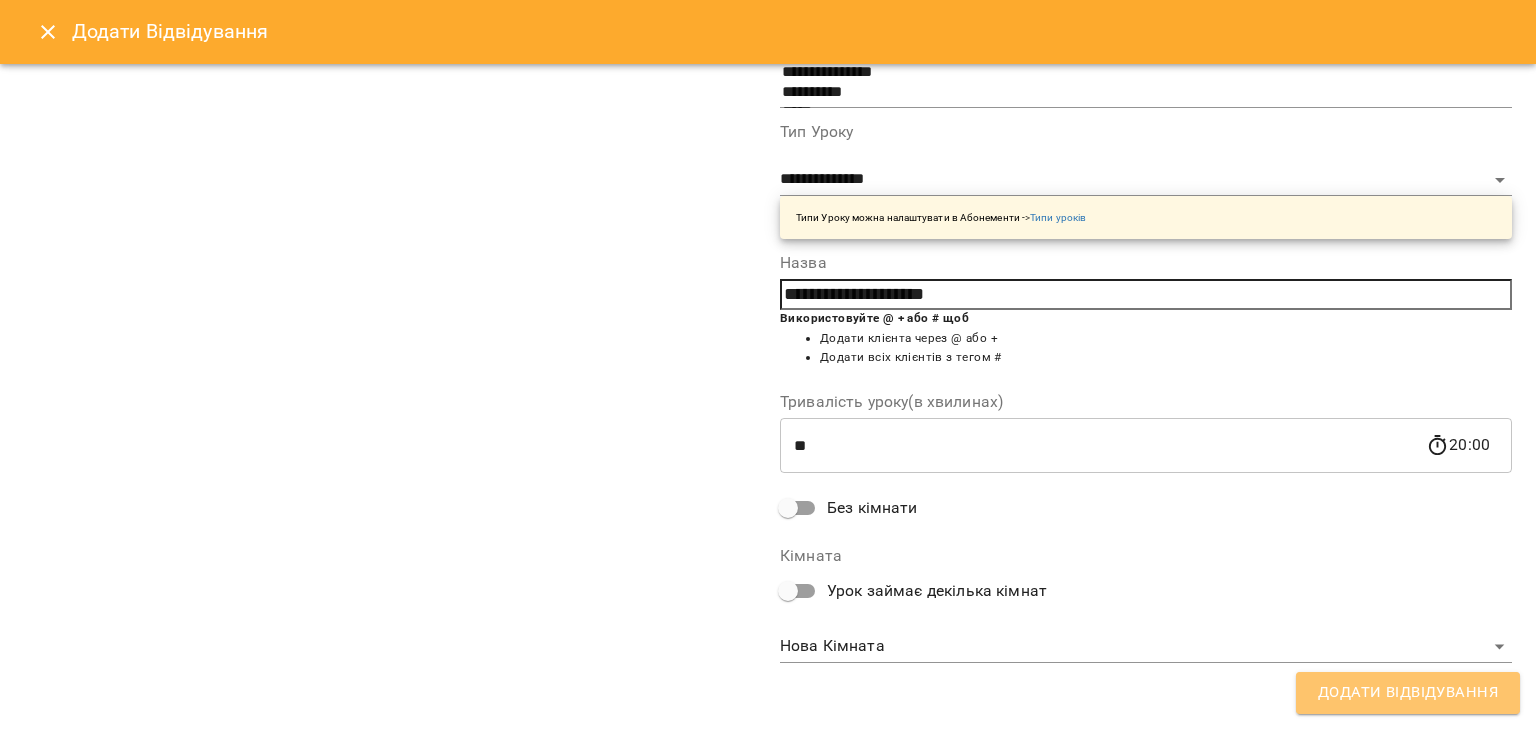 click on "Додати Відвідування" at bounding box center [1408, 693] 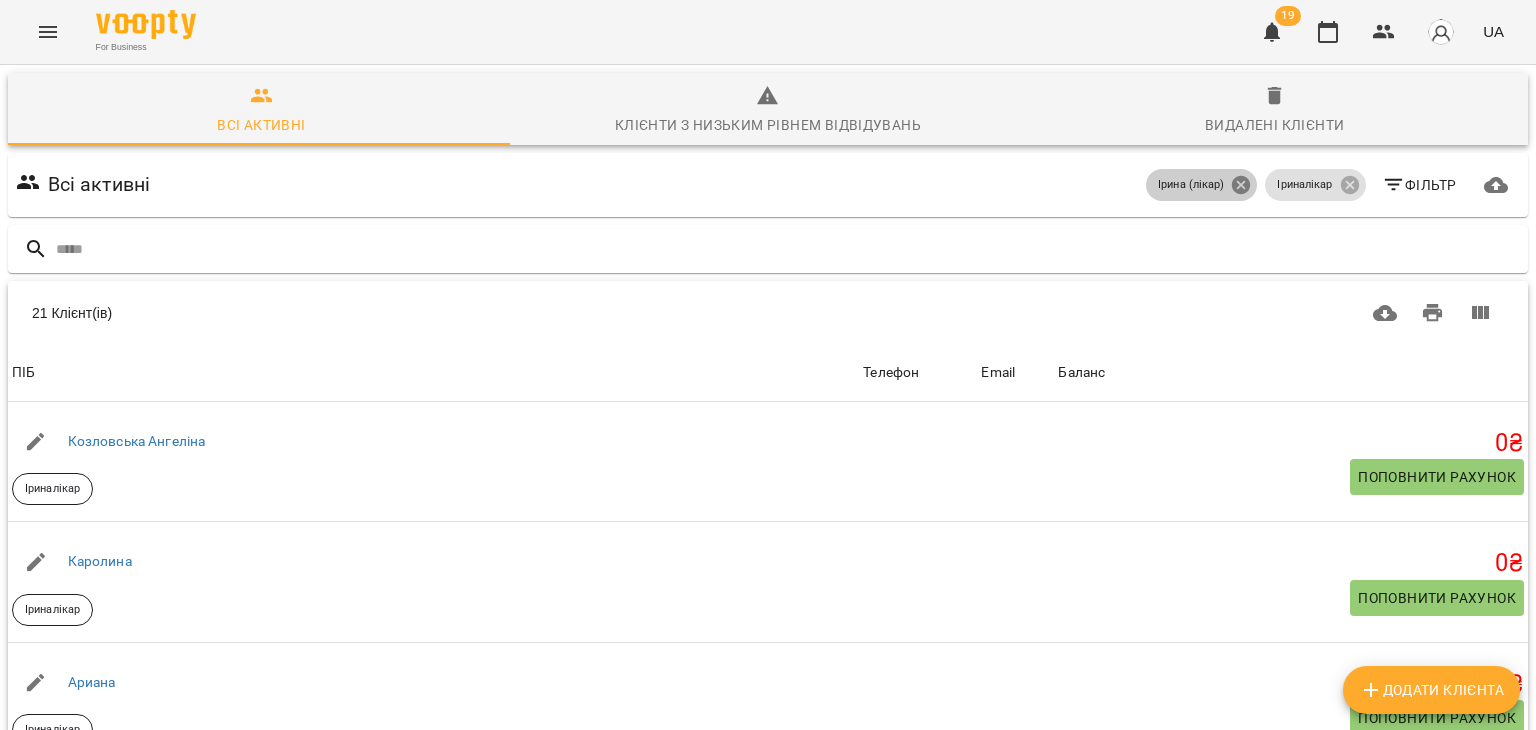 click 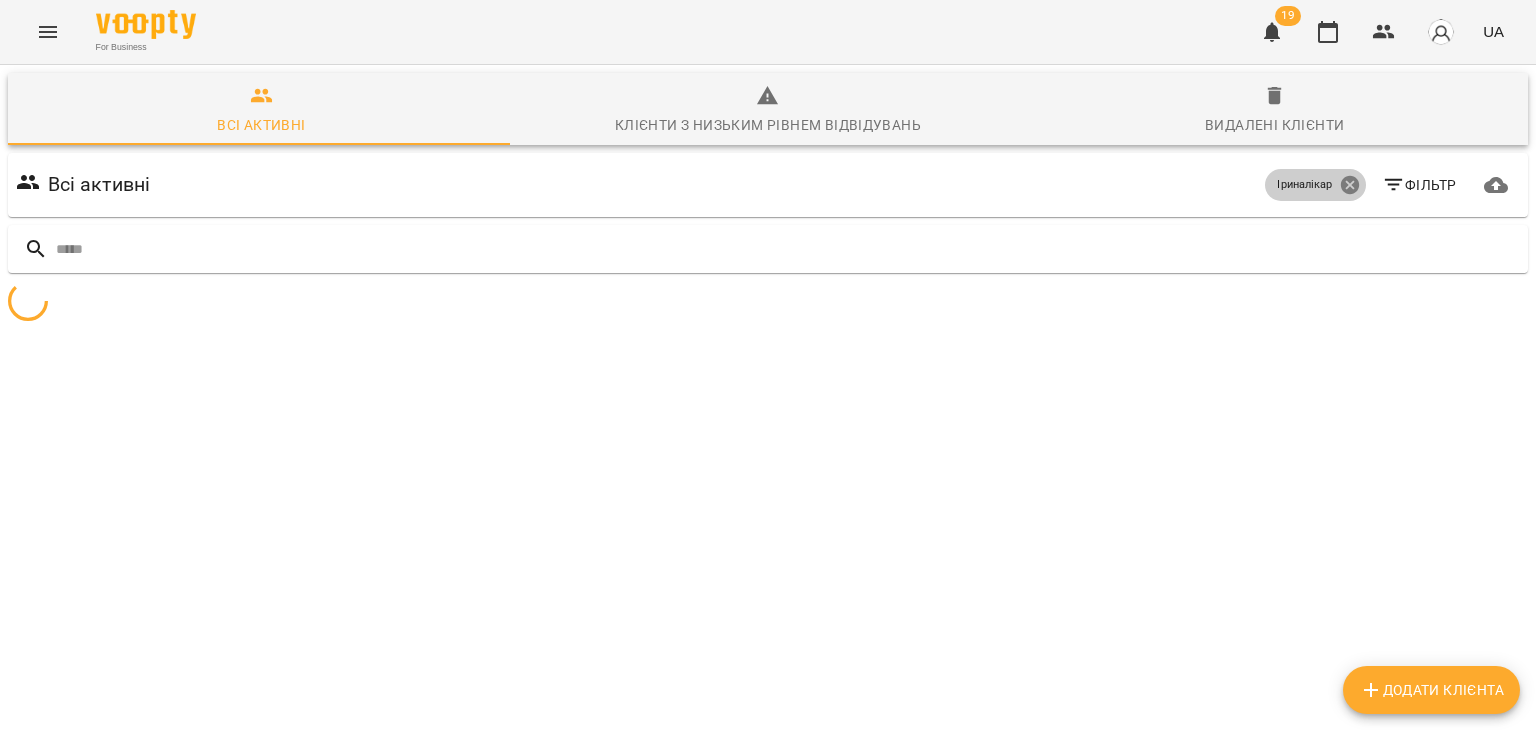 click 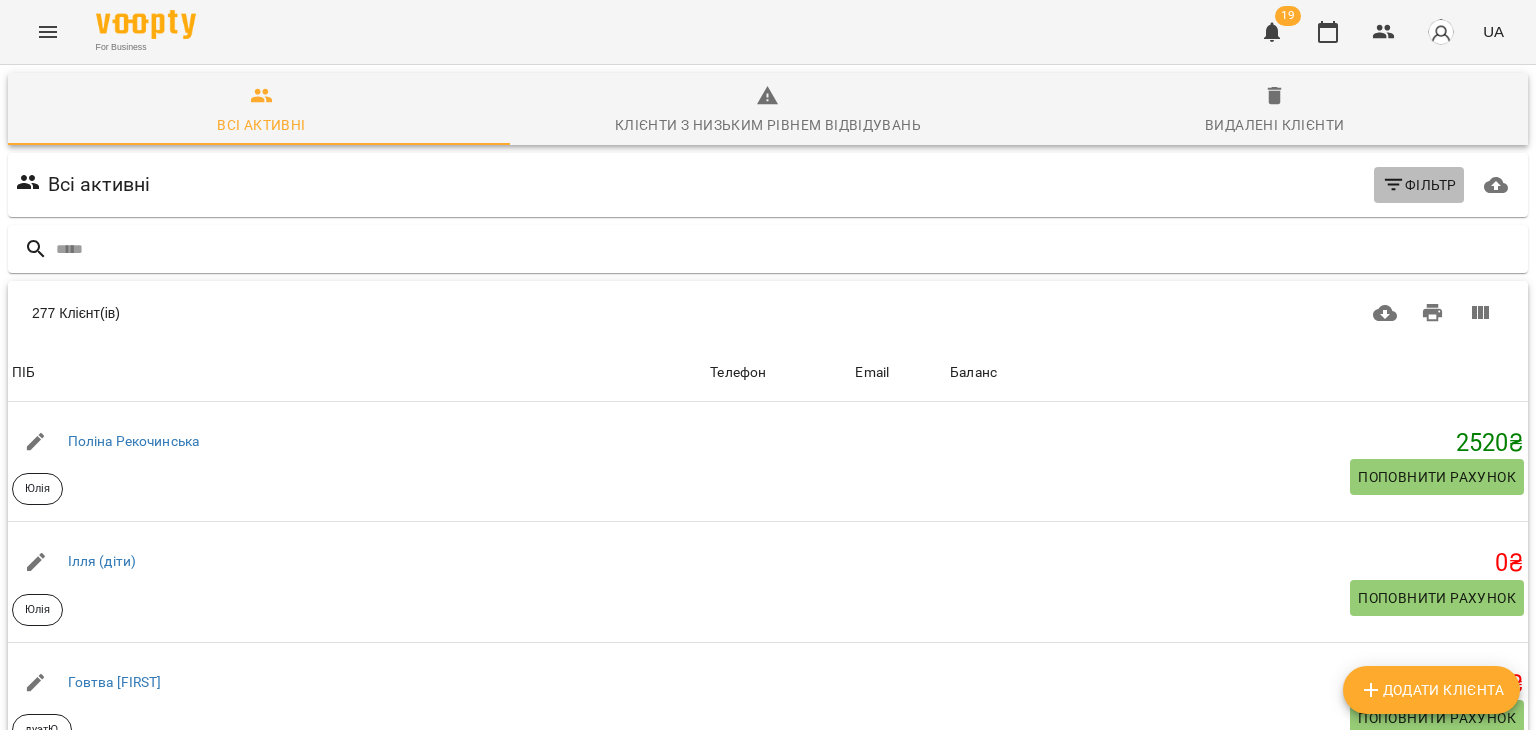 click on "Фільтр" at bounding box center [1419, 185] 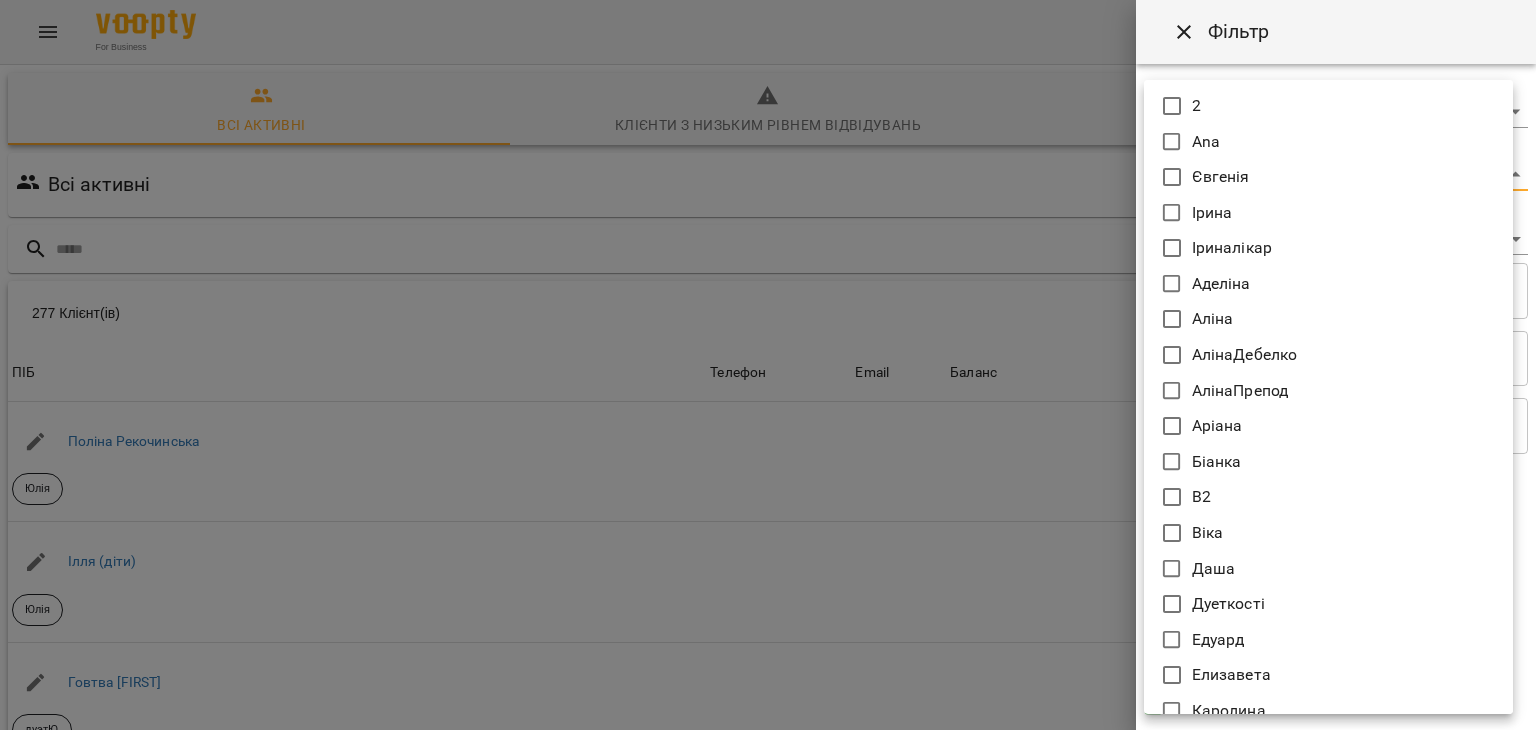 click on "For Business 19 UA Всі активні Клієнти з низьким рівнем відвідувань Видалені клієнти   Всі активні Фільтр 277   Клієнт(ів) 277   Клієнт(ів) ПІБ Телефон Email Баланс ПІБ Поліна Рекочинська Юлія Телефон Email Баланс 2520 ₴ Поповнити рахунок ПІБ Ілля (діти) Юлія Телефон Email Баланс 0 ₴ Поповнити рахунок ПІБ Говтва Анна дуэтЮ Телефон Email Баланс 0 ₴ Поповнити рахунок ПІБ Дарія (діти) Юлія Телефон Email Баланс 0 ₴ Поповнити рахунок ПІБ Марія дует з Данилом Аделіна Телефон Email Баланс 0 ₴ Поповнити рахунок ПІБ Данил дует з Марією Аделіна Телефон Email 0 ₴ 0 0" at bounding box center [768, 522] 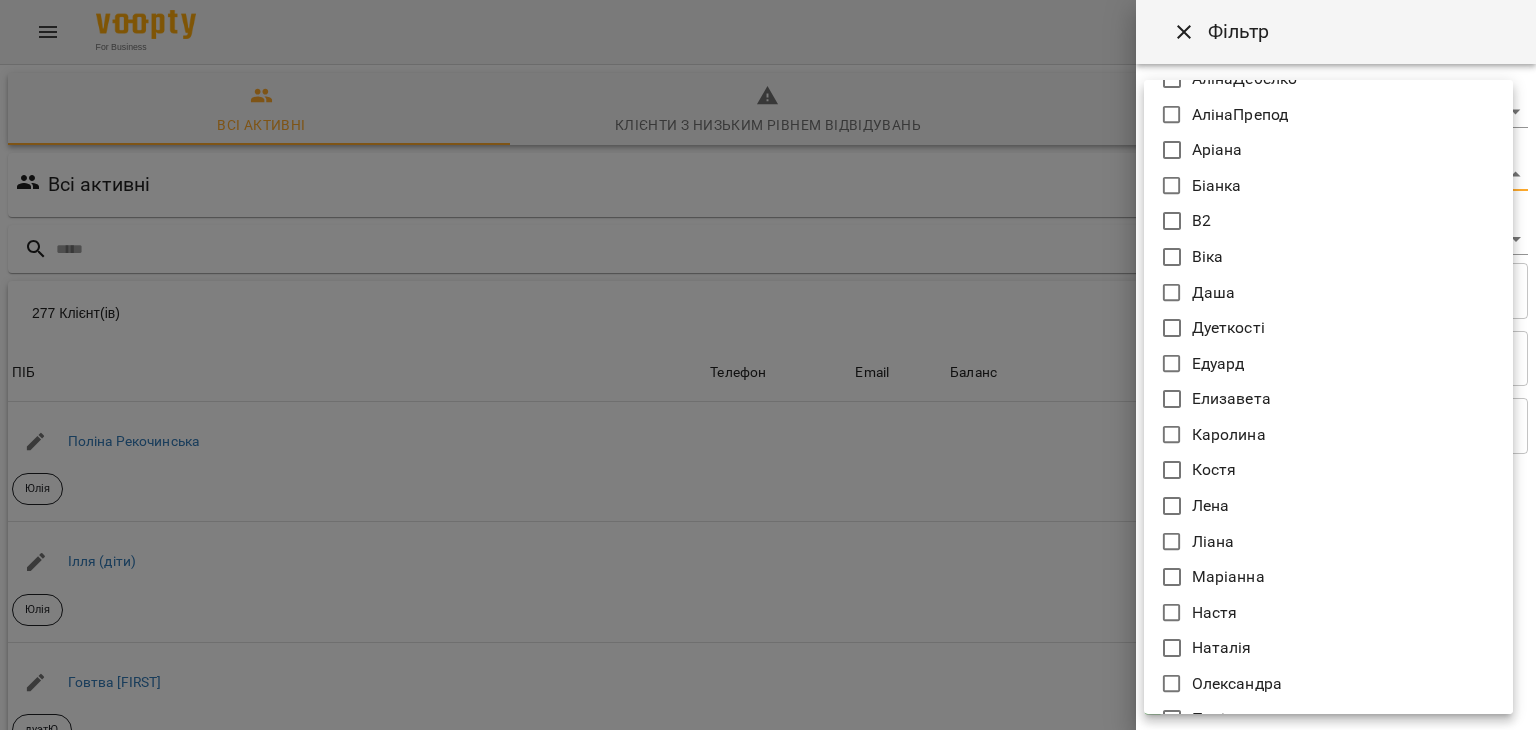scroll, scrollTop: 352, scrollLeft: 0, axis: vertical 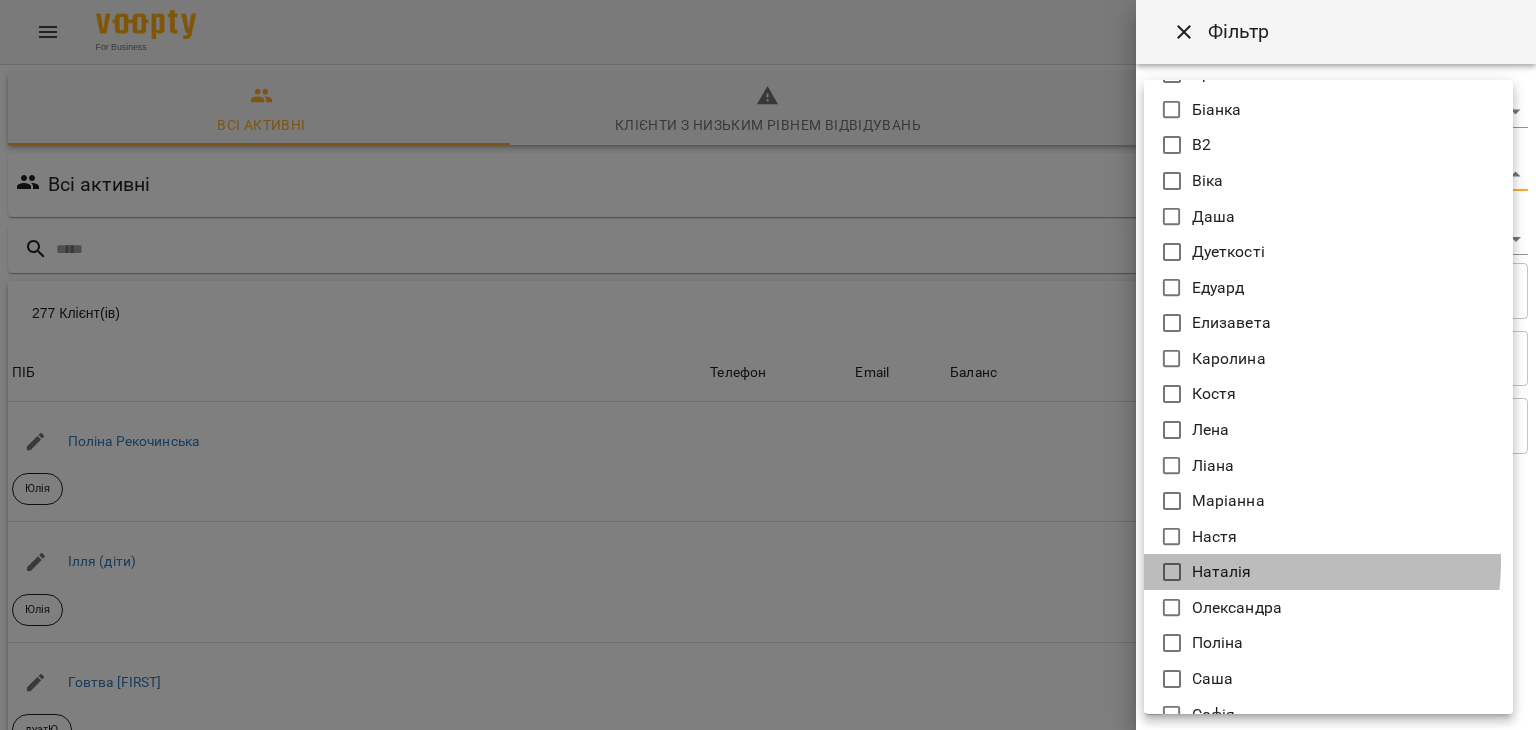 click on "Наталія" at bounding box center [1222, 572] 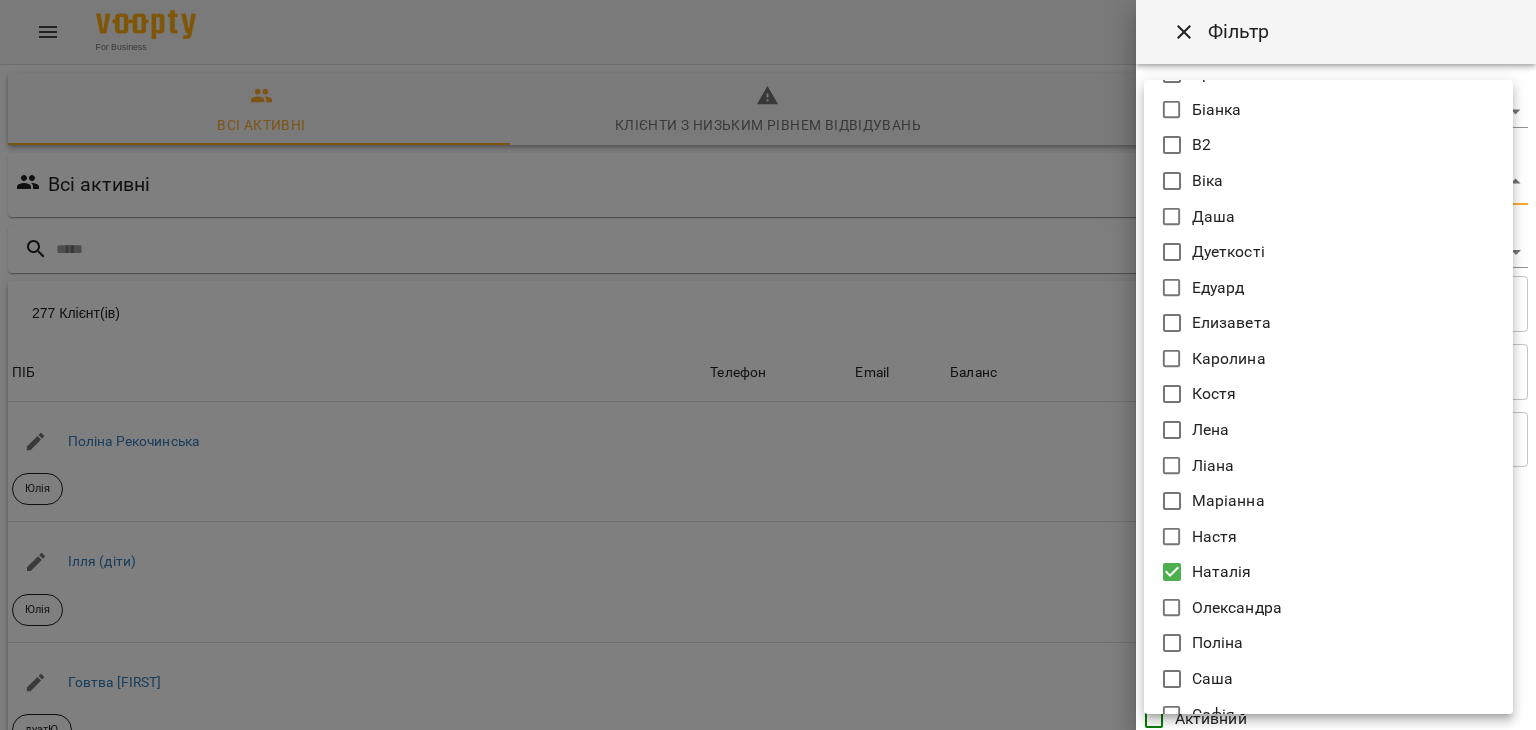 click at bounding box center [768, 365] 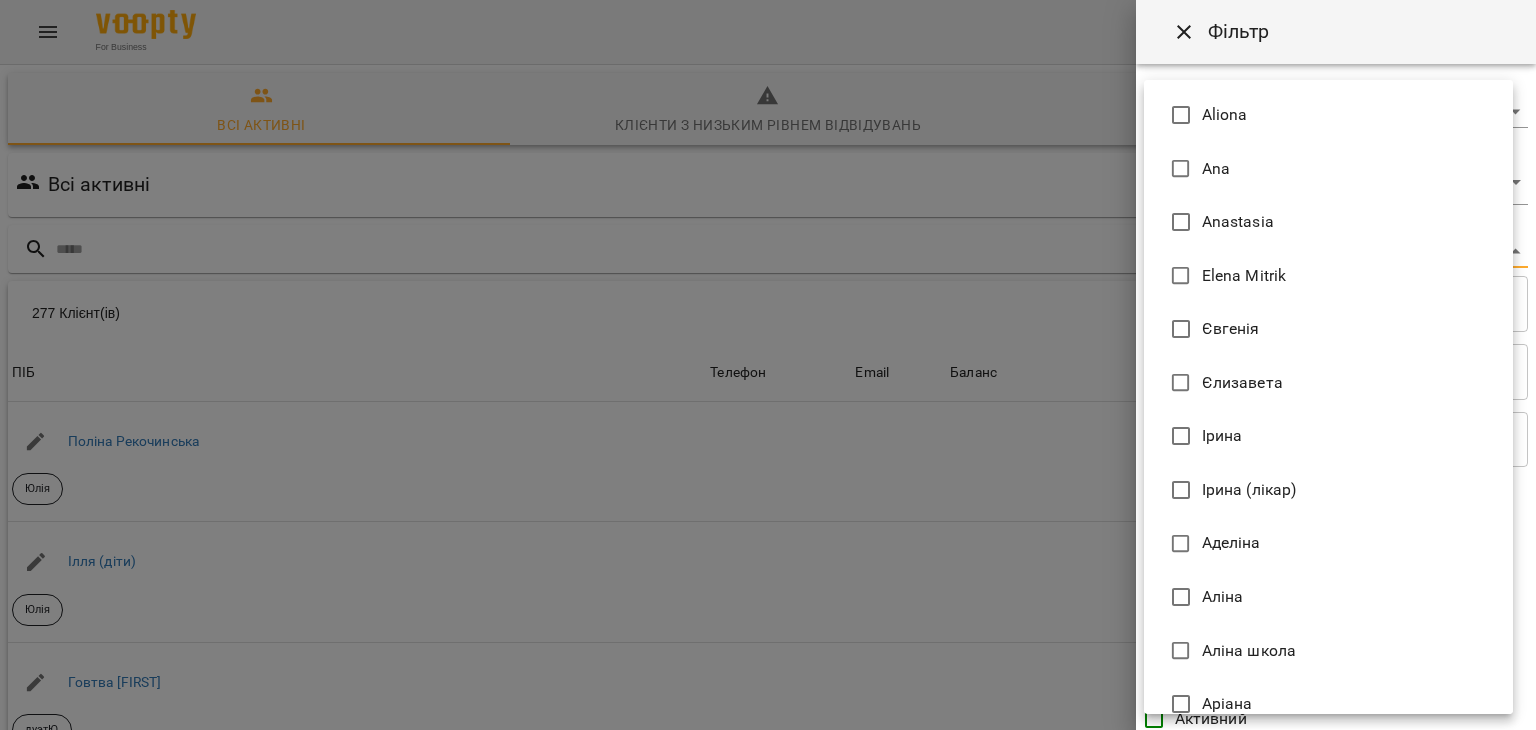 click on "For Business 19 UA Всі активні Клієнти з низьким рівнем відвідувань Видалені клієнти   Всі активні Наталія Фільтр 277   Клієнт(ів) 277   Клієнт(ів) ПІБ Телефон Email Баланс ПІБ Поліна Рекочинська Юлія Телефон Email Баланс 2520 ₴ Поповнити рахунок ПІБ Ілля (діти) Юлія Телефон Email Баланс 0 ₴ Поповнити рахунок ПІБ Говтва Анна дуэтЮ Телефон Email Баланс 0 ₴ Поповнити рахунок ПІБ Дарія (діти) Юлія Телефон Email Баланс 0 ₴ Поповнити рахунок ПІБ Марія дует з Данилом Аделіна Телефон Email Баланс 0 ₴ Поповнити рахунок ПІБ Данил дует з Марією Аделіна Телефон" at bounding box center [768, 522] 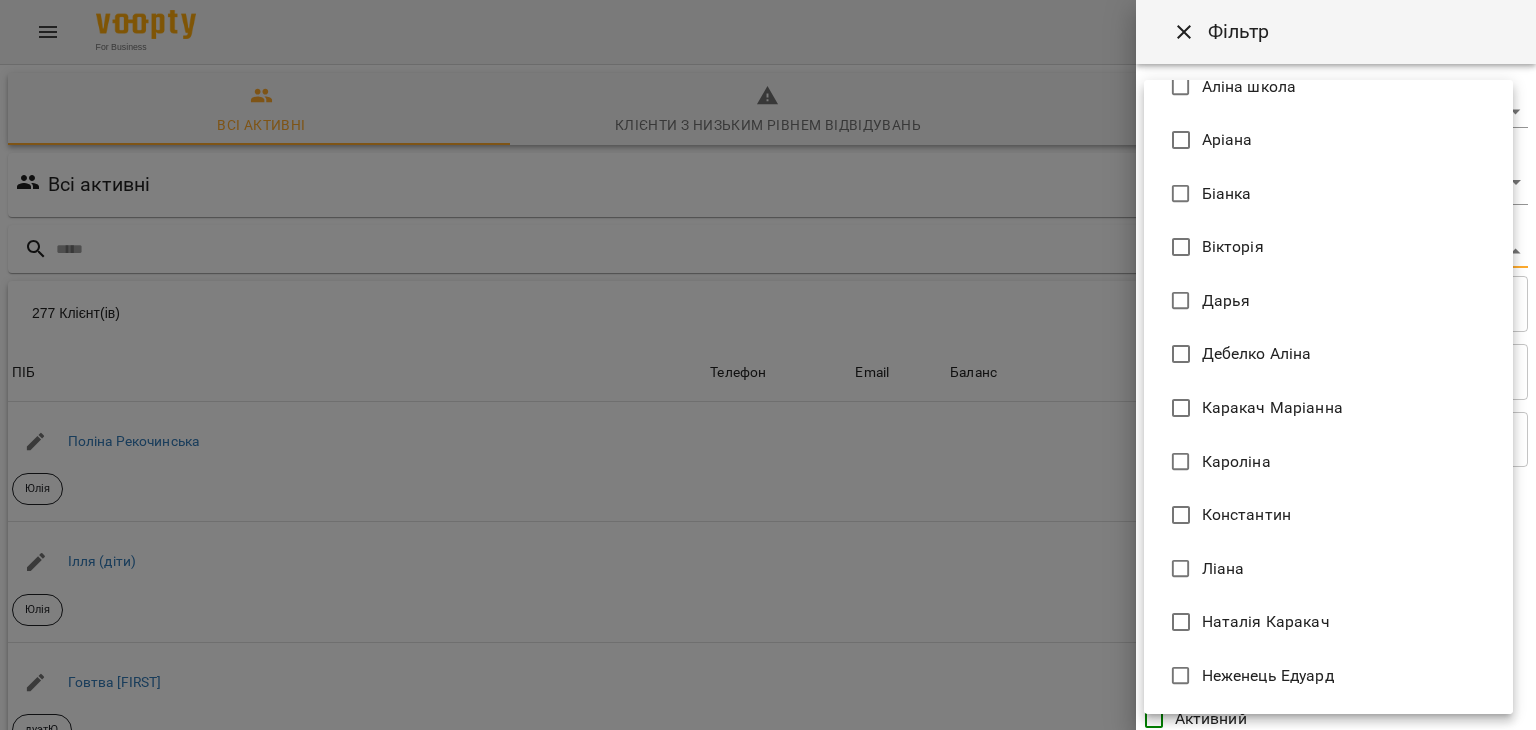 scroll, scrollTop: 620, scrollLeft: 0, axis: vertical 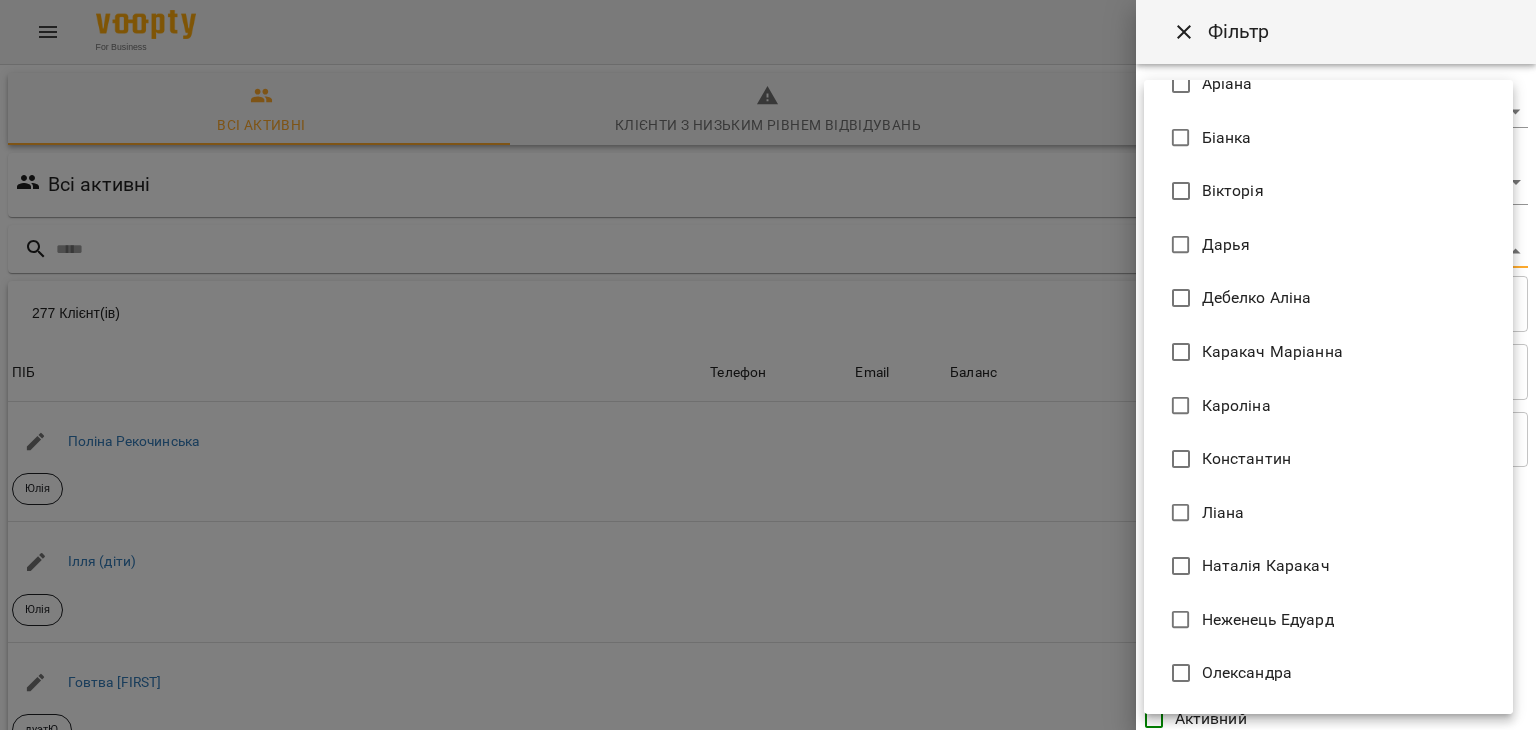click on "Наталія Каракач" at bounding box center (1266, 566) 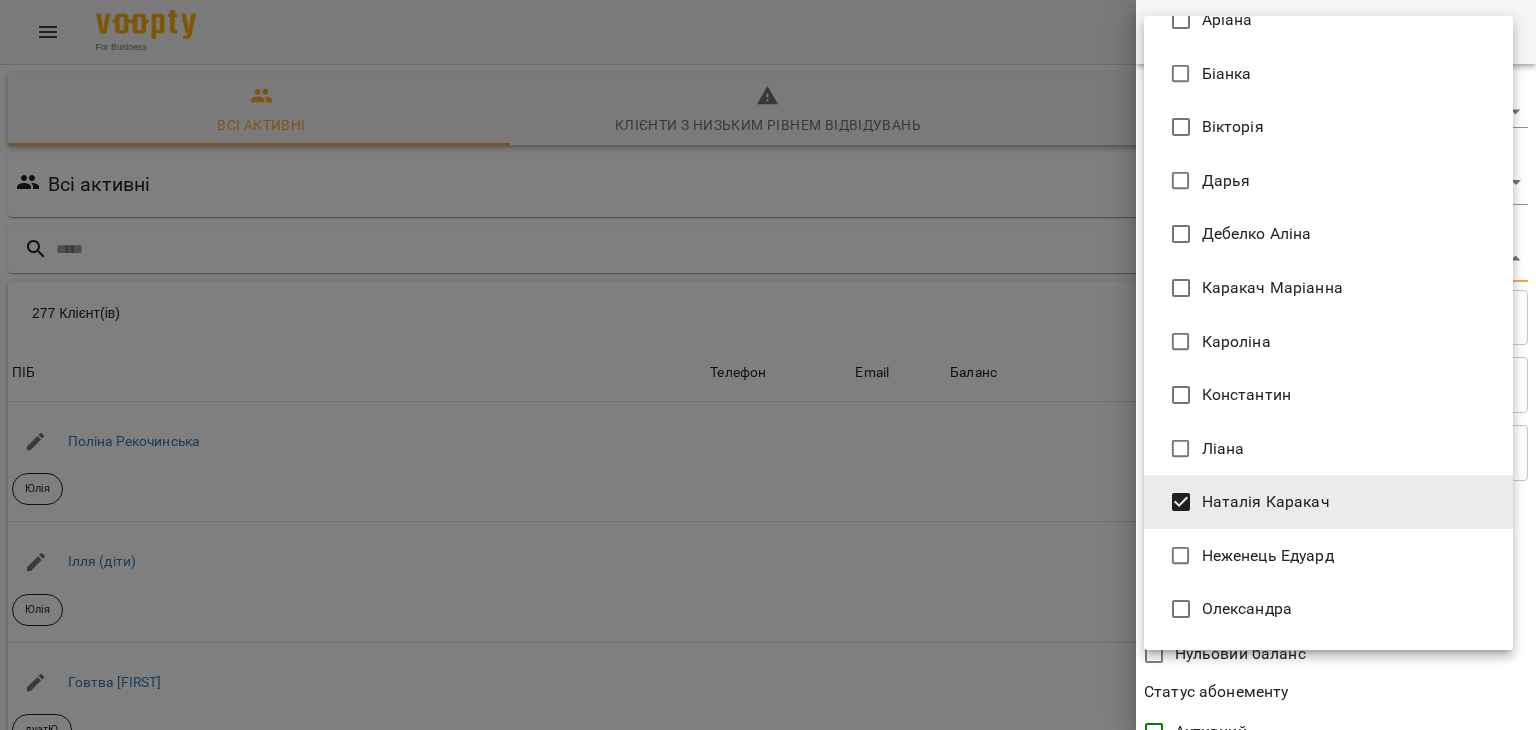 click at bounding box center (768, 365) 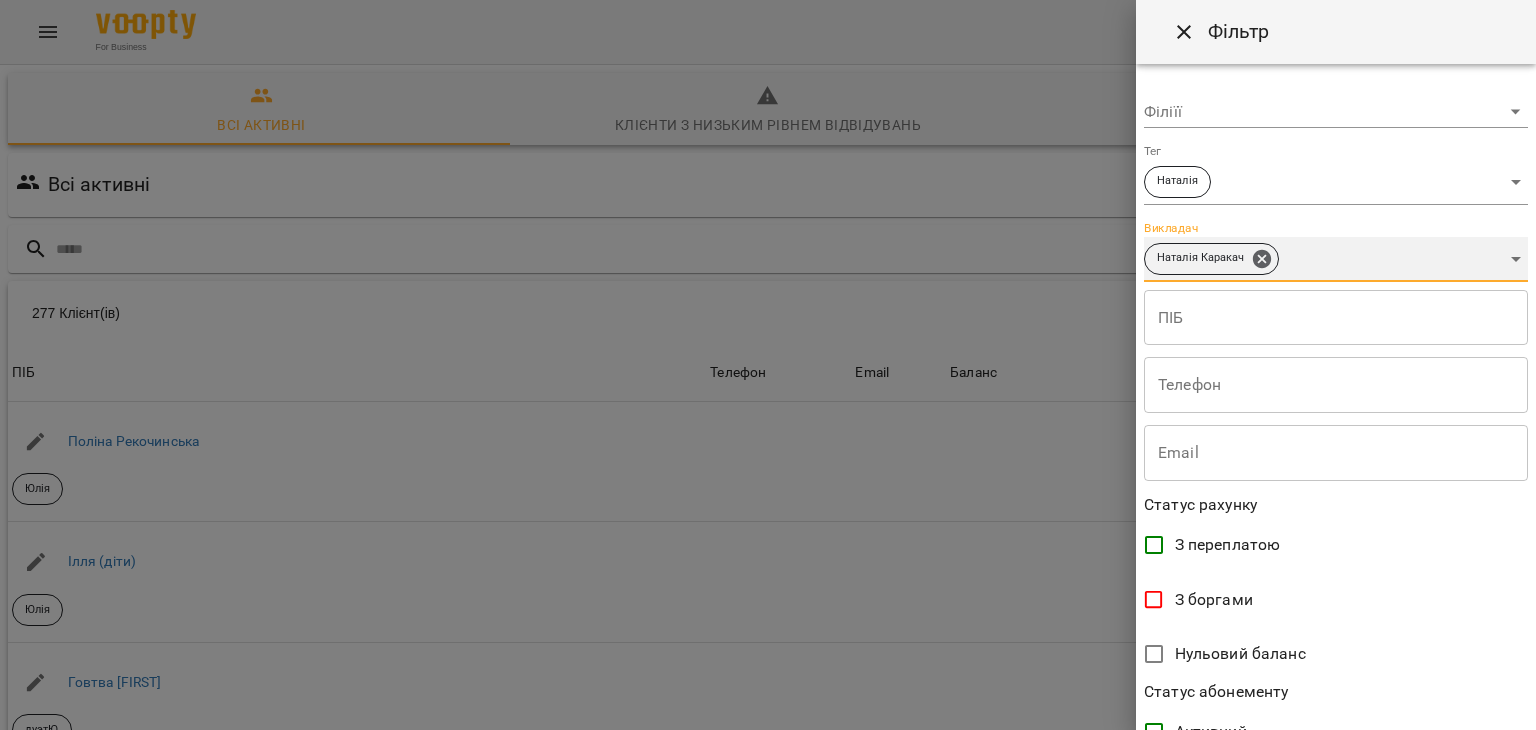 scroll, scrollTop: 410, scrollLeft: 0, axis: vertical 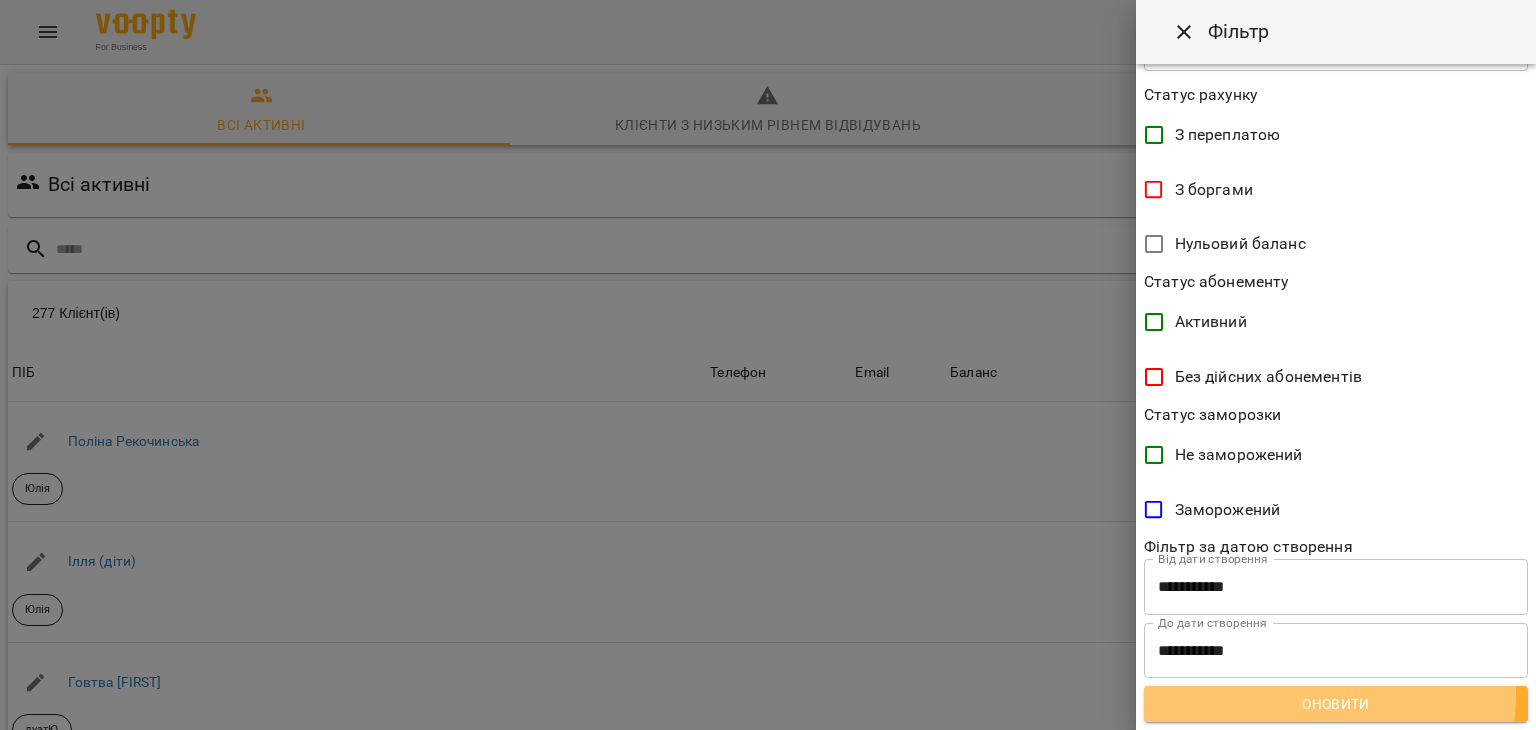 click on "Оновити" at bounding box center (1336, 704) 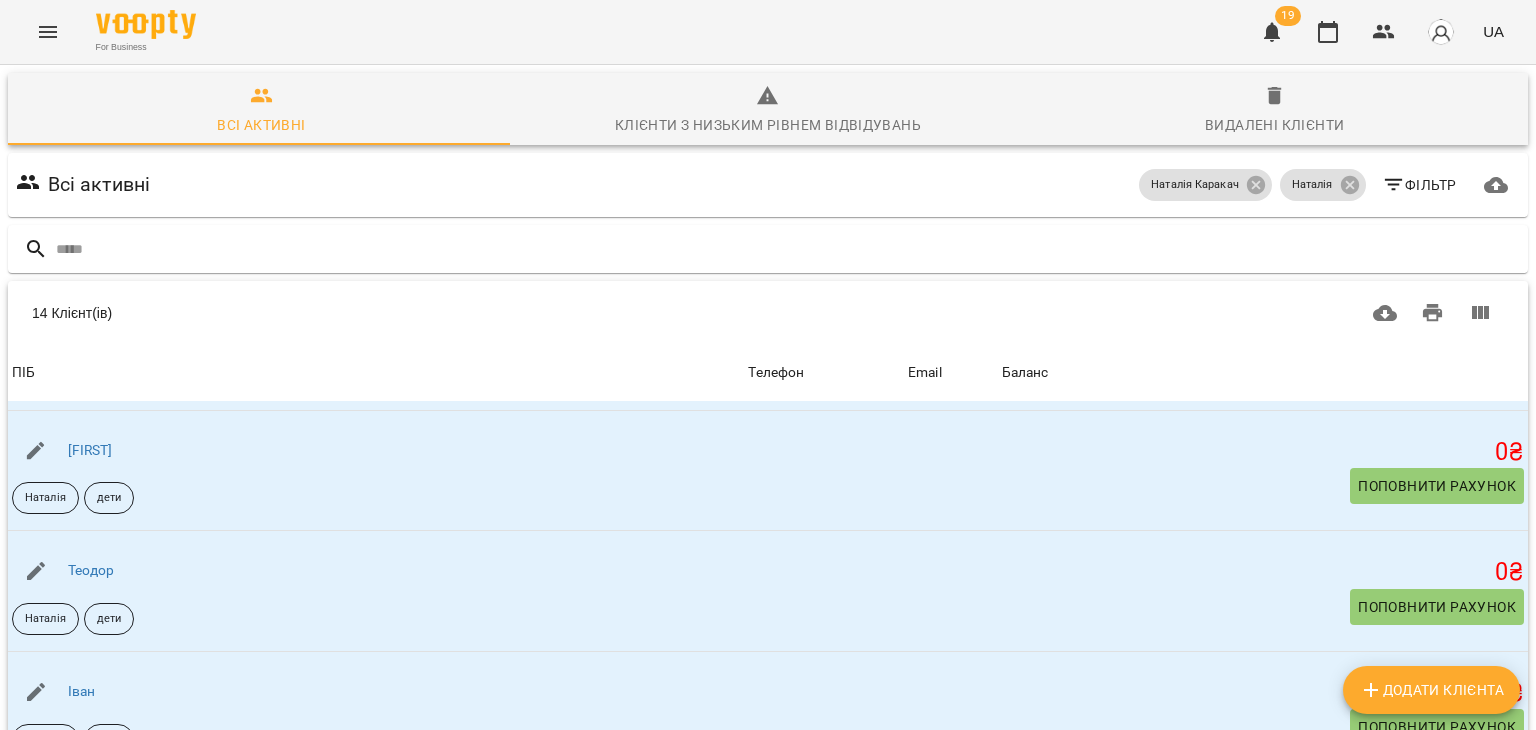 scroll, scrollTop: 1242, scrollLeft: 0, axis: vertical 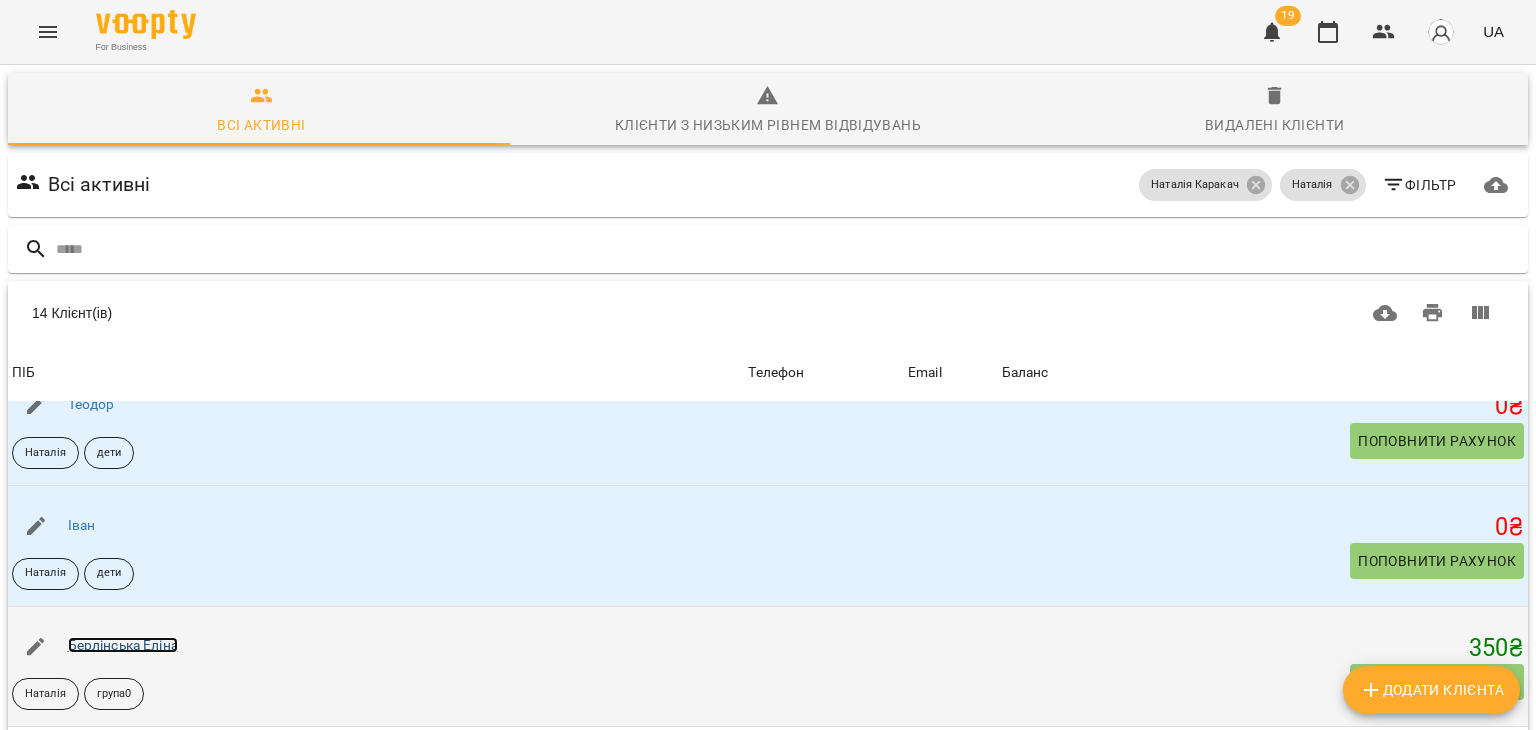 click on "Берлінська Еліна" at bounding box center [123, 645] 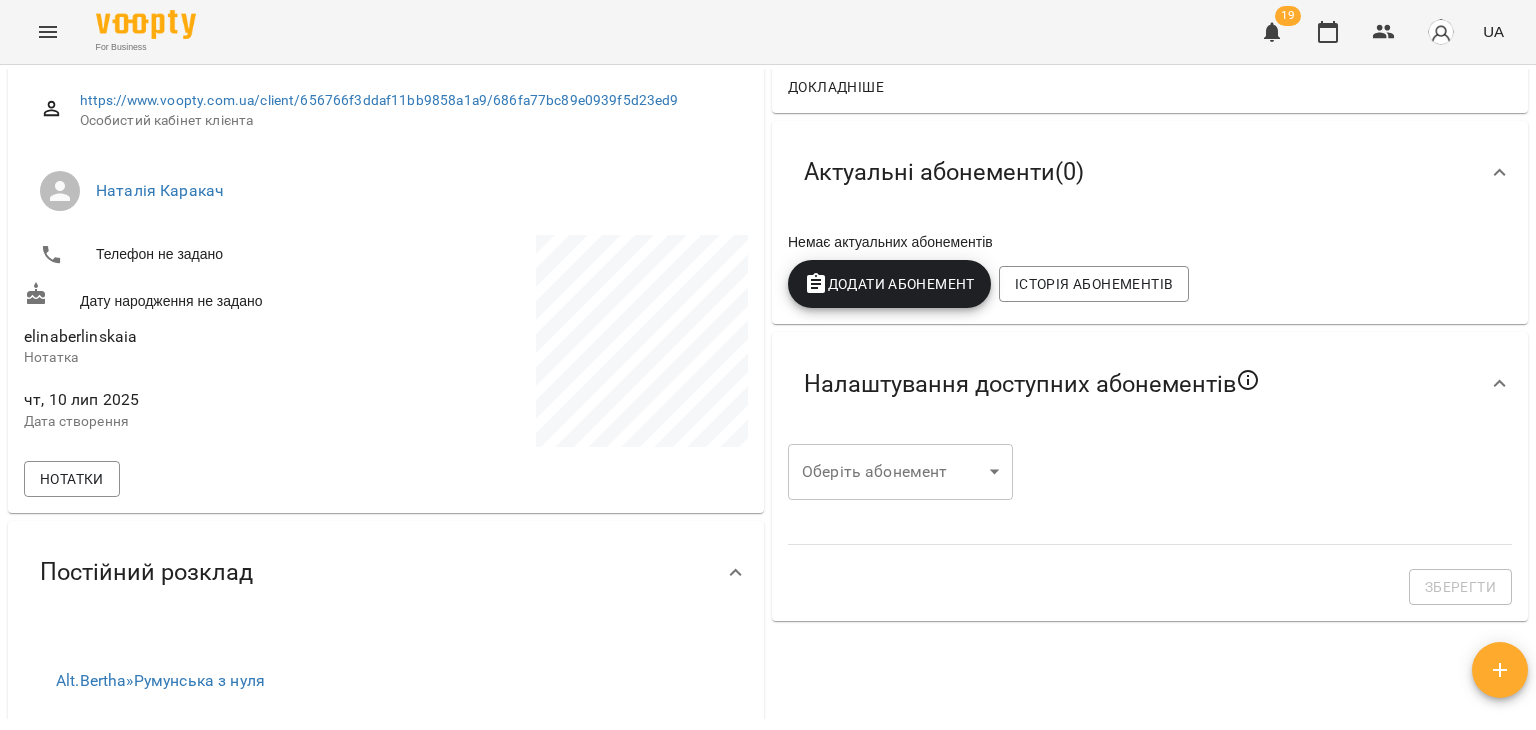 scroll, scrollTop: 0, scrollLeft: 0, axis: both 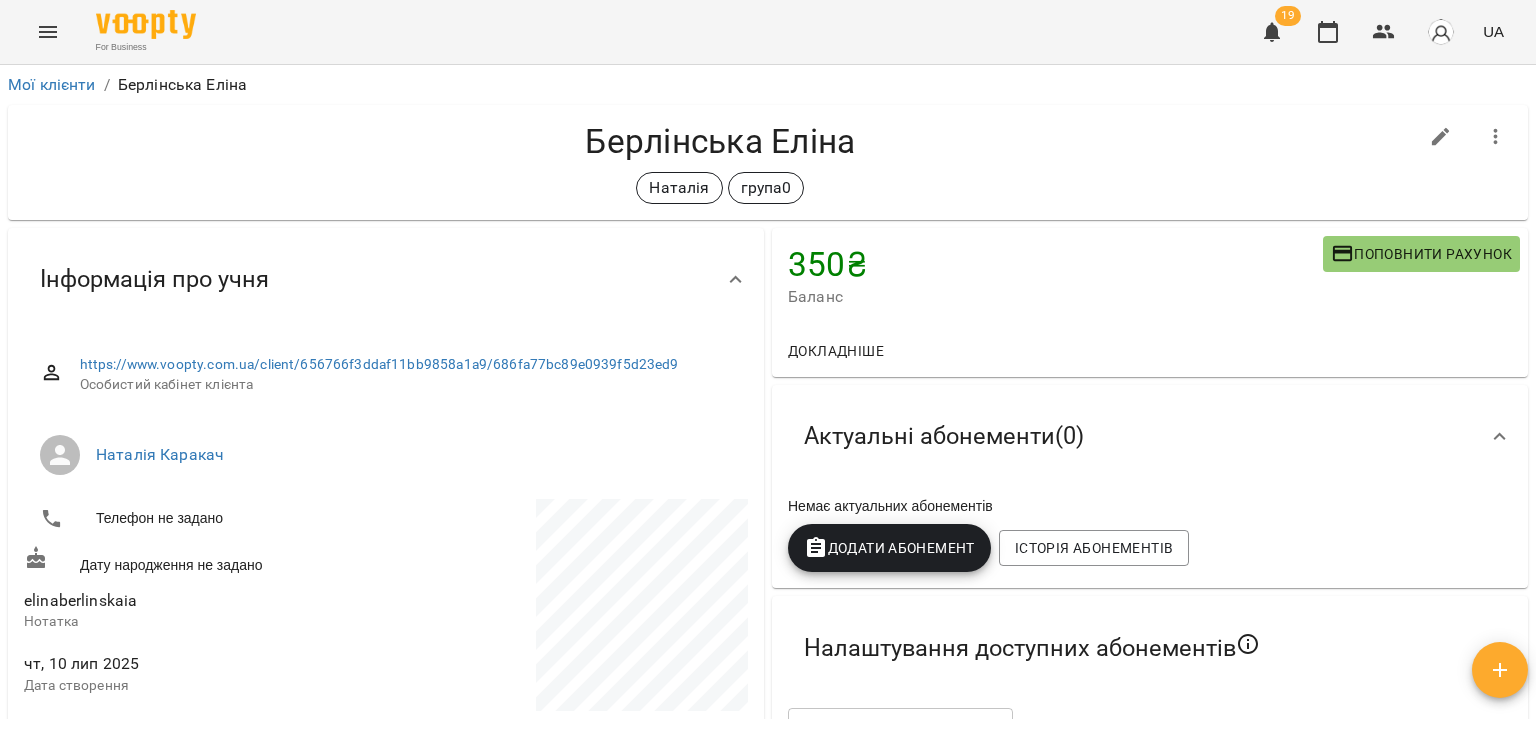 click on "Докладніше" at bounding box center (836, 351) 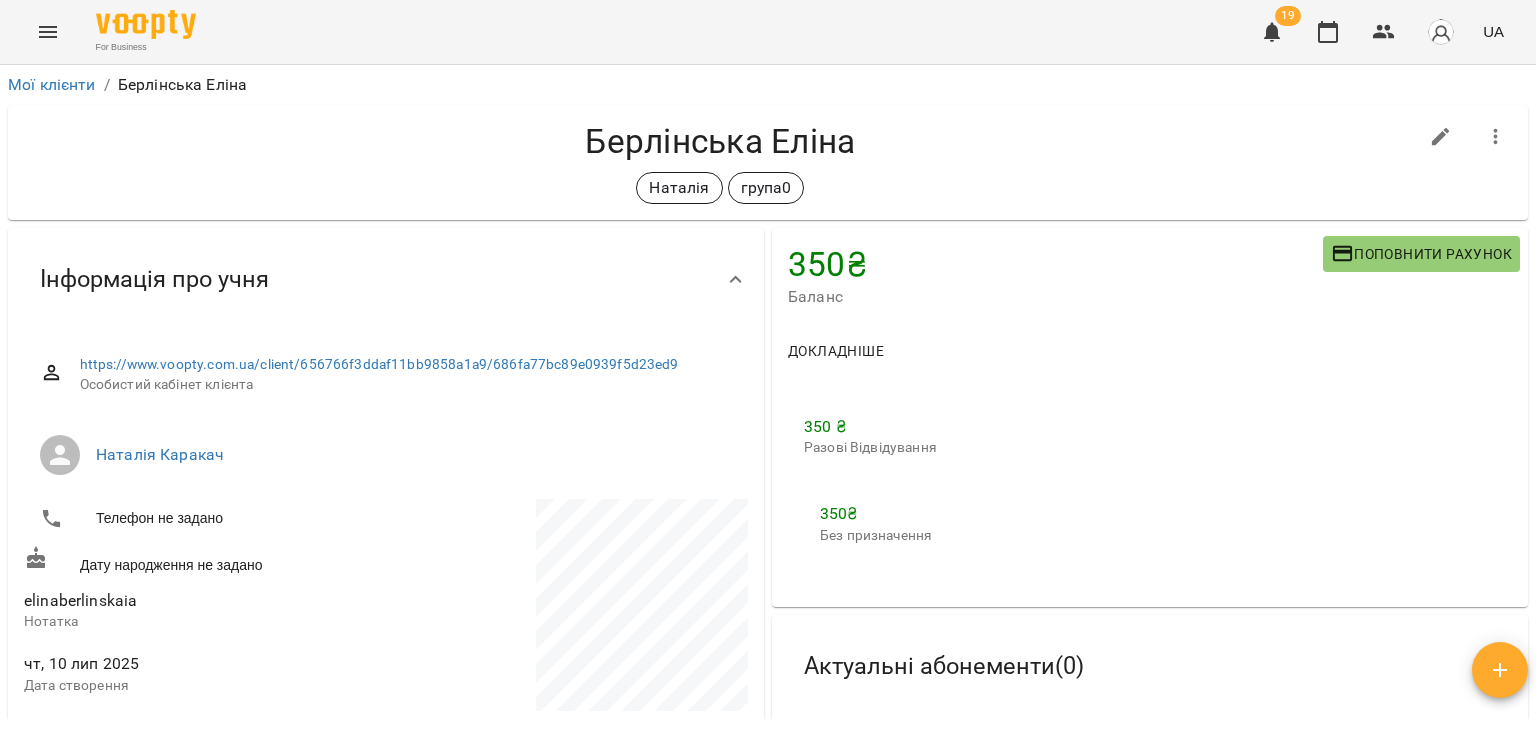 click on "350 ₴" at bounding box center (1055, 264) 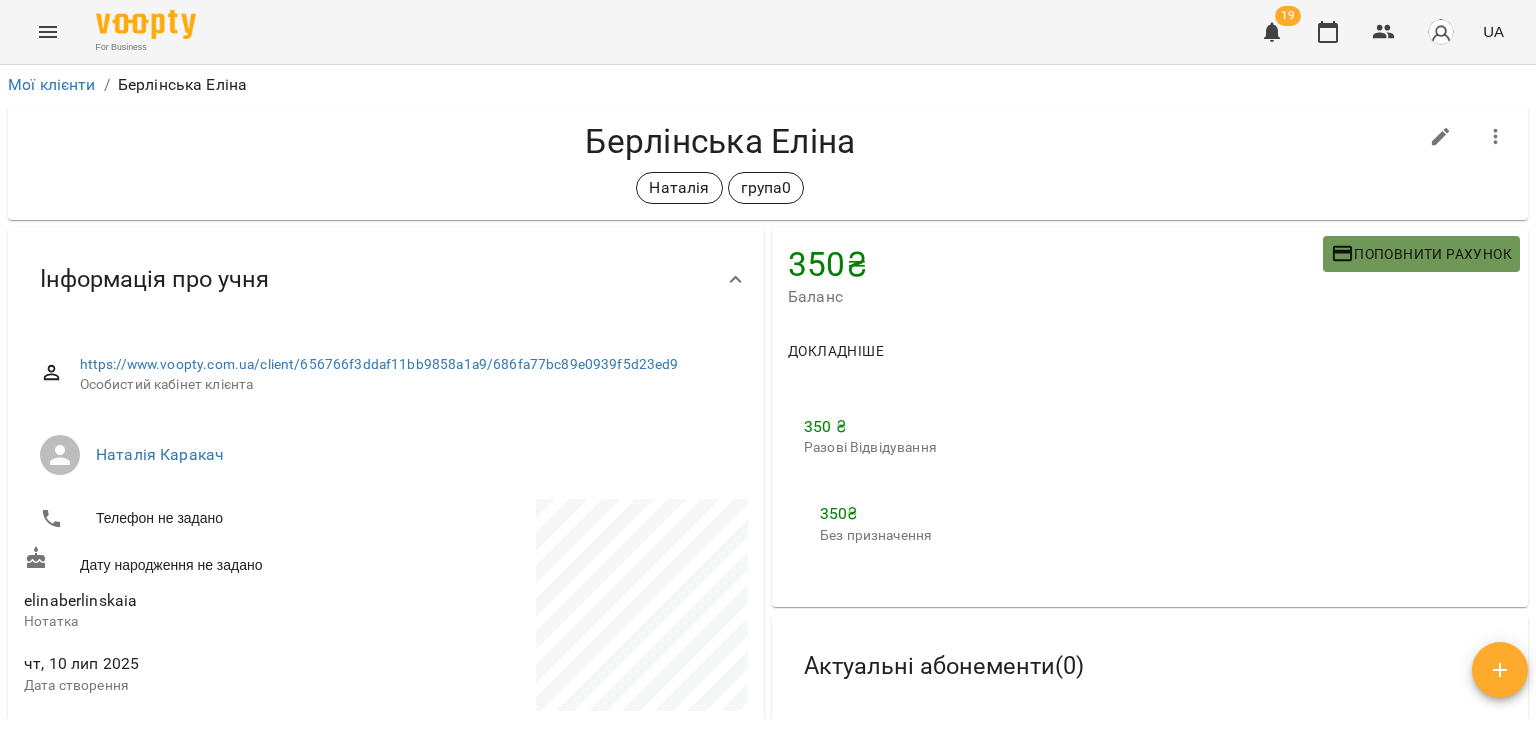 click on "Поповнити рахунок" at bounding box center (1421, 254) 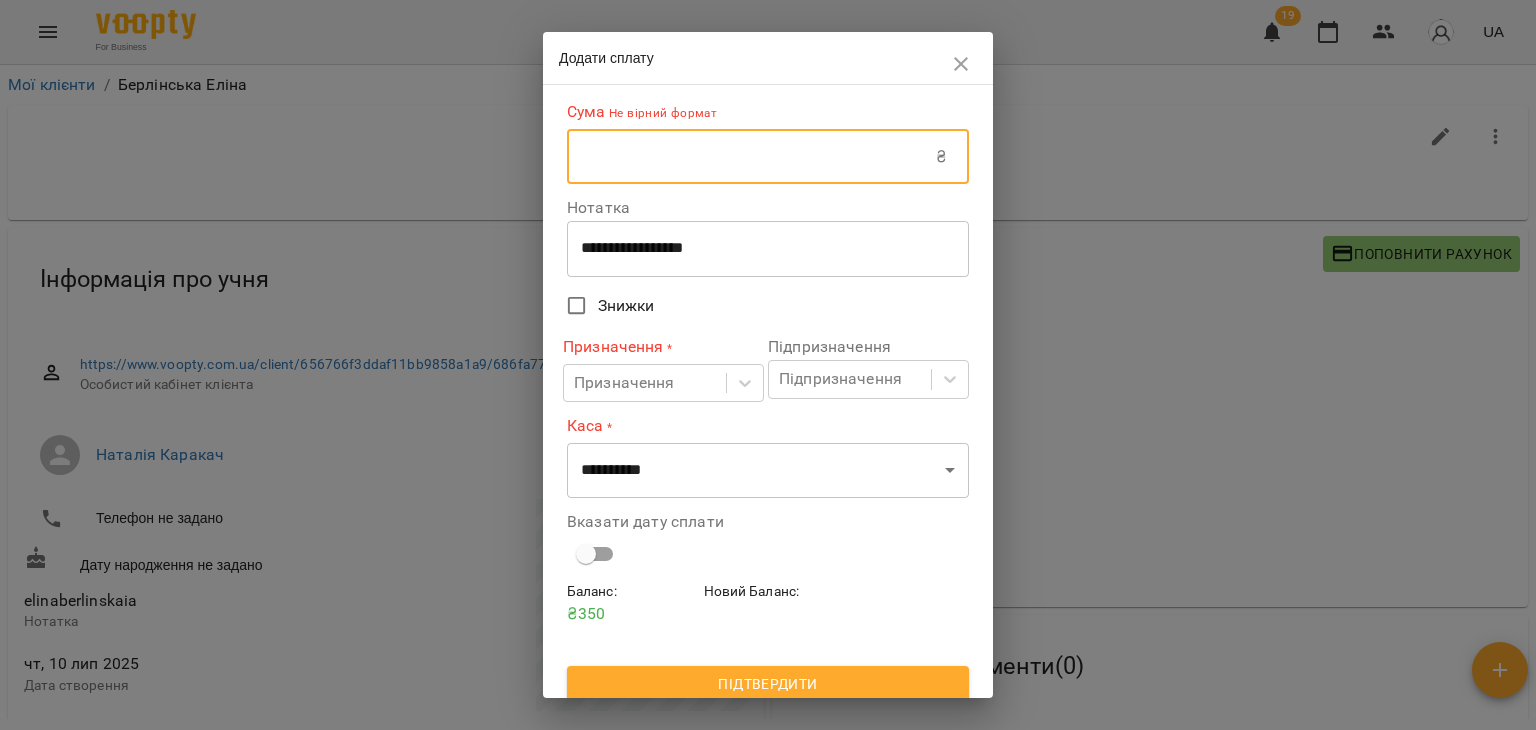 click at bounding box center [751, 157] 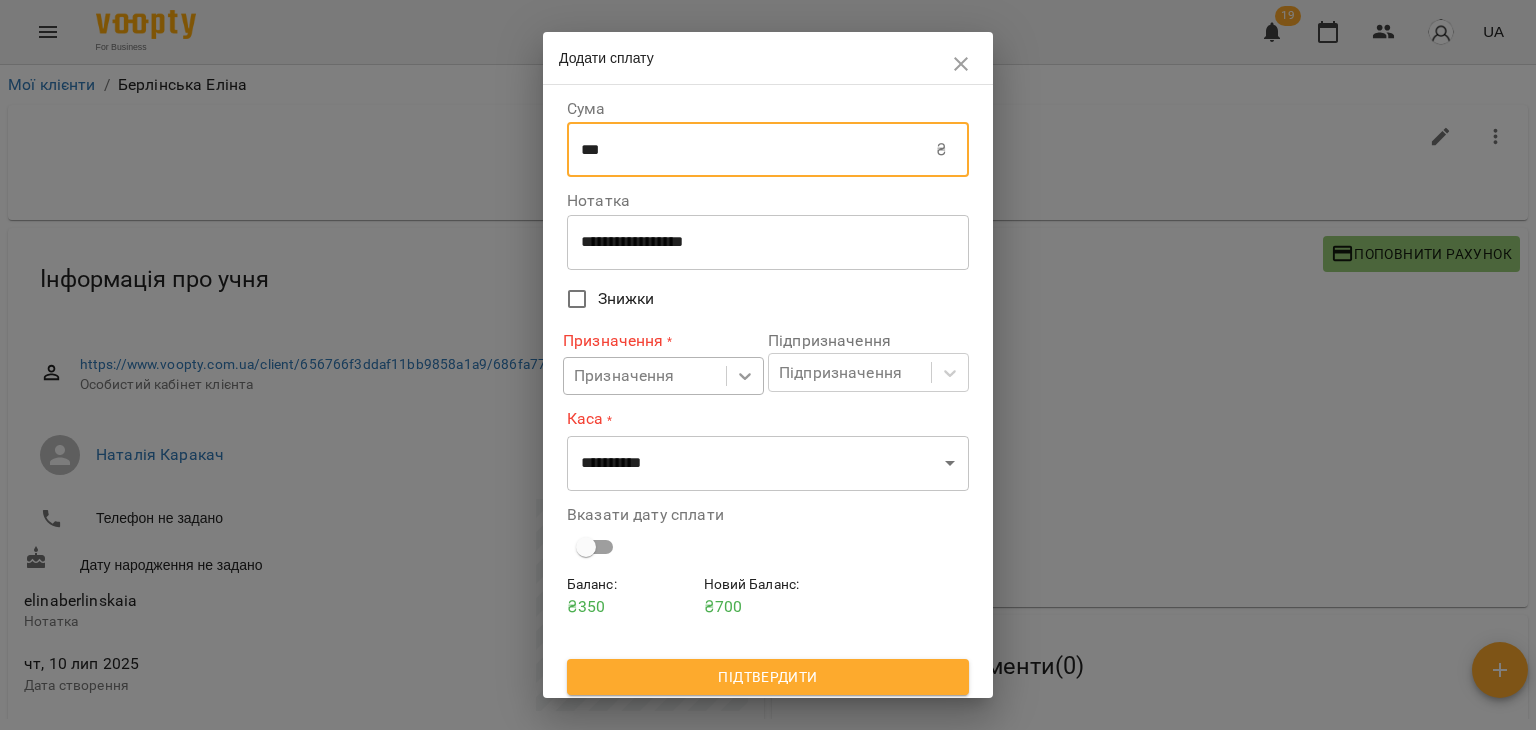 type on "***" 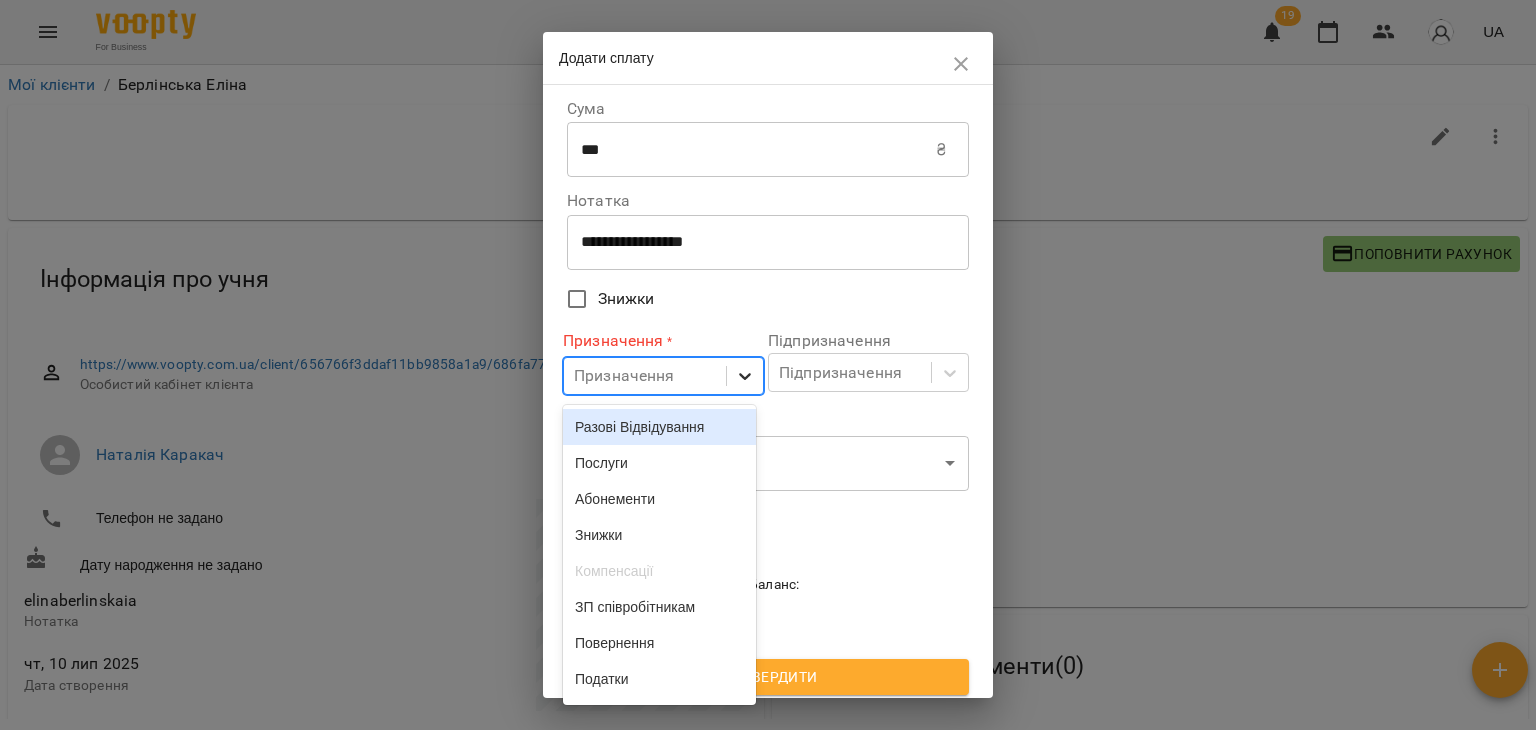click 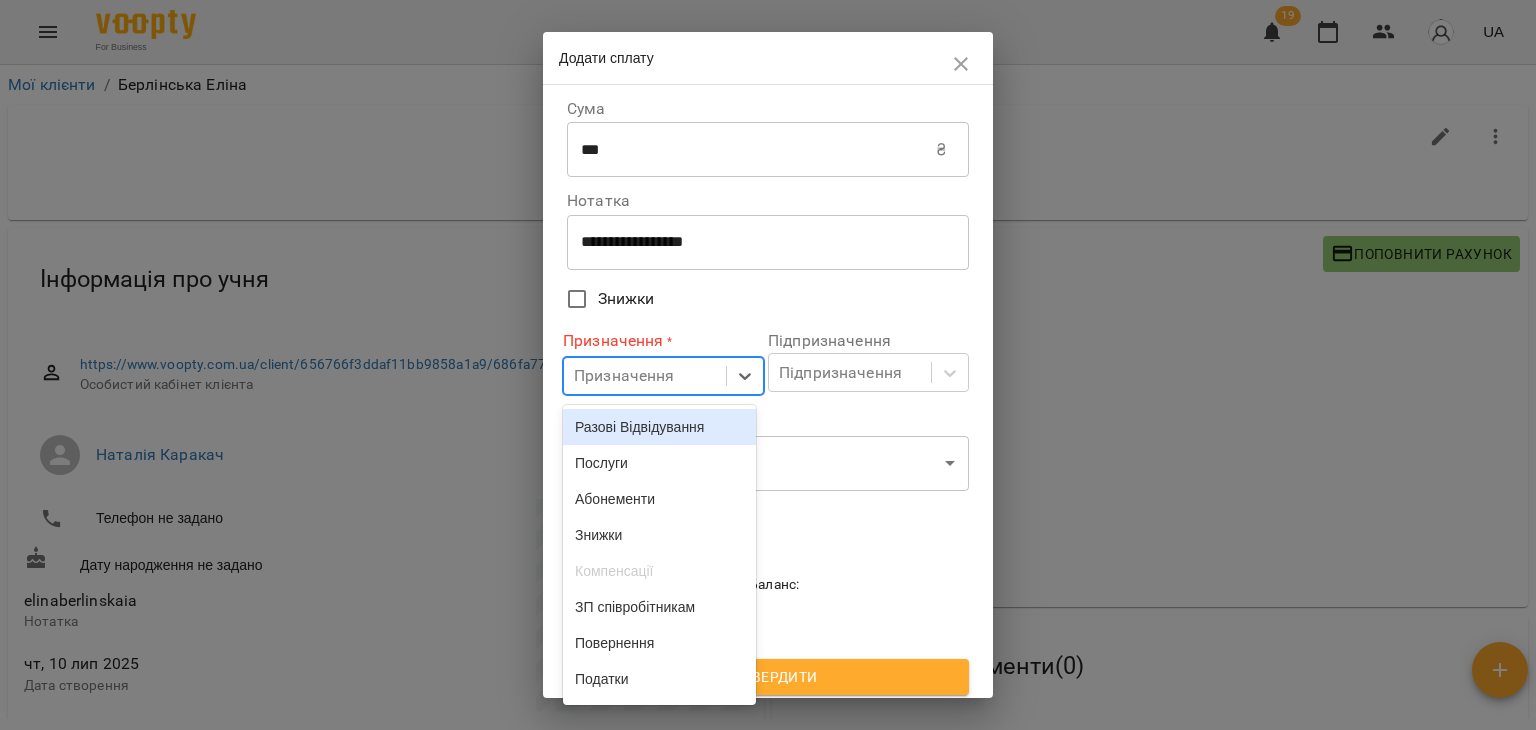 click on "Разові Відвідування" at bounding box center (659, 427) 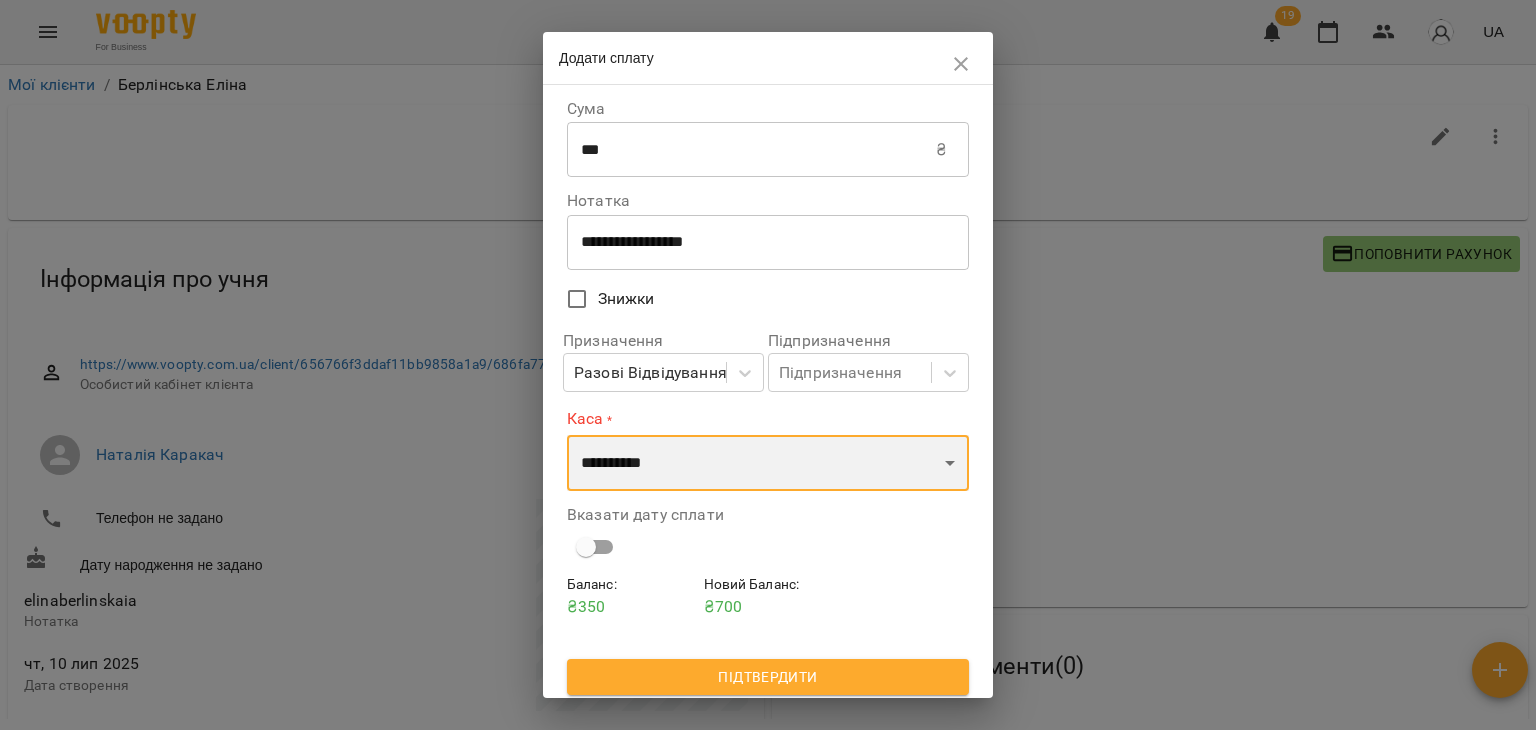 click on "**********" at bounding box center (768, 463) 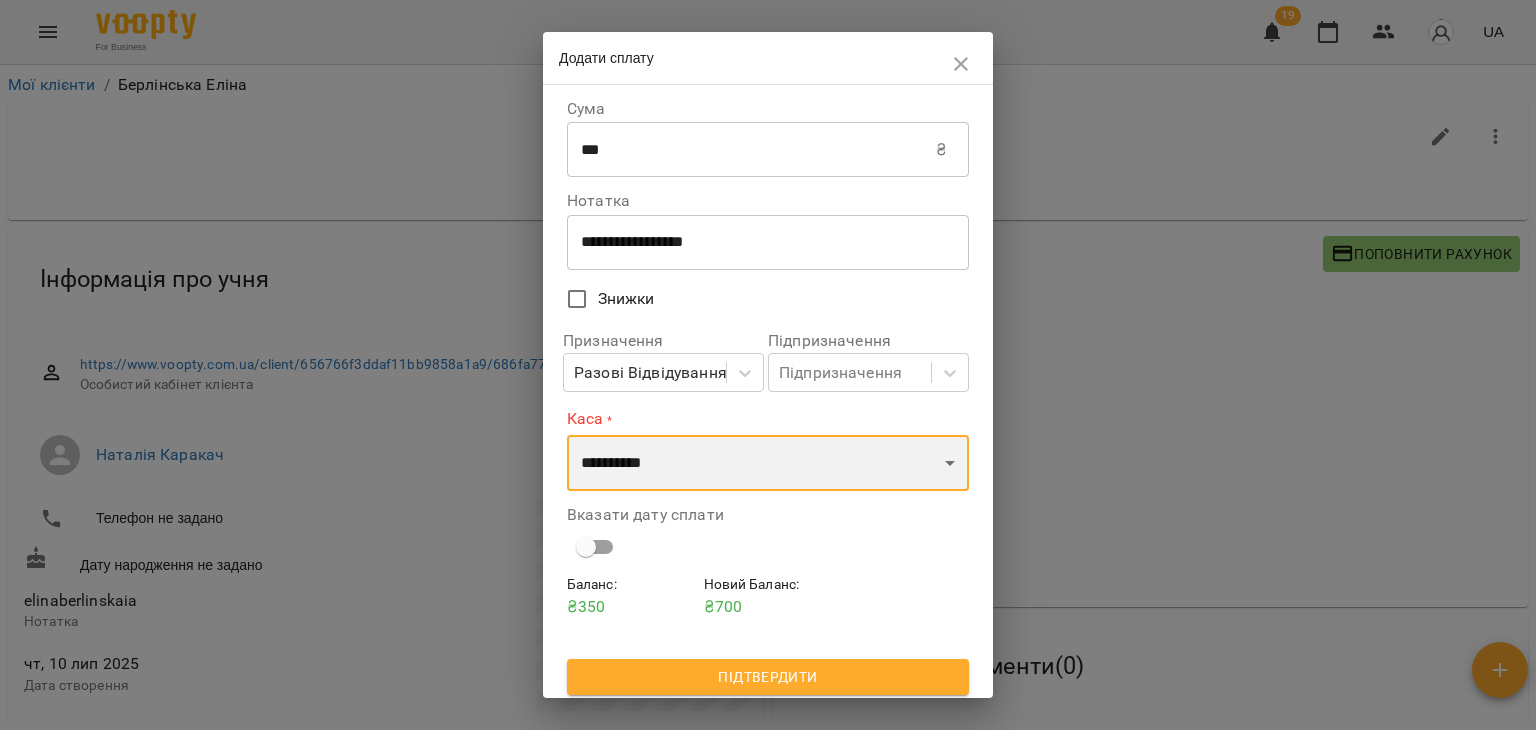 select on "******" 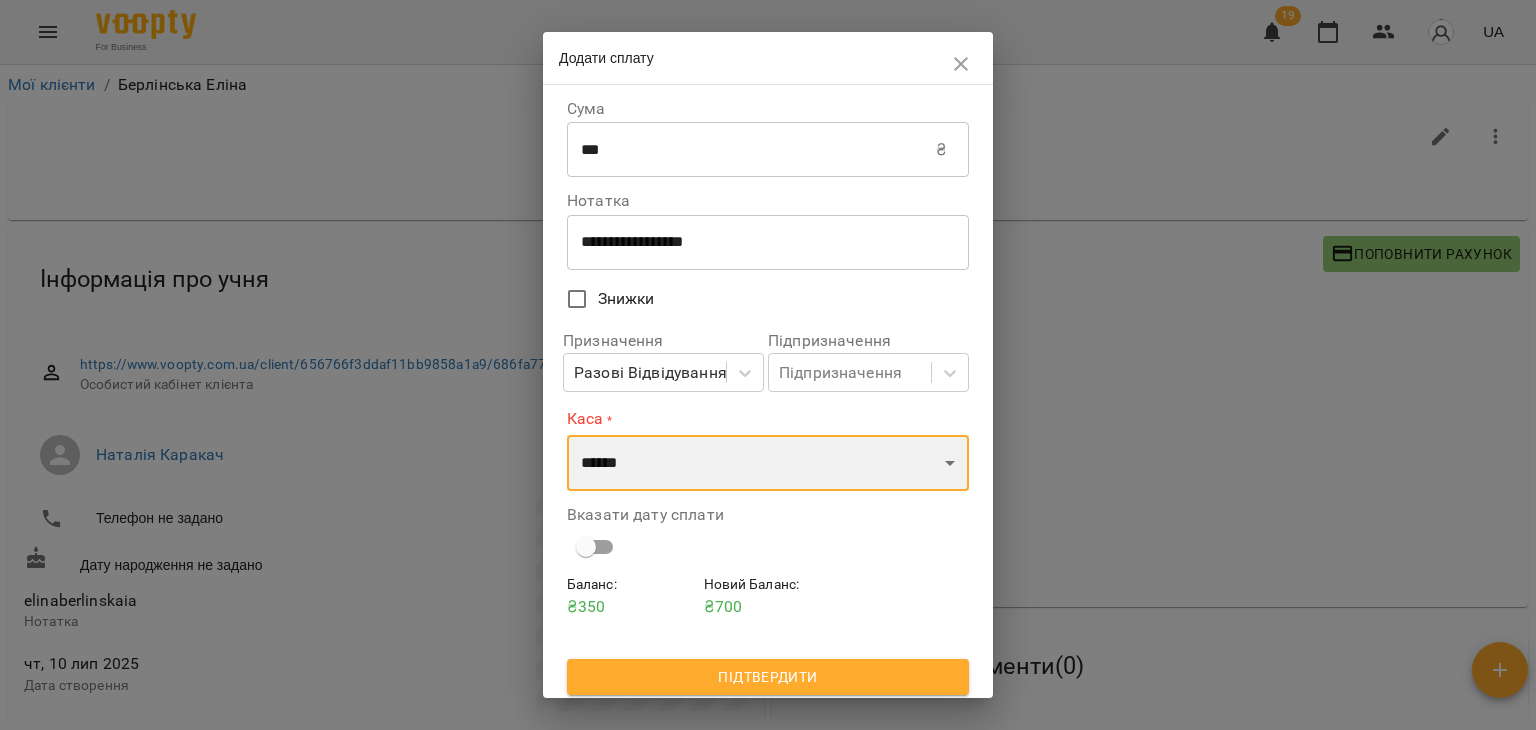 click on "**********" at bounding box center (768, 463) 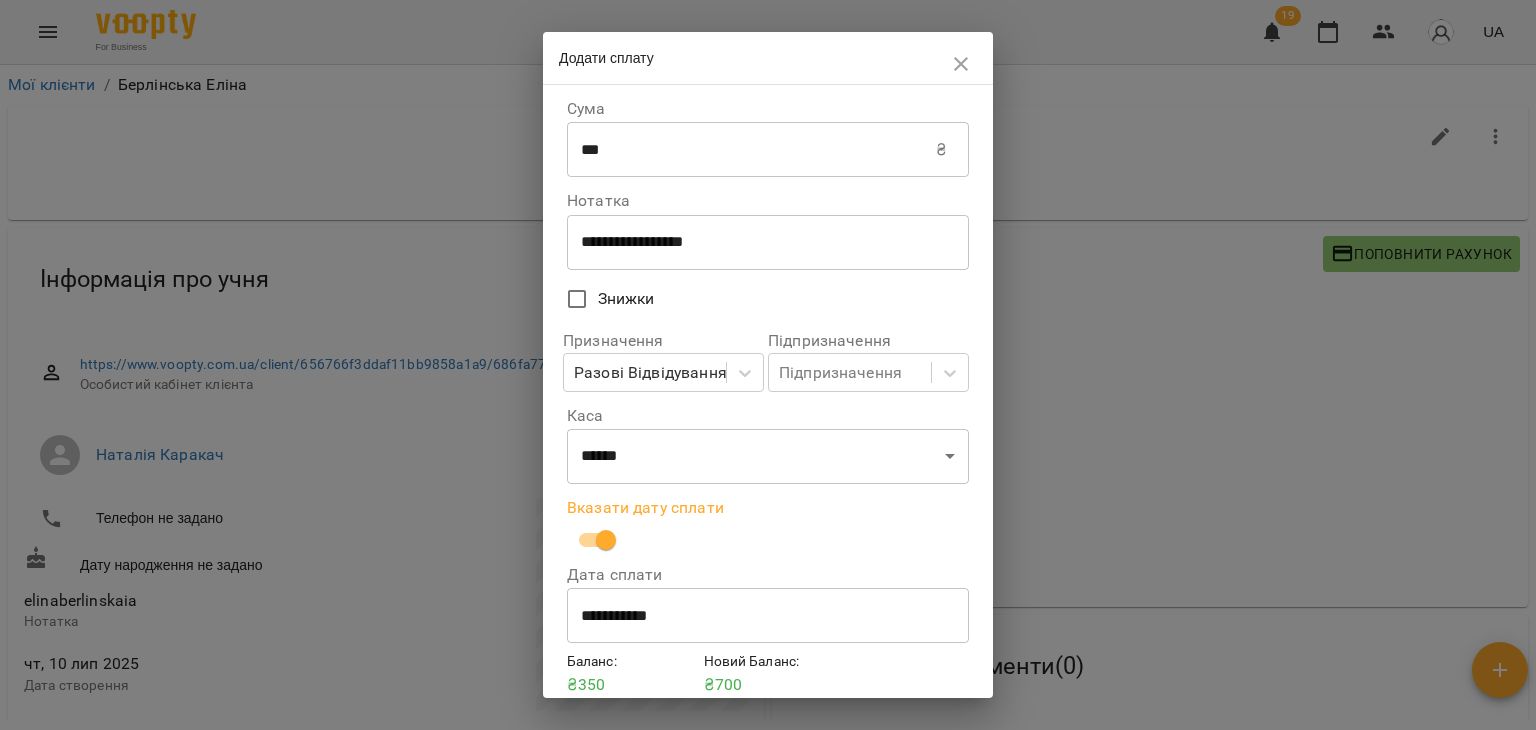 scroll, scrollTop: 84, scrollLeft: 0, axis: vertical 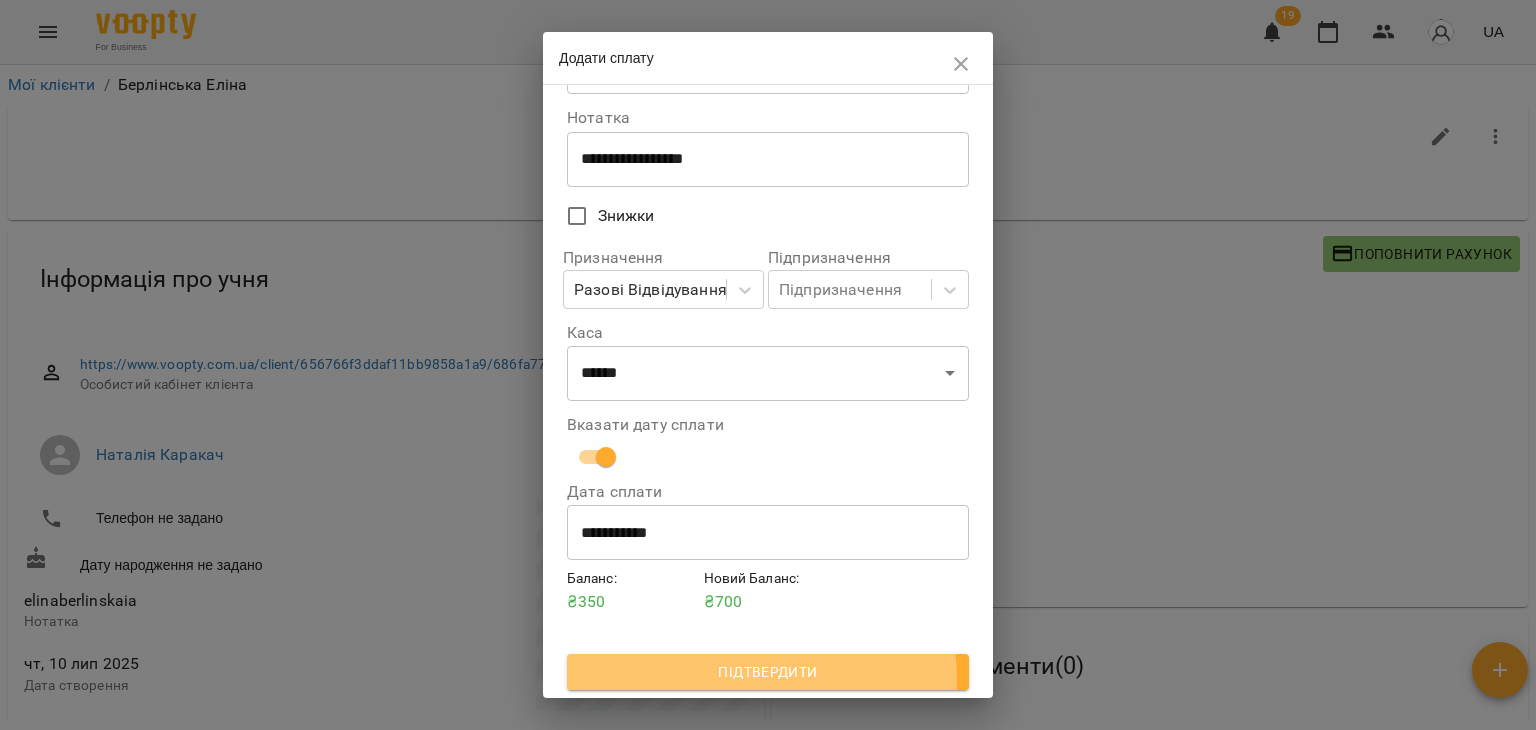 click on "Підтвердити" at bounding box center [768, 672] 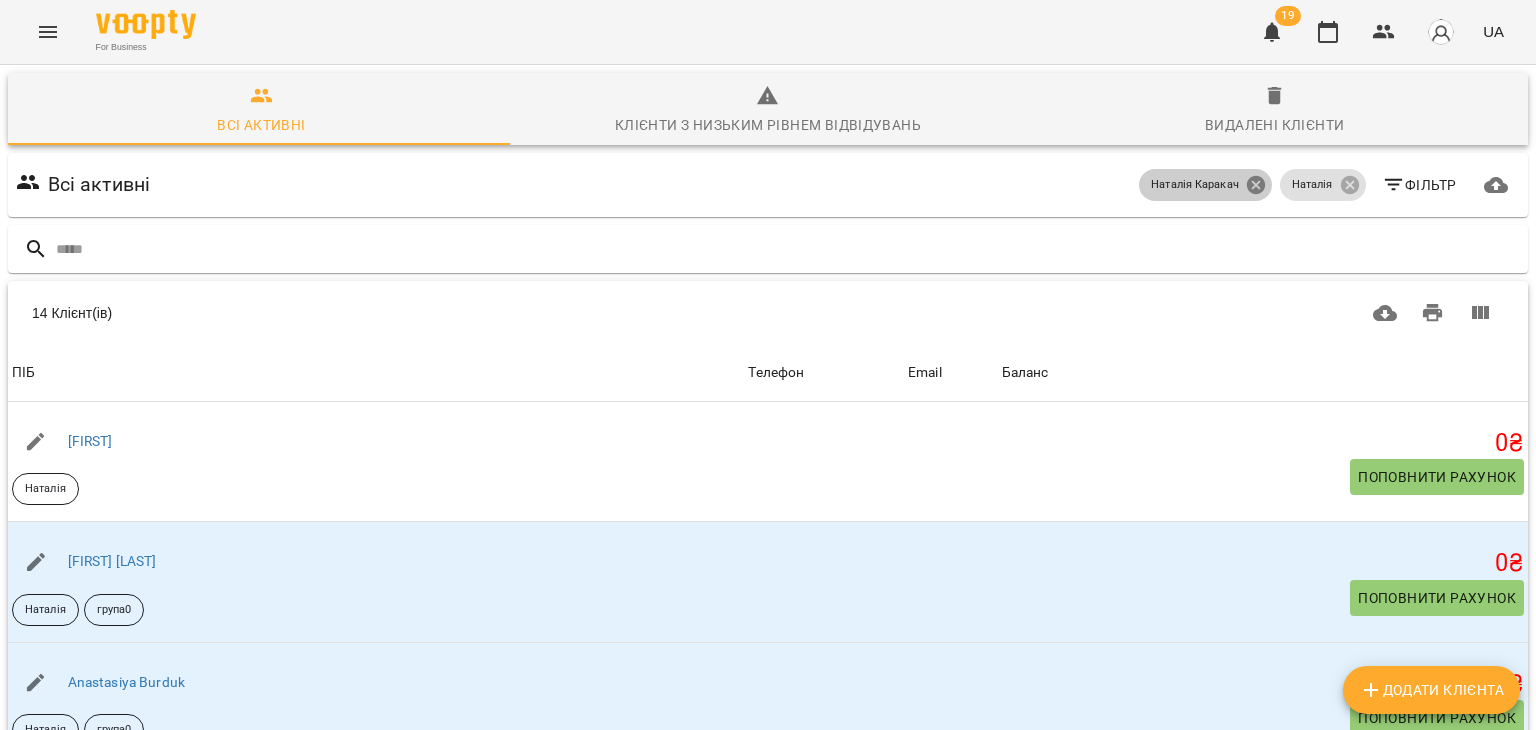 click 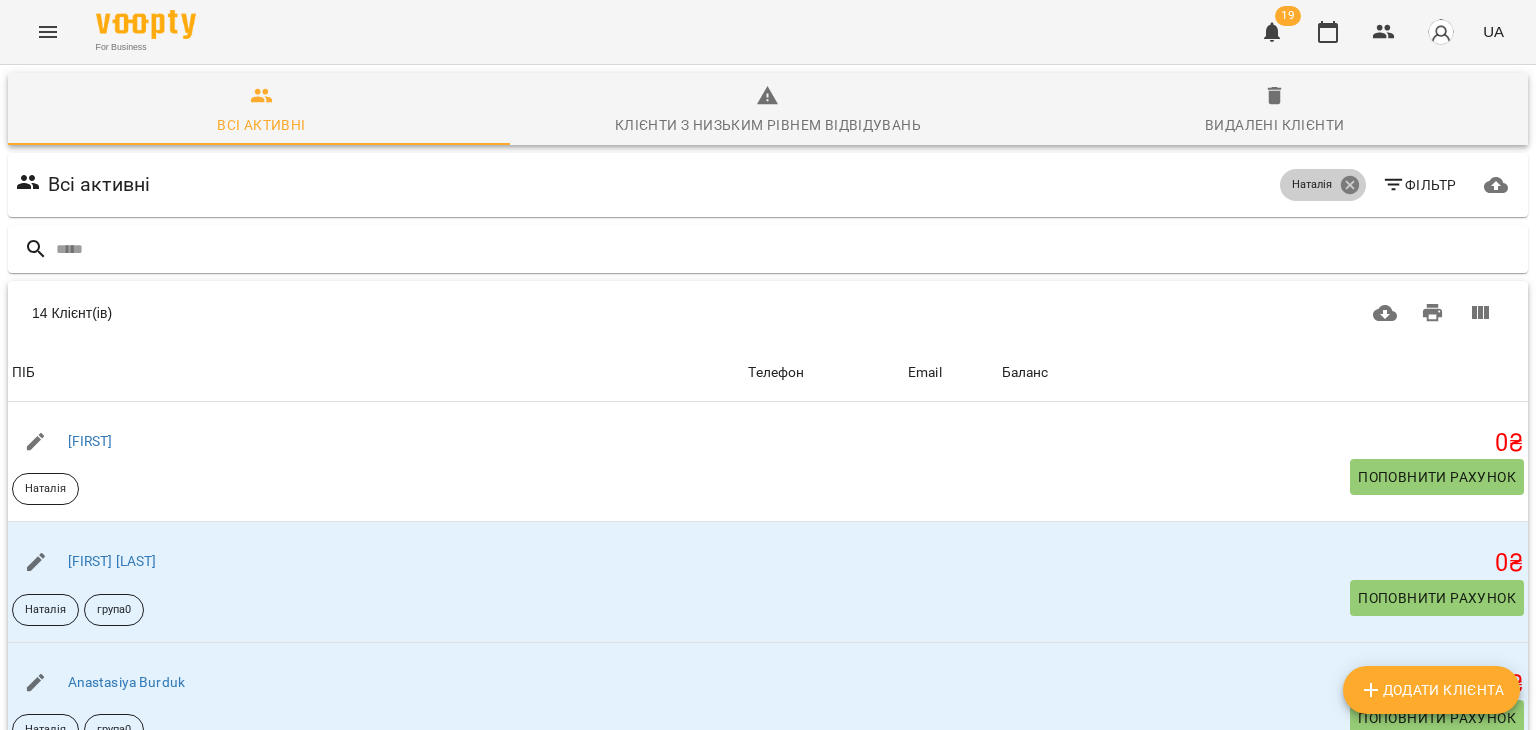 click 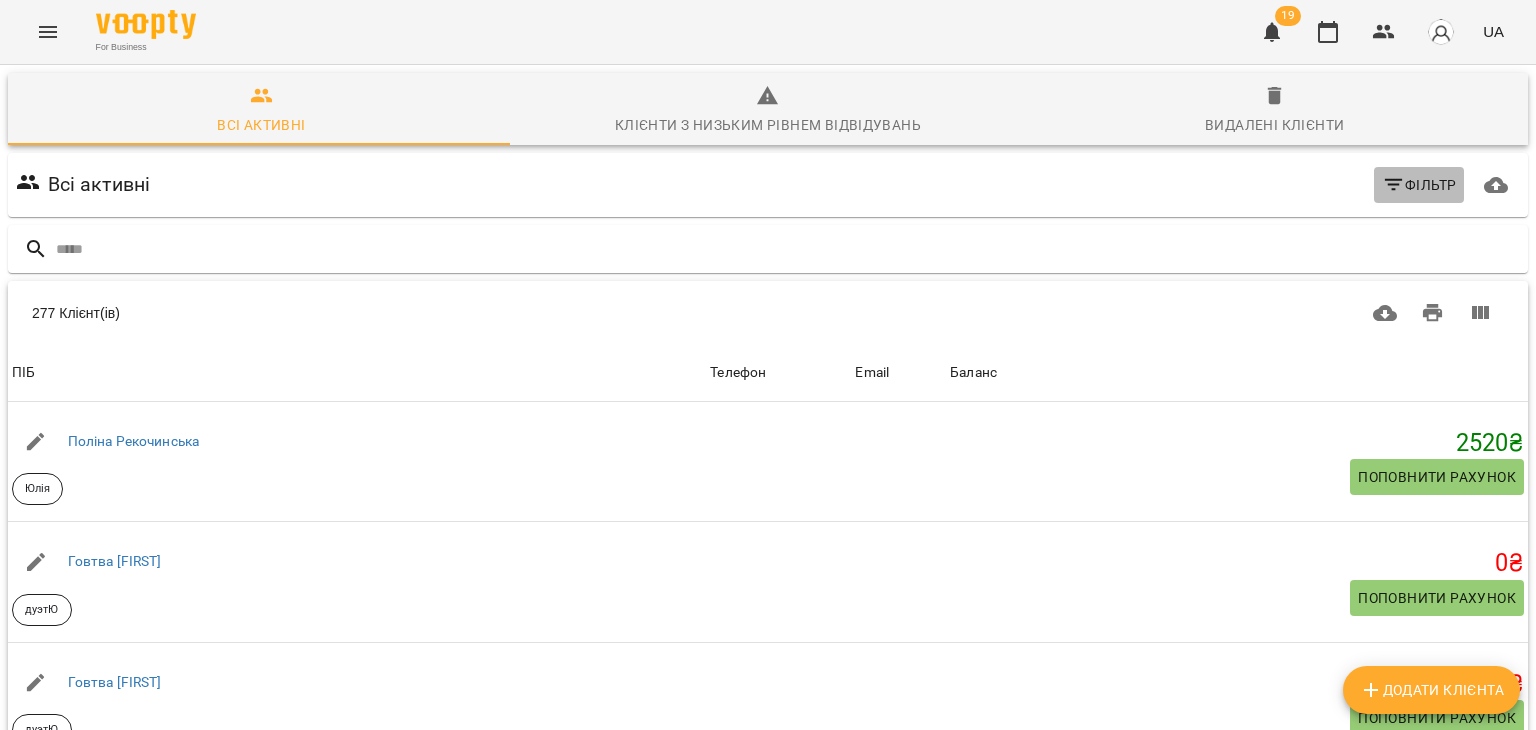 click on "Фільтр" at bounding box center (1419, 185) 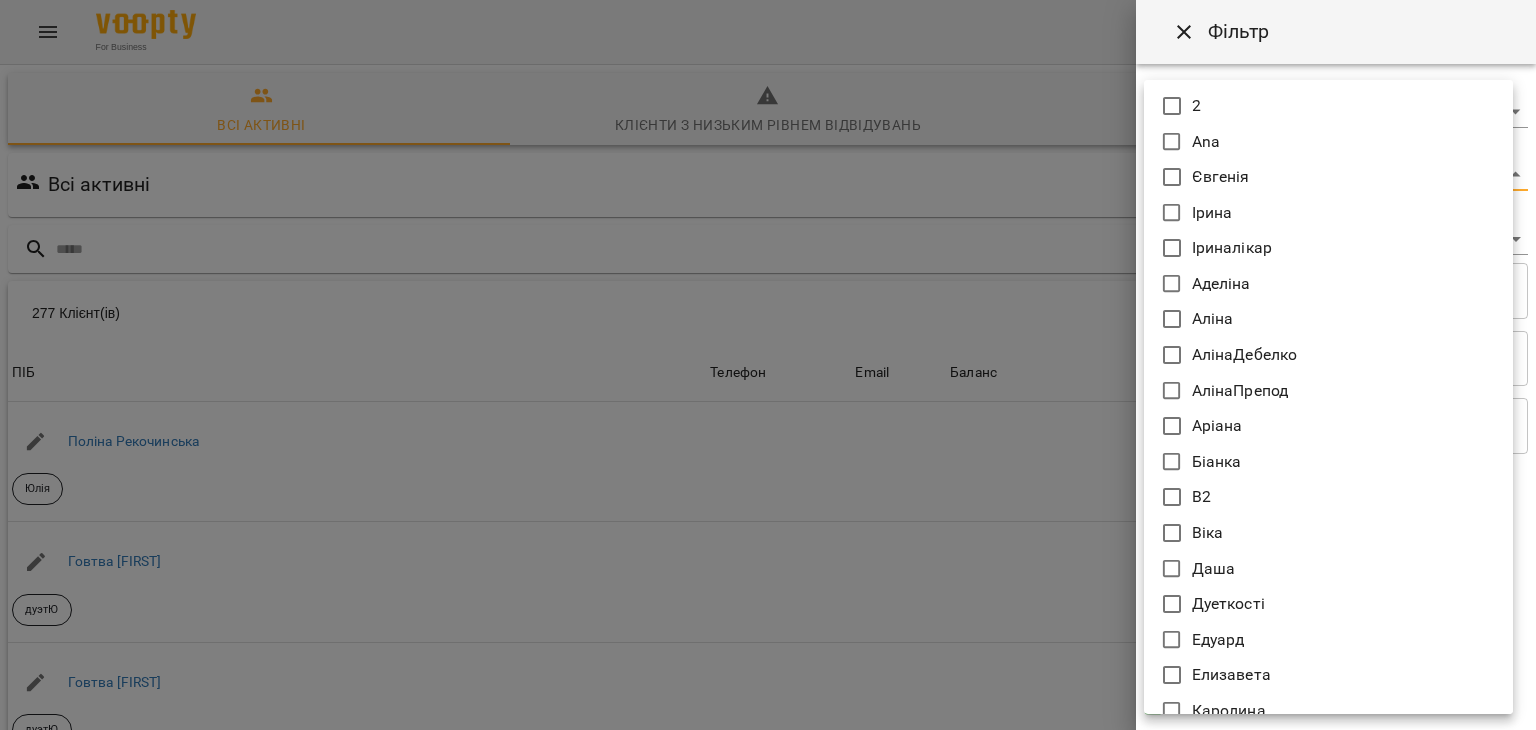 click on "For Business 19 UA Всі активні Клієнти з низьким рівнем відвідувань Видалені клієнти   Всі активні Фільтр 277   Клієнт(ів) 277   Клієнт(ів) ПІБ Телефон Email Баланс ПІБ Поліна Рекочинська Юлія Телефон Email Баланс 2520 ₴ Поповнити рахунок ПІБ Говтва Юрій дуэтЮ Телефон Email Баланс 0 ₴ Поповнити рахунок ПІБ Говтва Анна дуэтЮ Телефон Email Баланс 0 ₴ Поповнити рахунок ПІБ Ілля (діти) Юлія Телефон Email Баланс 0 ₴ Поповнити рахунок ПІБ Дарія (діти) Юлія Телефон Email Баланс 0 ₴ Поповнити рахунок ПІБ Марія дует з Данилом Аделіна Телефон Email Баланс 0 ₴ ПІБ 0" at bounding box center (768, 522) 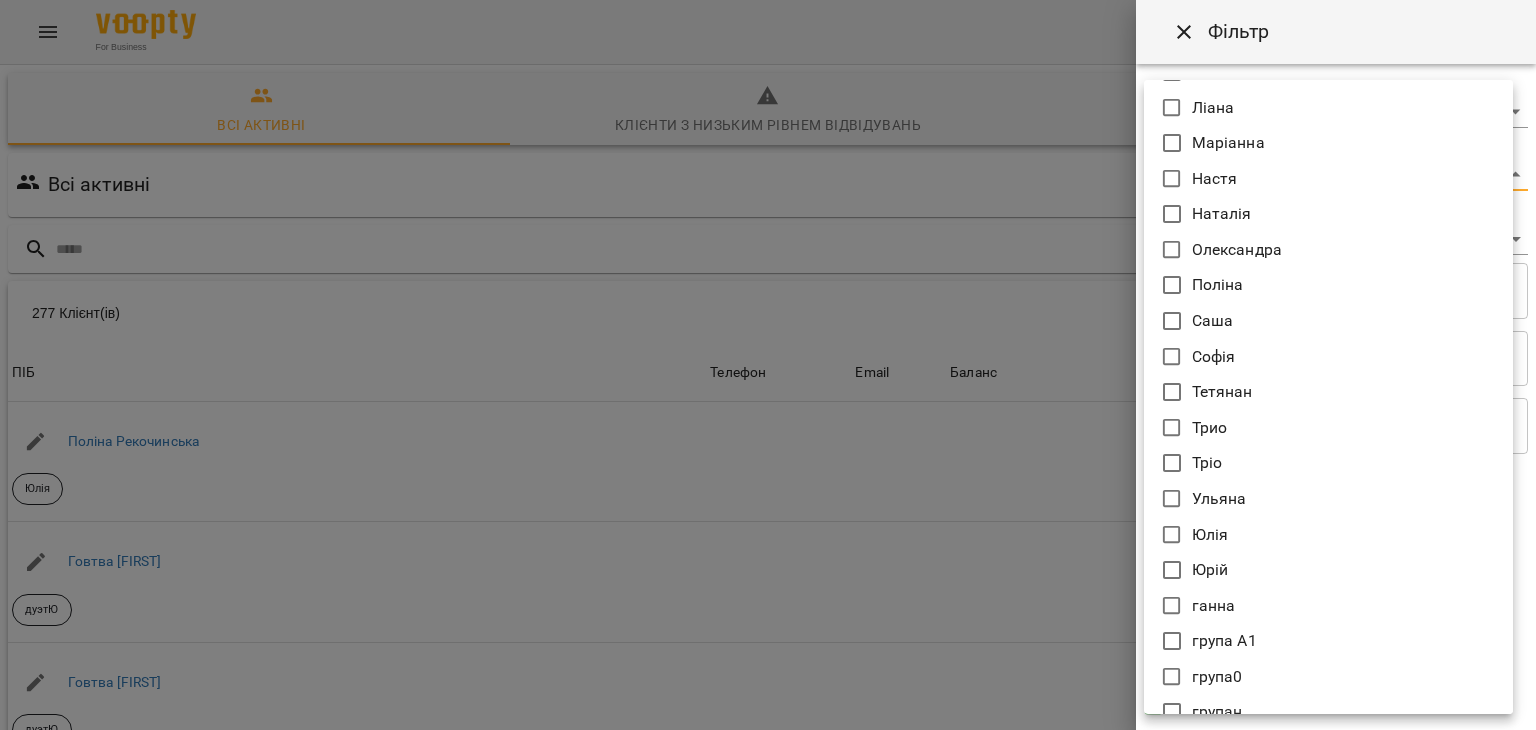 scroll, scrollTop: 712, scrollLeft: 0, axis: vertical 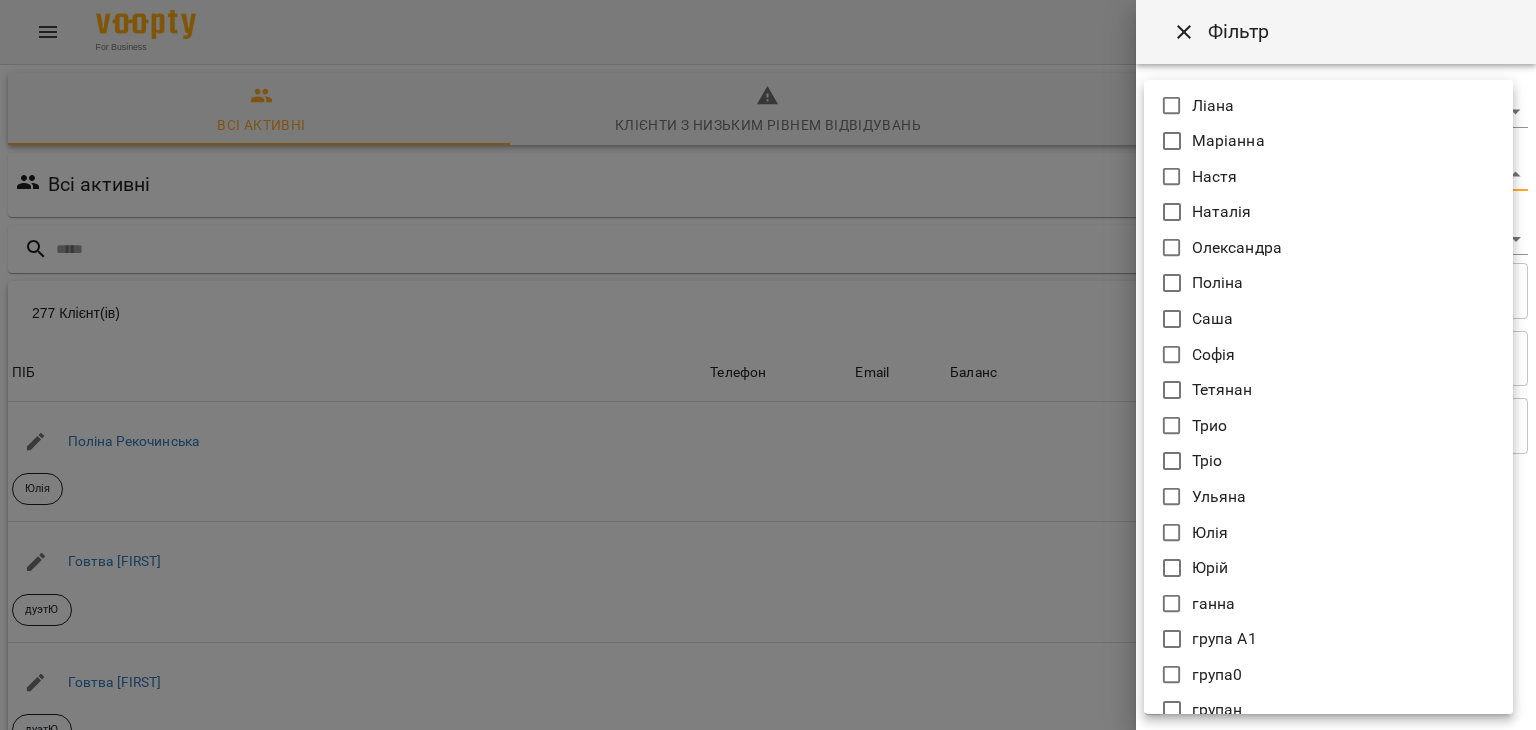 click on "Ульяна" at bounding box center [1328, 497] 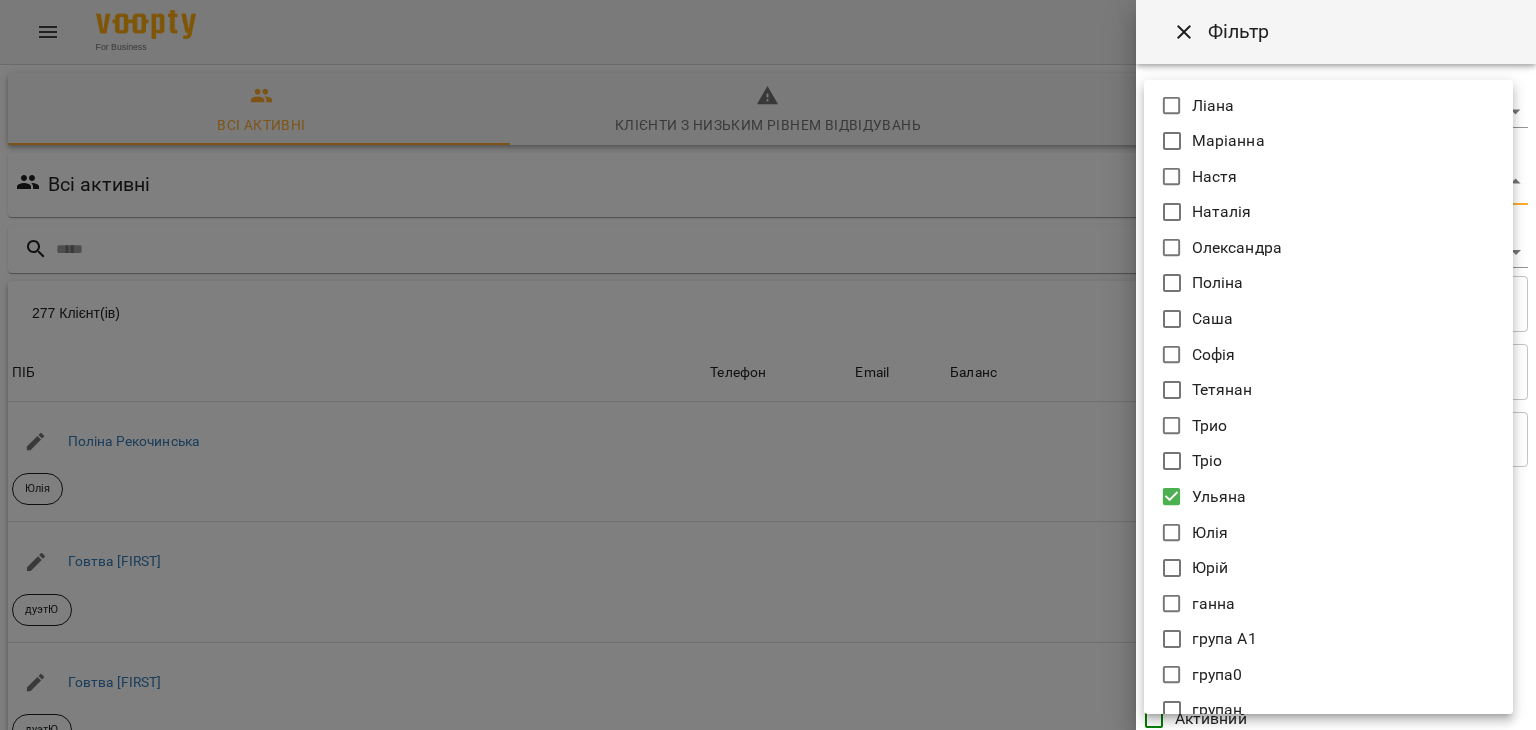 type on "******" 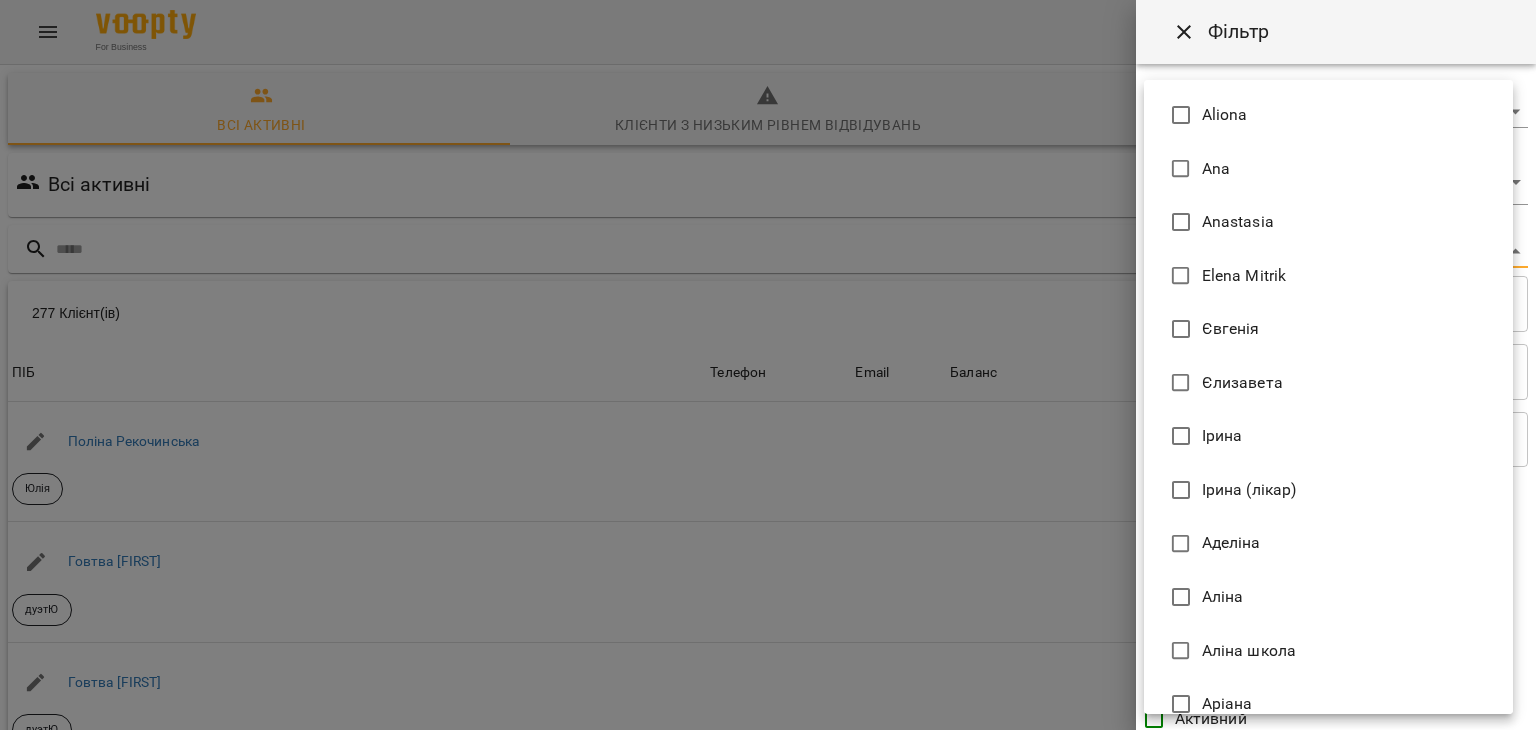 click on "For Business 19 UA Всі активні Клієнти з низьким рівнем відвідувань Видалені клієнти   Всі активні Ульяна Фільтр 277   Клієнт(ів) 277   Клієнт(ів) ПІБ Телефон Email Баланс ПІБ Поліна Рекочинська Юлія Телефон Email Баланс 2520 ₴ Поповнити рахунок ПІБ Говтва Юрій дуэтЮ Телефон Email Баланс 0 ₴ Поповнити рахунок ПІБ Говтва Анна дуэтЮ Телефон Email Баланс 0 ₴ Поповнити рахунок ПІБ Ілля (діти) Юлія Телефон Email Баланс 0 ₴ Поповнити рахунок ПІБ Дарія (діти) Юлія Телефон Email Баланс 0 ₴ Поповнити рахунок ПІБ Марія дует з Данилом Аделіна Телефон Email Баланс 0" at bounding box center [768, 522] 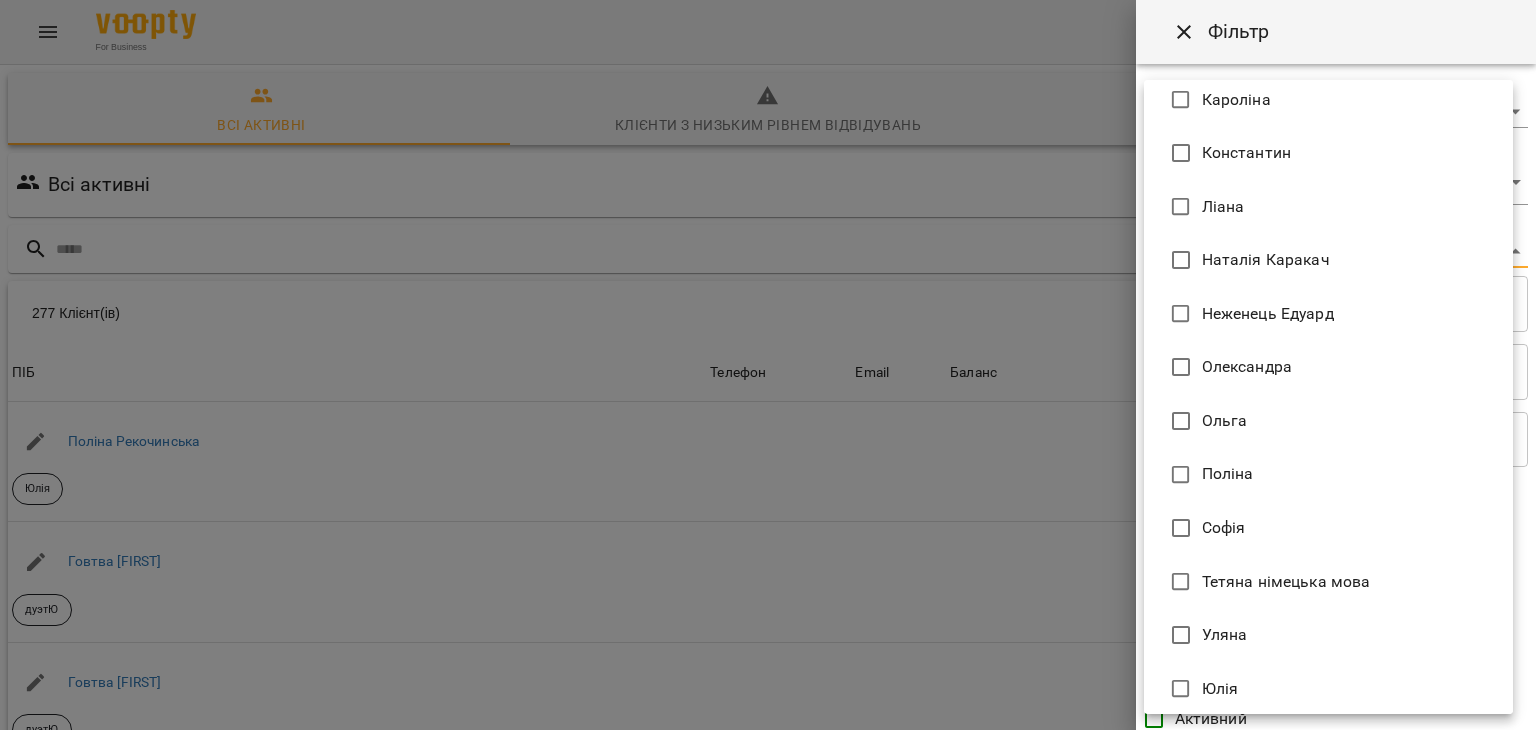 scroll, scrollTop: 1043, scrollLeft: 0, axis: vertical 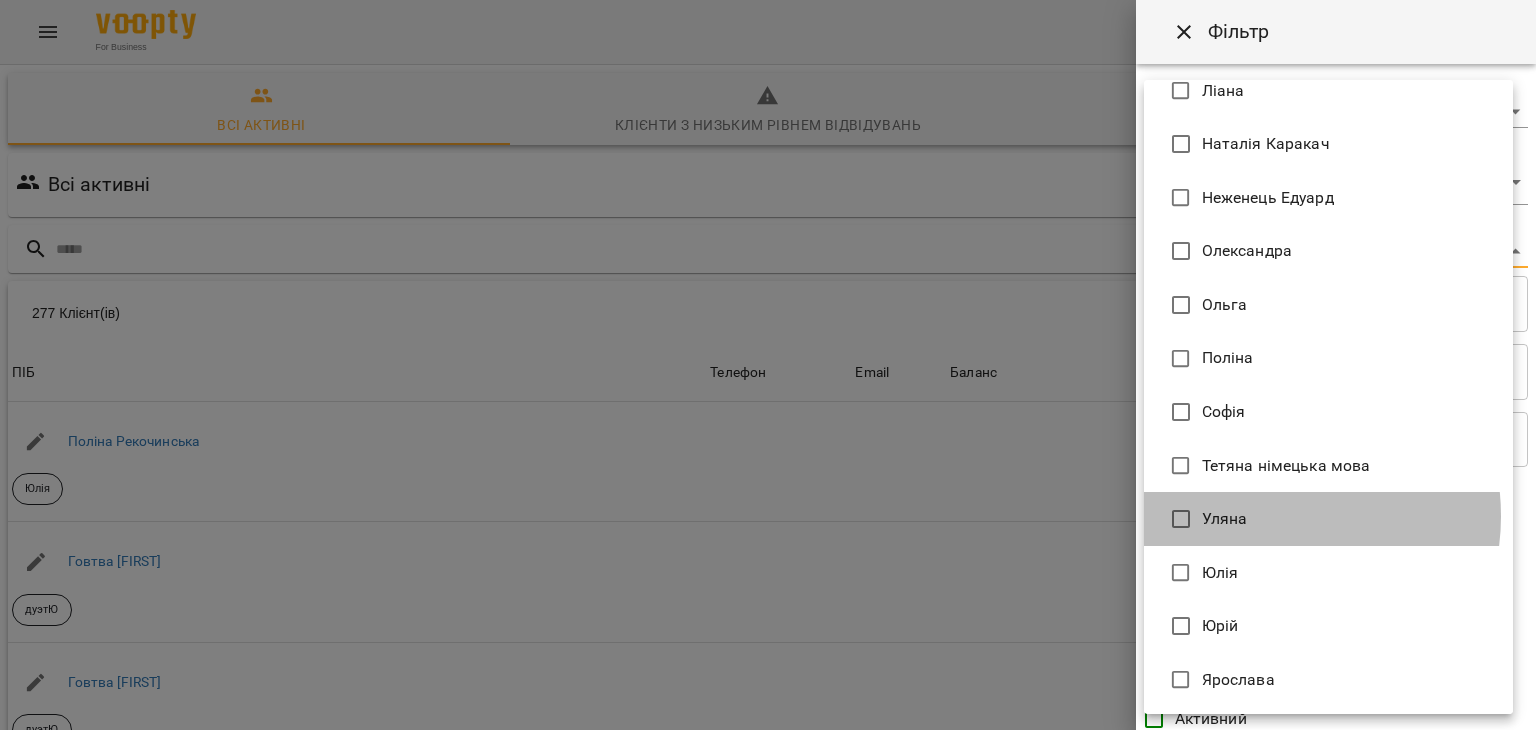 click on "Уляна" at bounding box center [1328, 519] 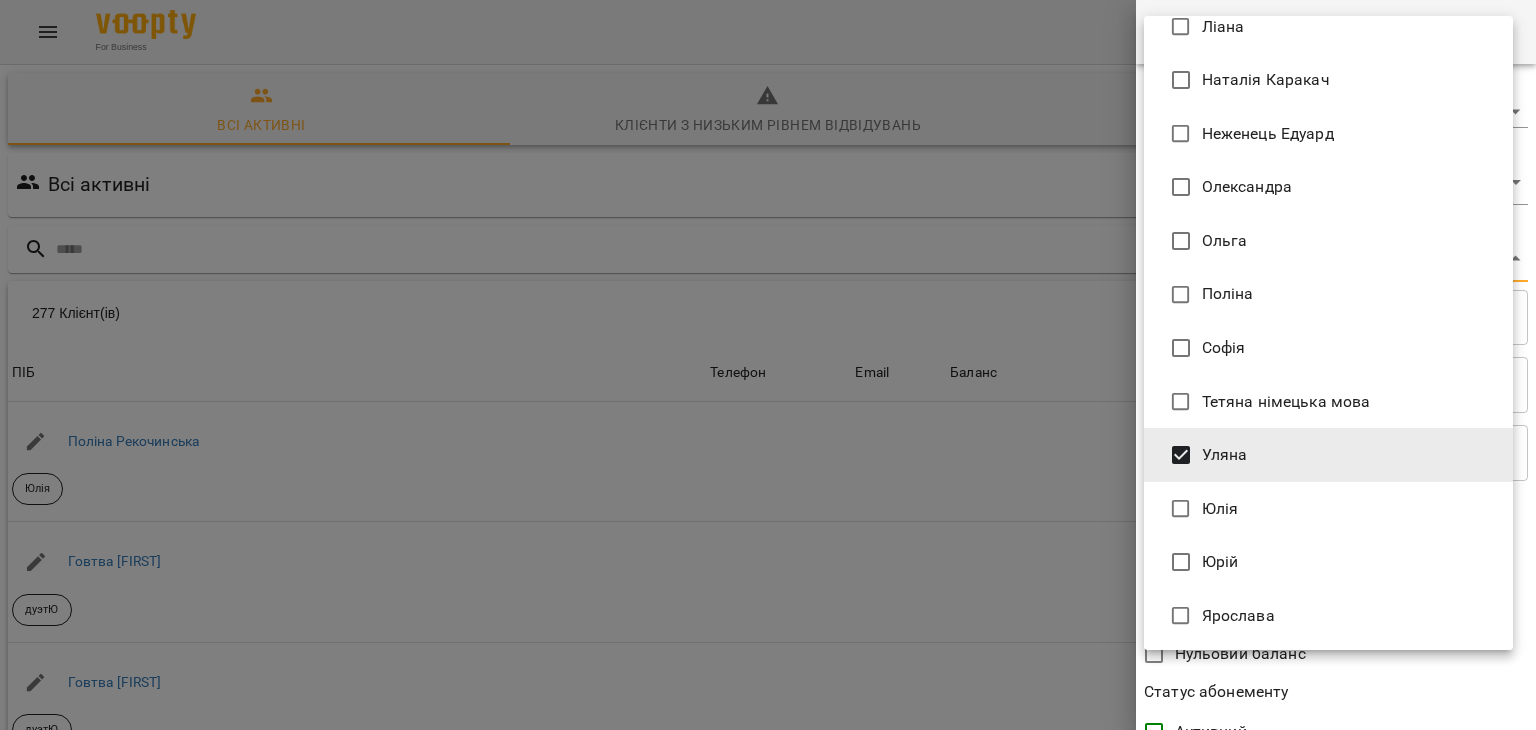click at bounding box center [768, 365] 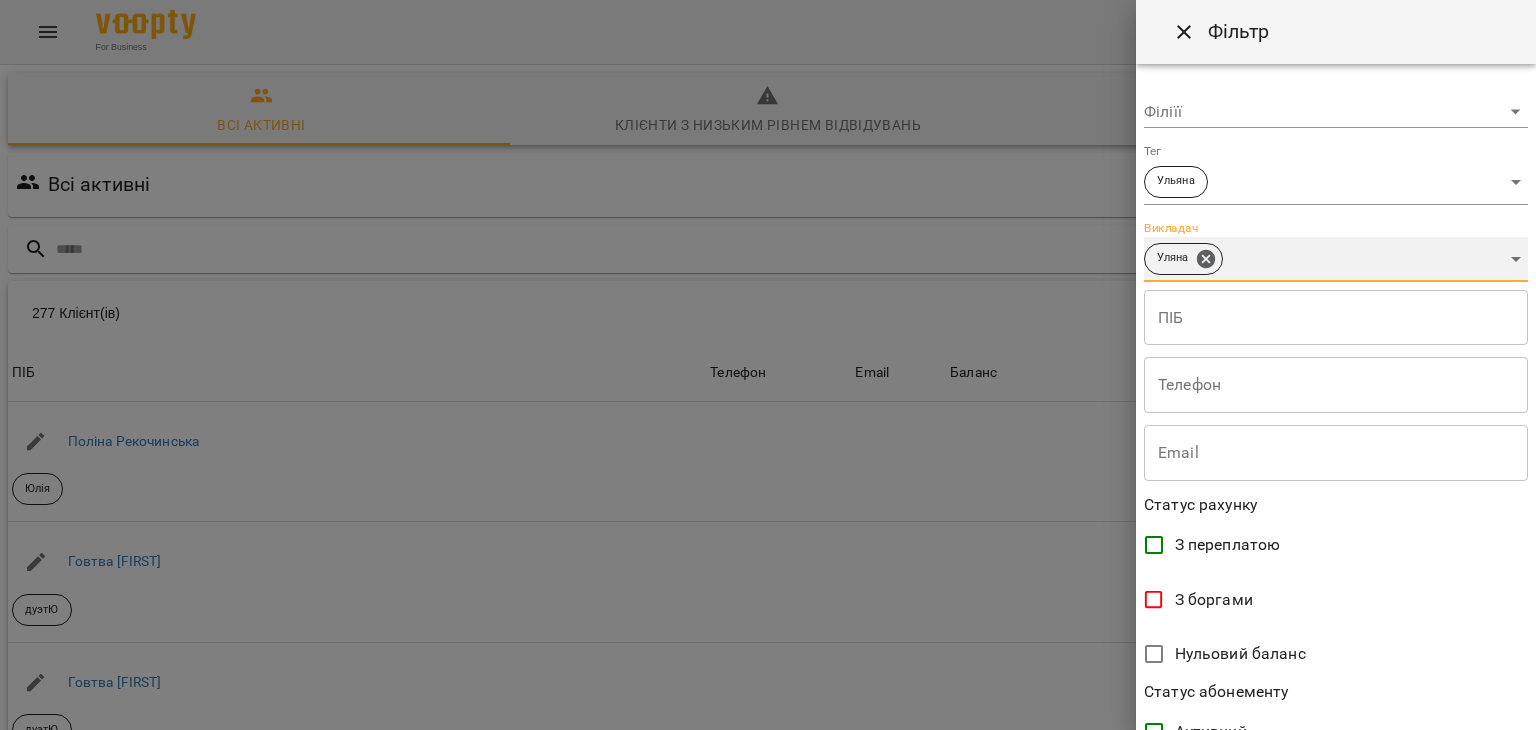 scroll, scrollTop: 410, scrollLeft: 0, axis: vertical 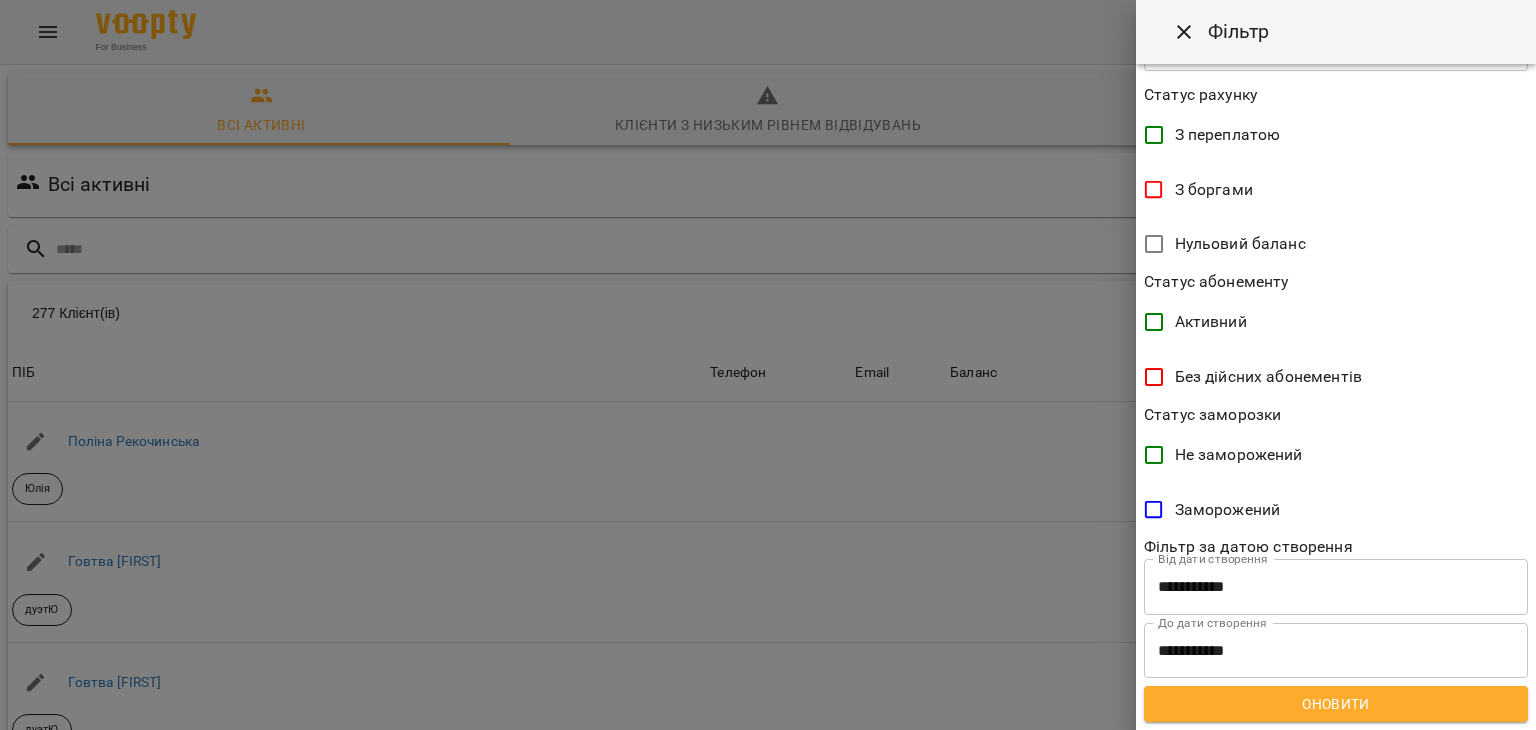 click on "Оновити" at bounding box center (1336, 704) 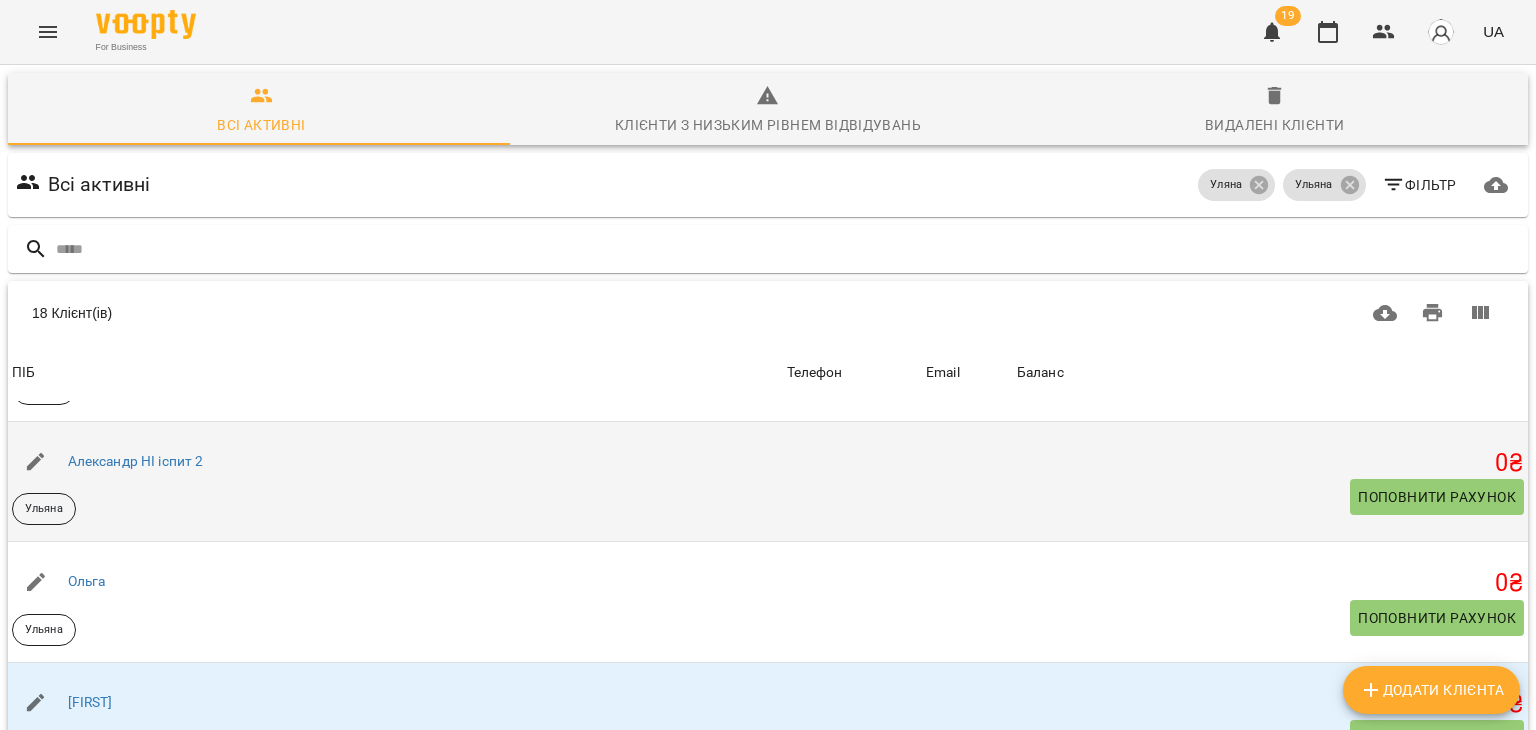 scroll, scrollTop: 1724, scrollLeft: 0, axis: vertical 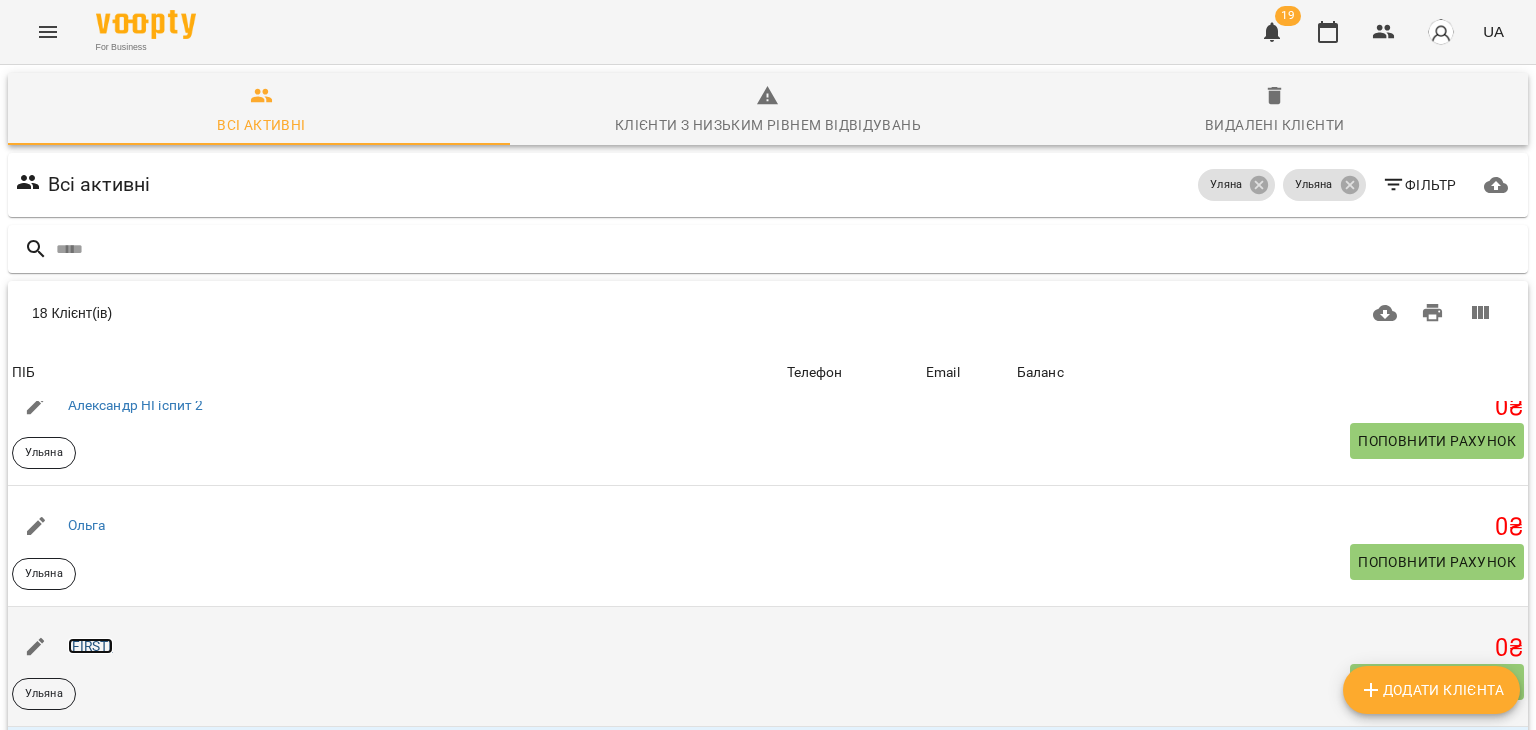 click on "[FIRST]" at bounding box center [90, 646] 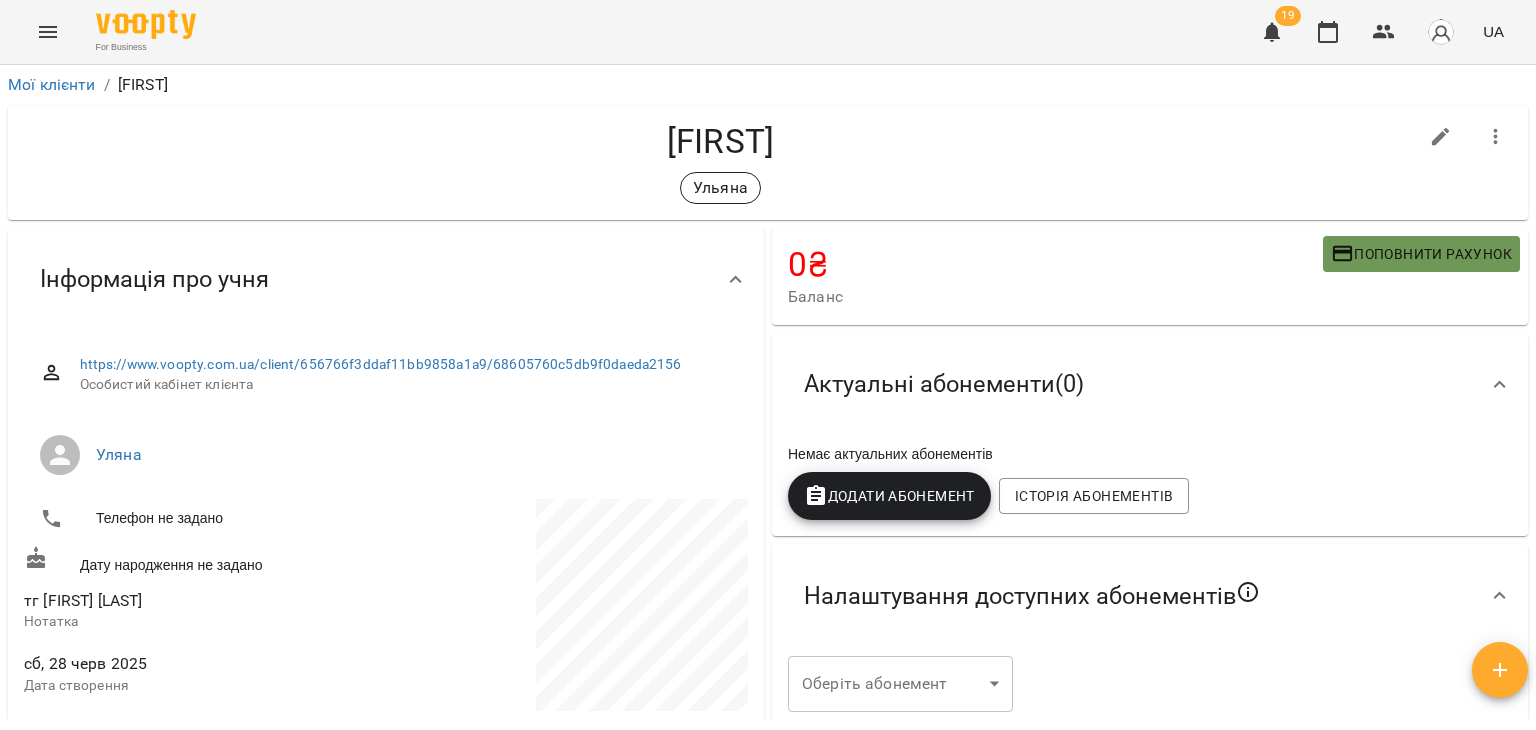 click on "Поповнити рахунок" at bounding box center [1421, 254] 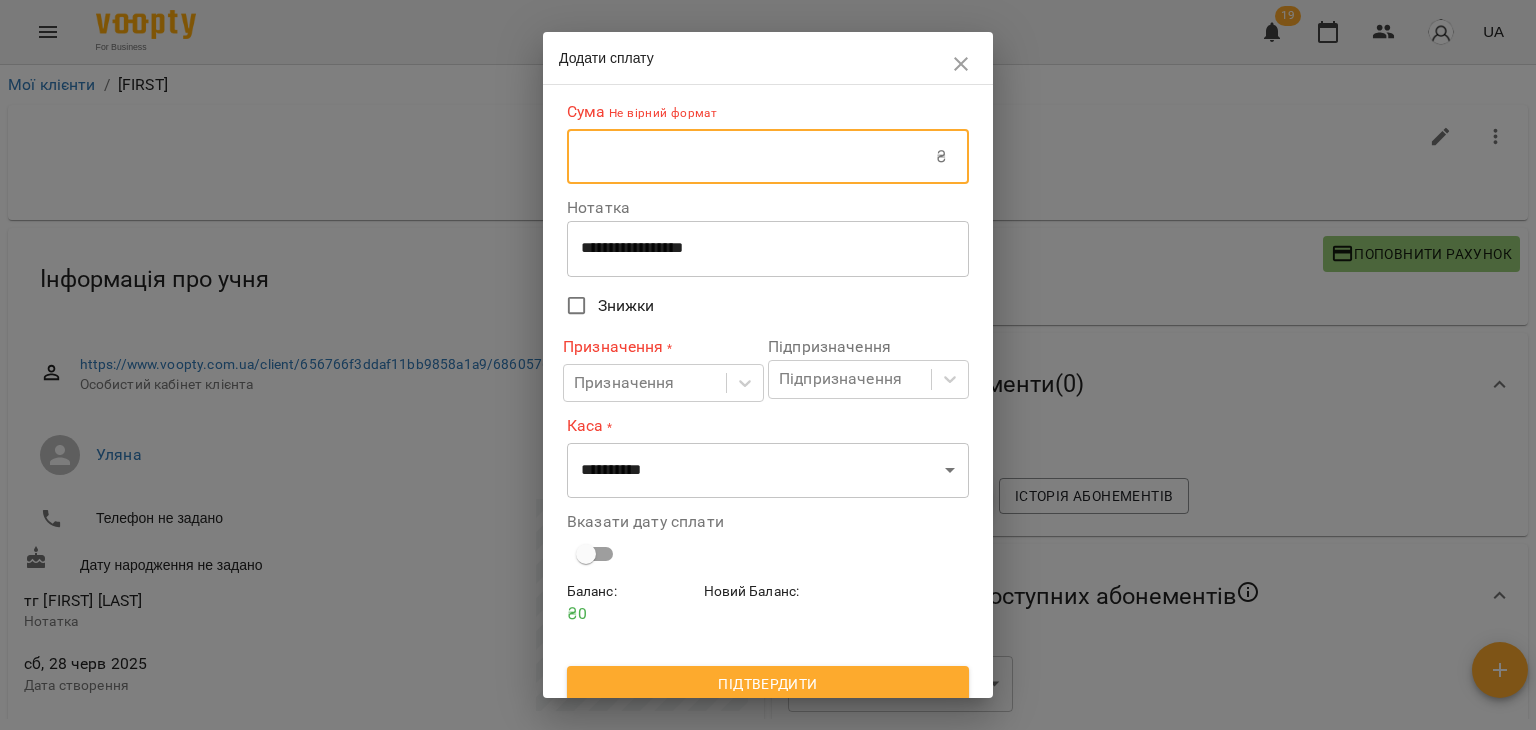 click at bounding box center (751, 157) 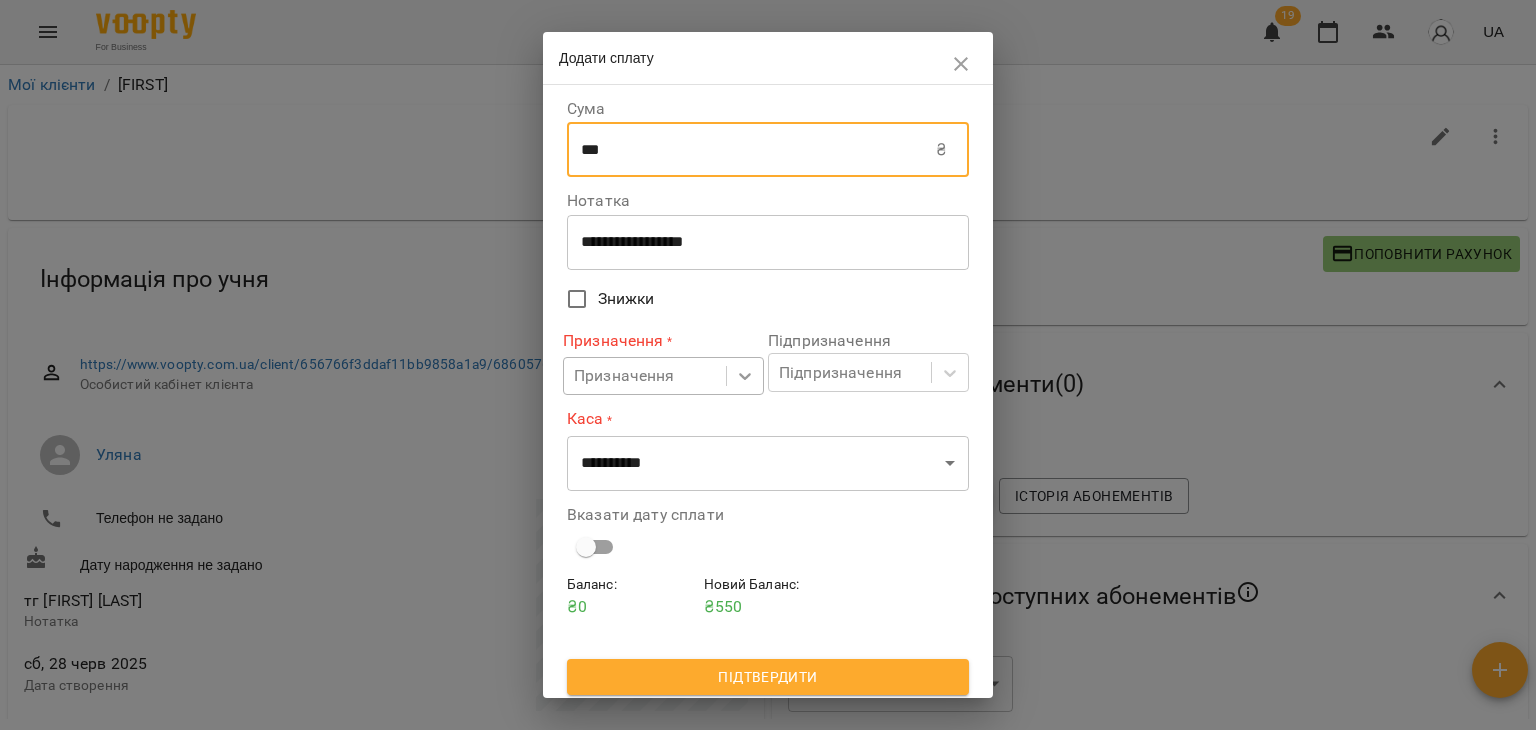 type on "***" 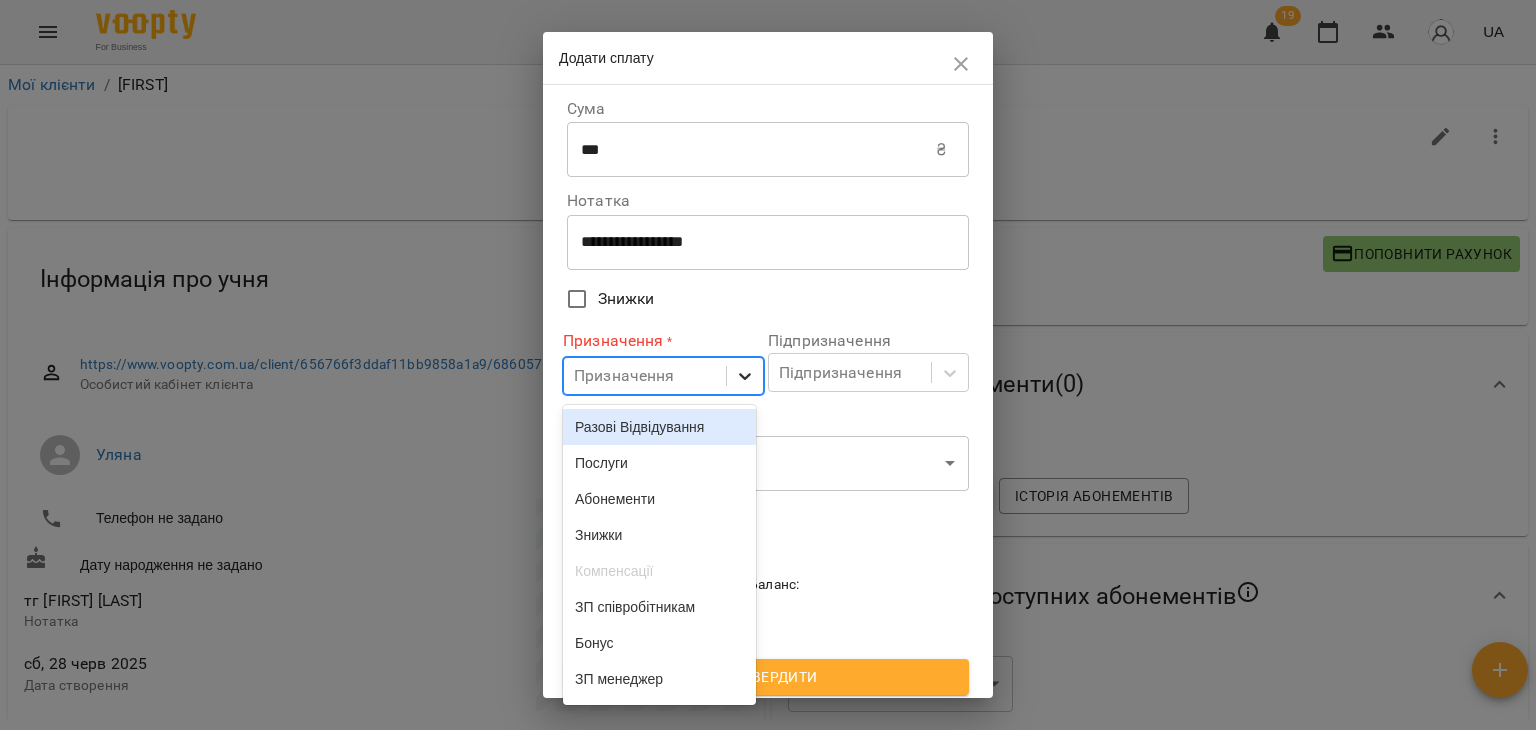 click 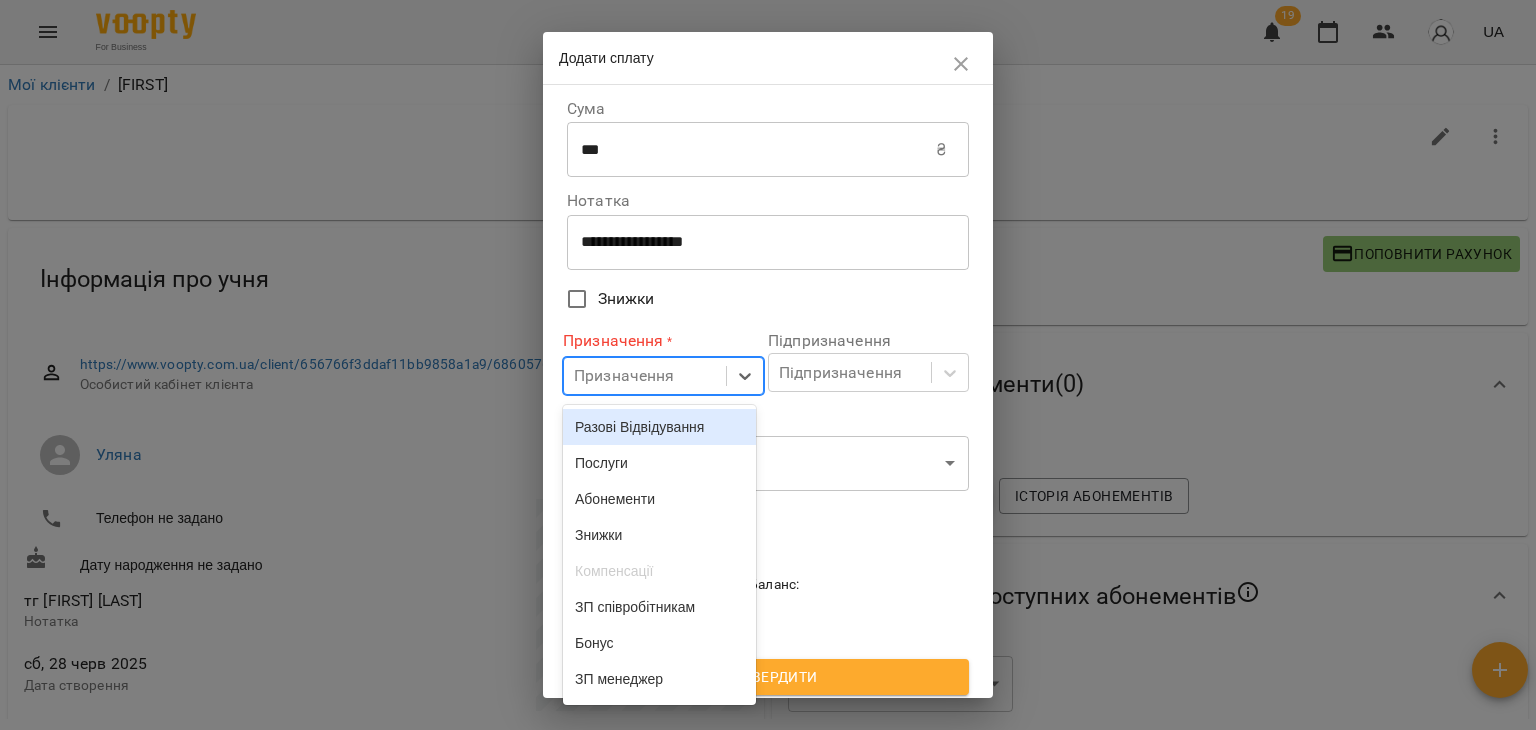click on "Разові Відвідування" at bounding box center [659, 427] 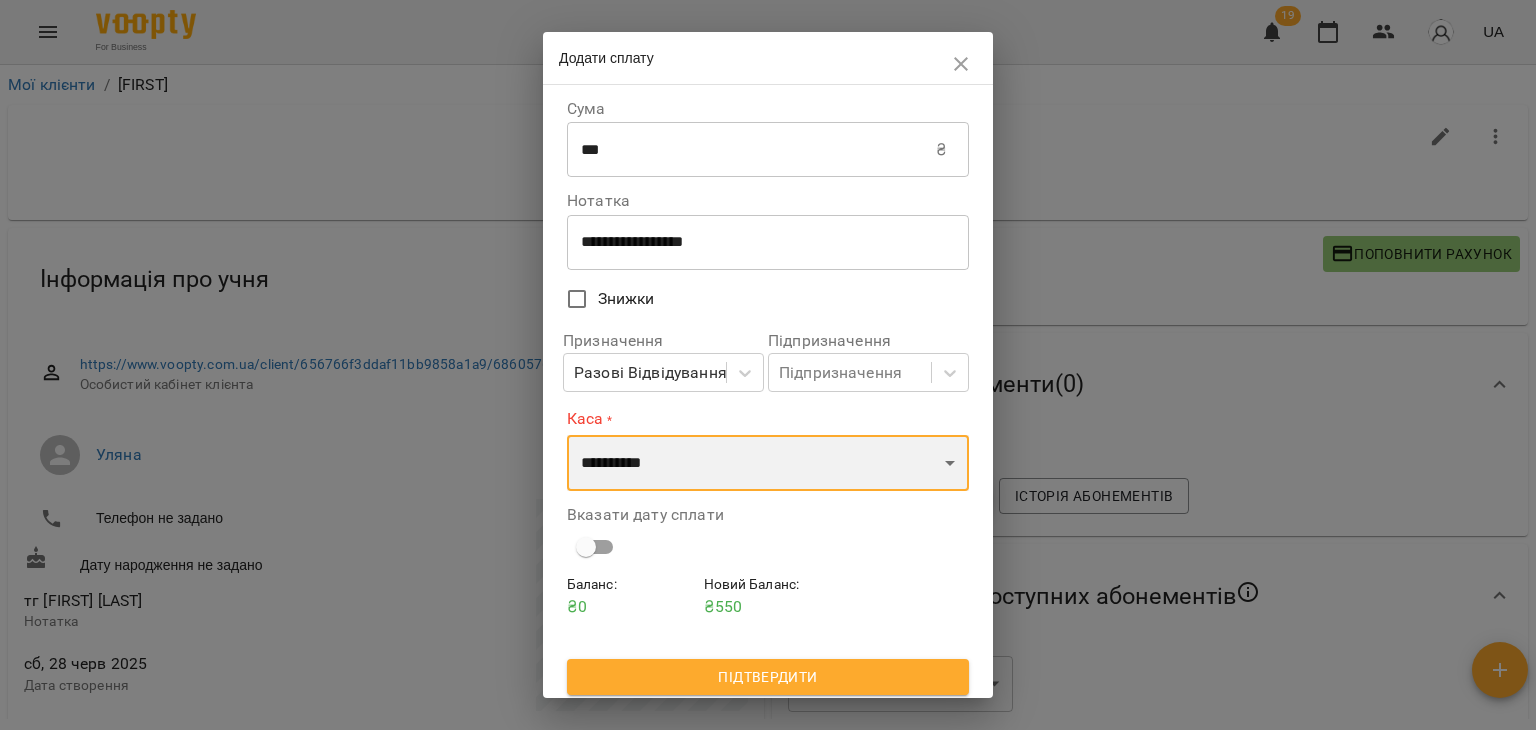 click on "**********" at bounding box center (768, 463) 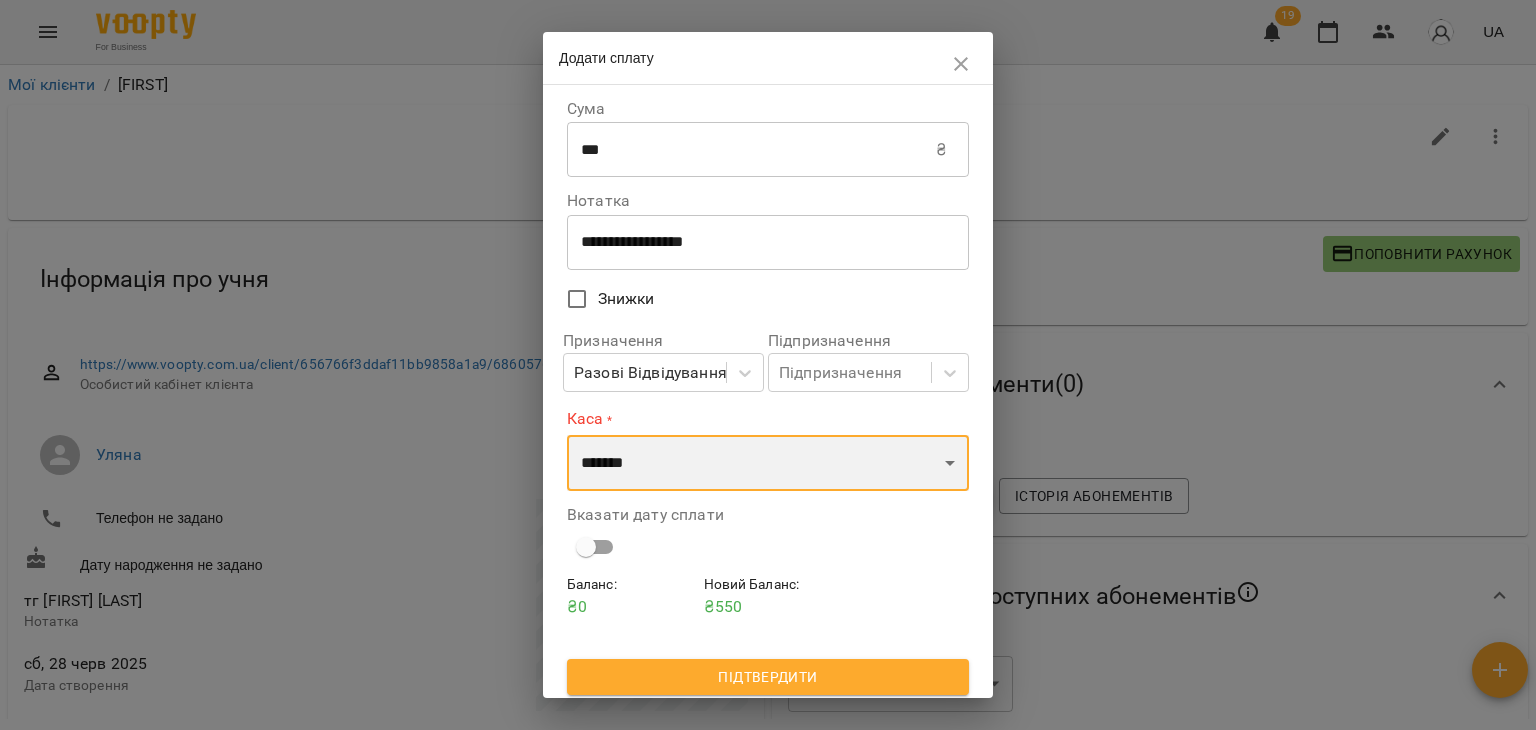 click on "**********" at bounding box center (768, 463) 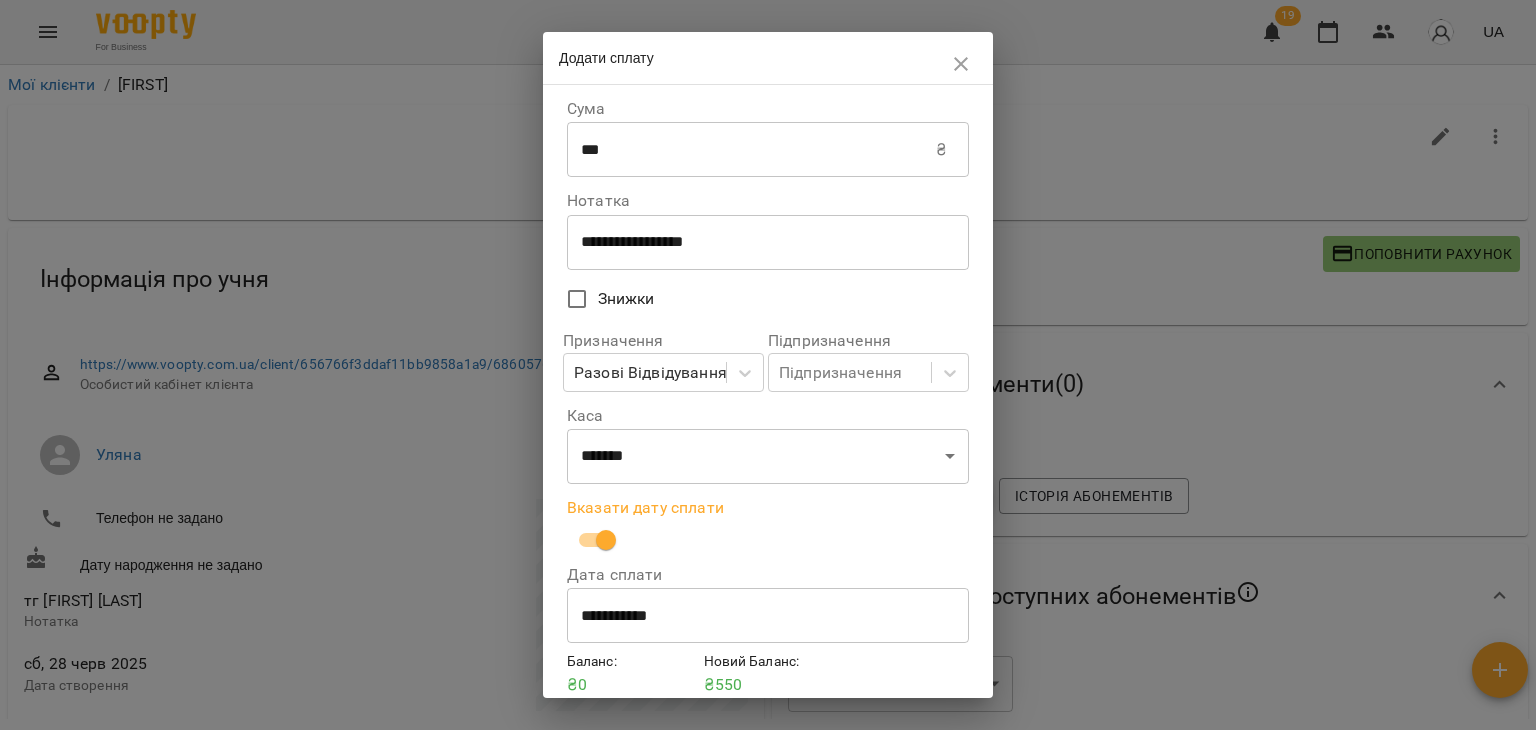 scroll, scrollTop: 84, scrollLeft: 0, axis: vertical 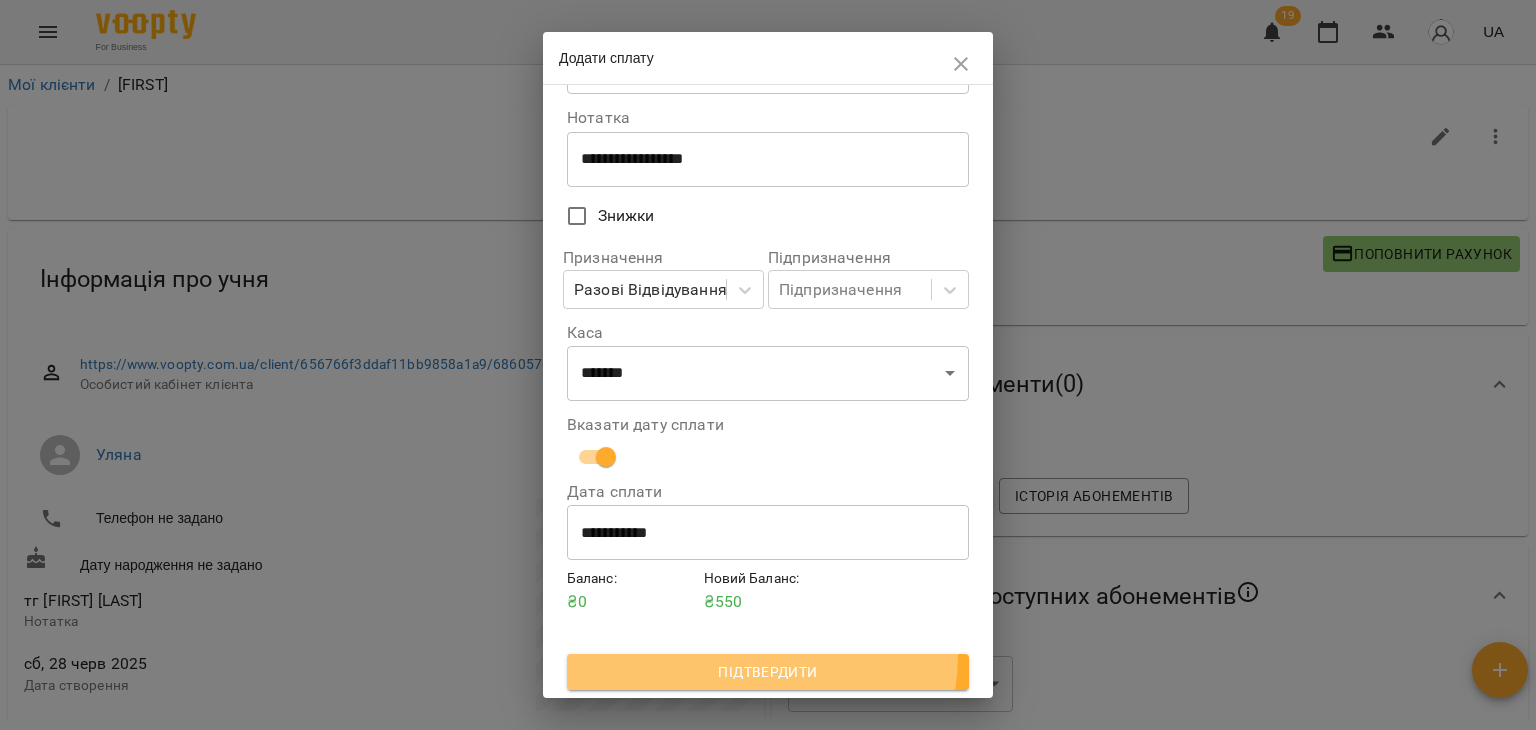 click on "Підтвердити" at bounding box center (768, 672) 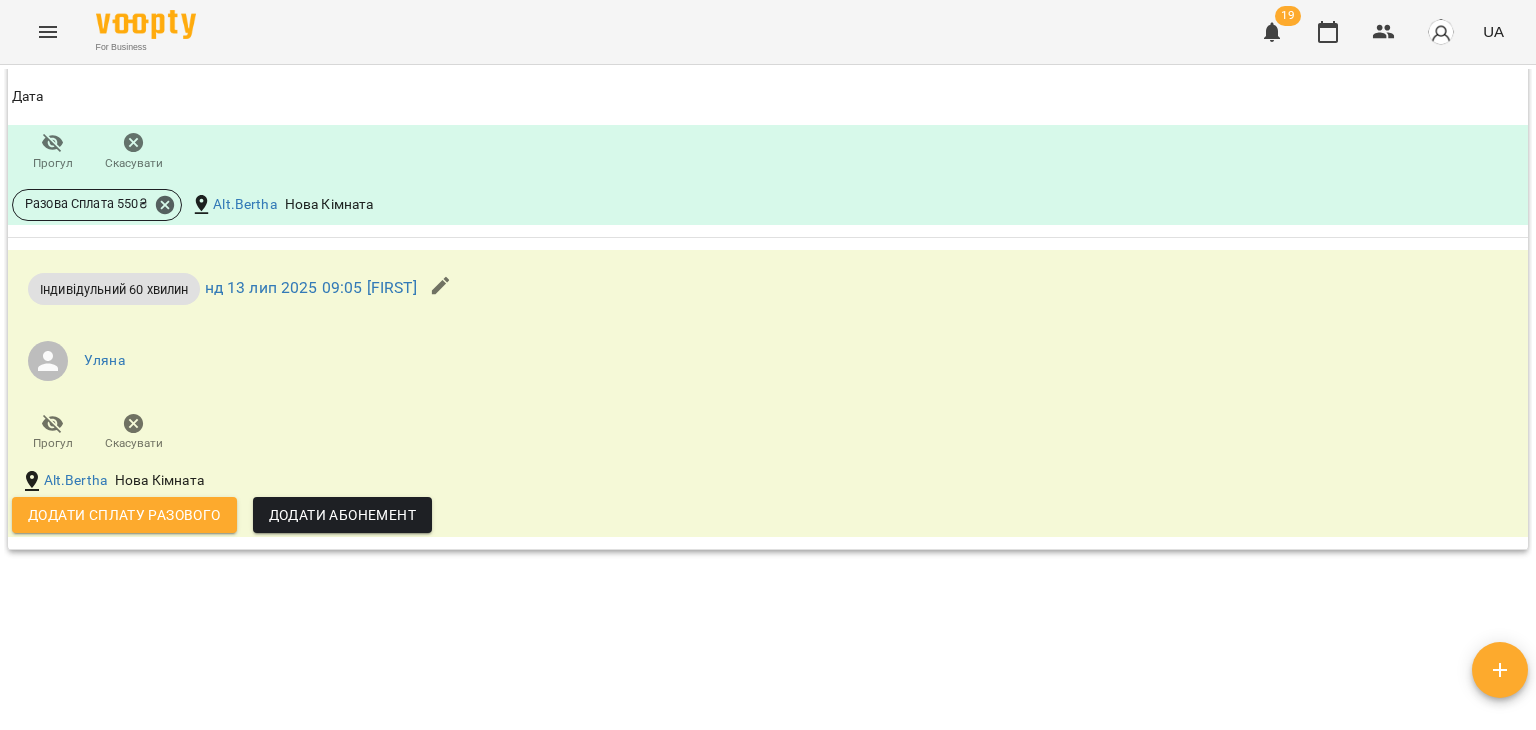 scroll, scrollTop: 1426, scrollLeft: 0, axis: vertical 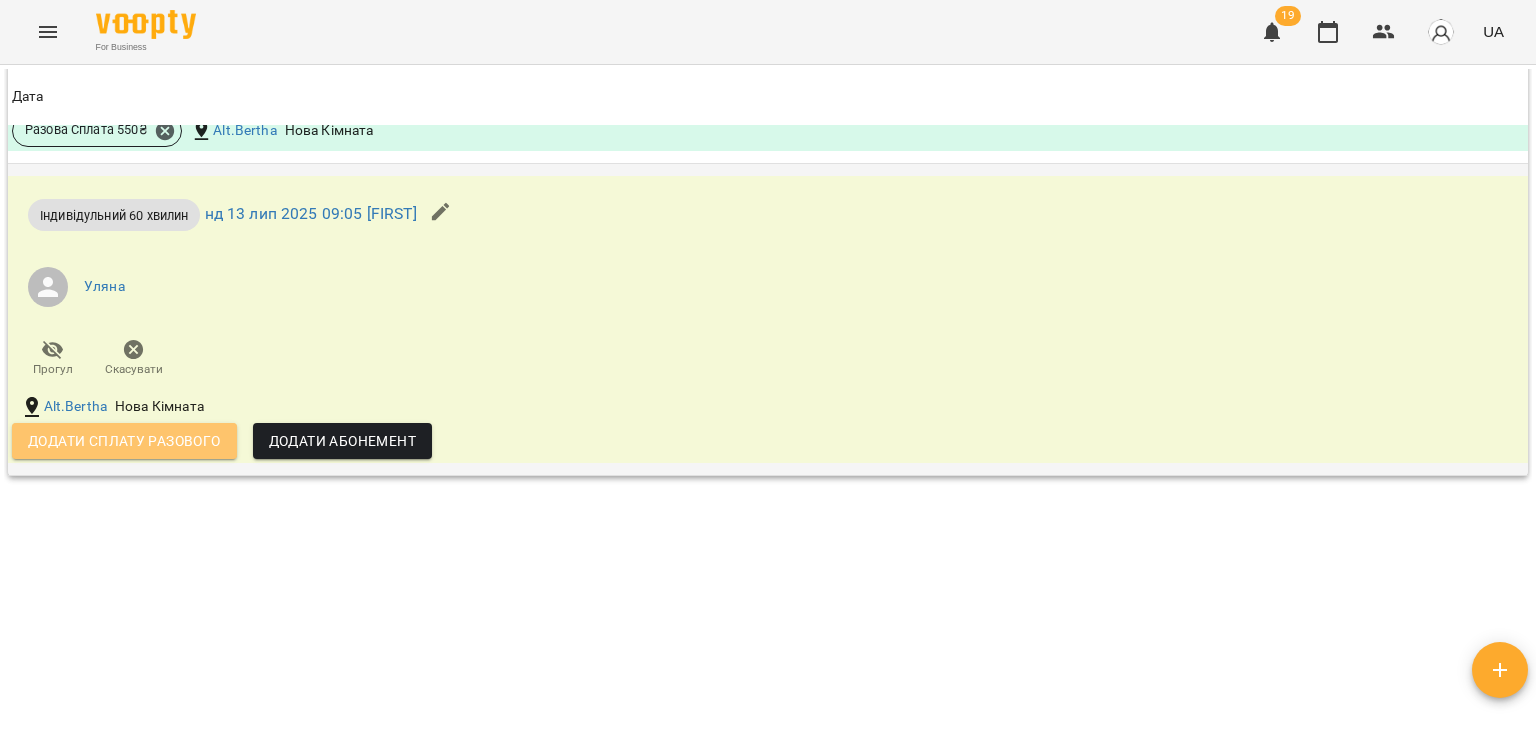 click on "Додати сплату разового" at bounding box center (124, 441) 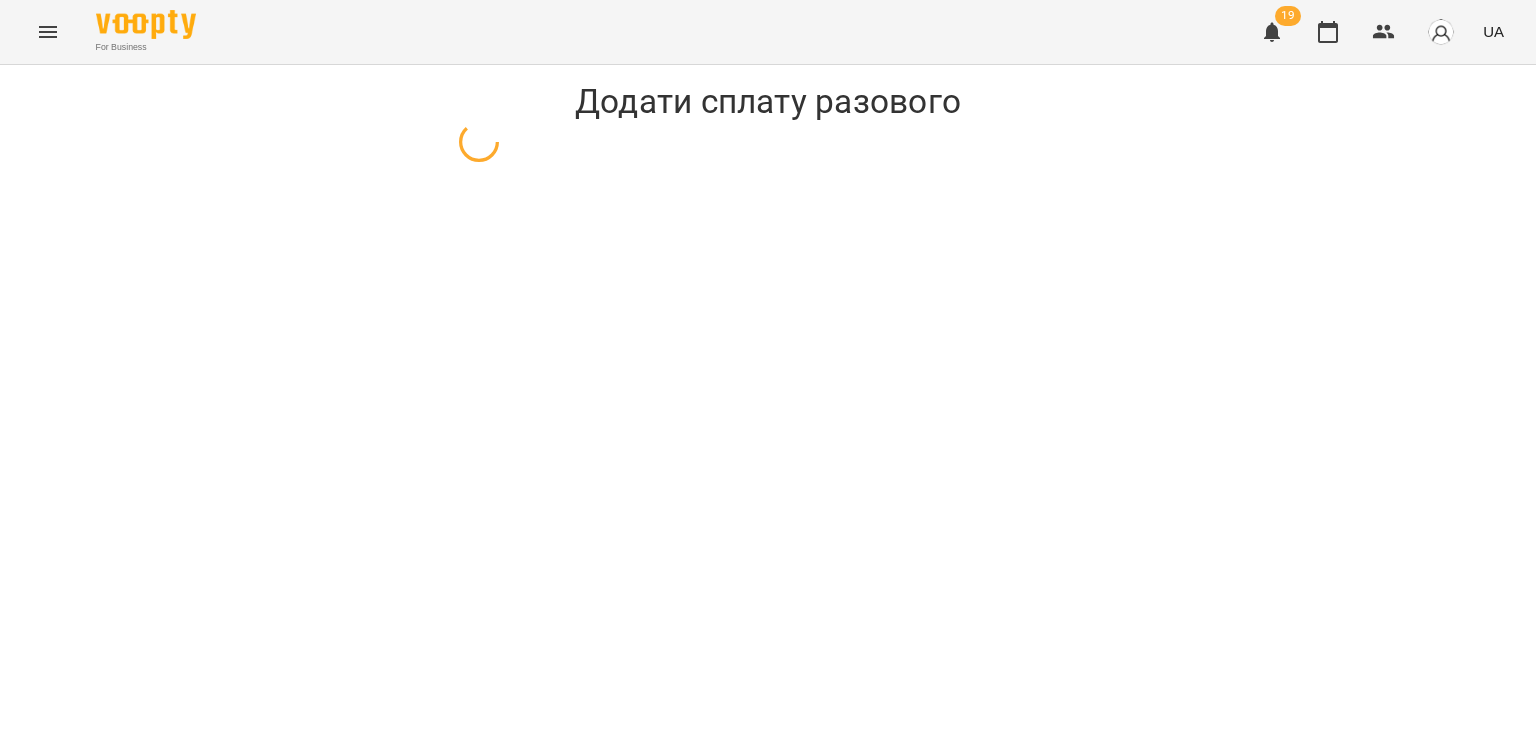 select on "**********" 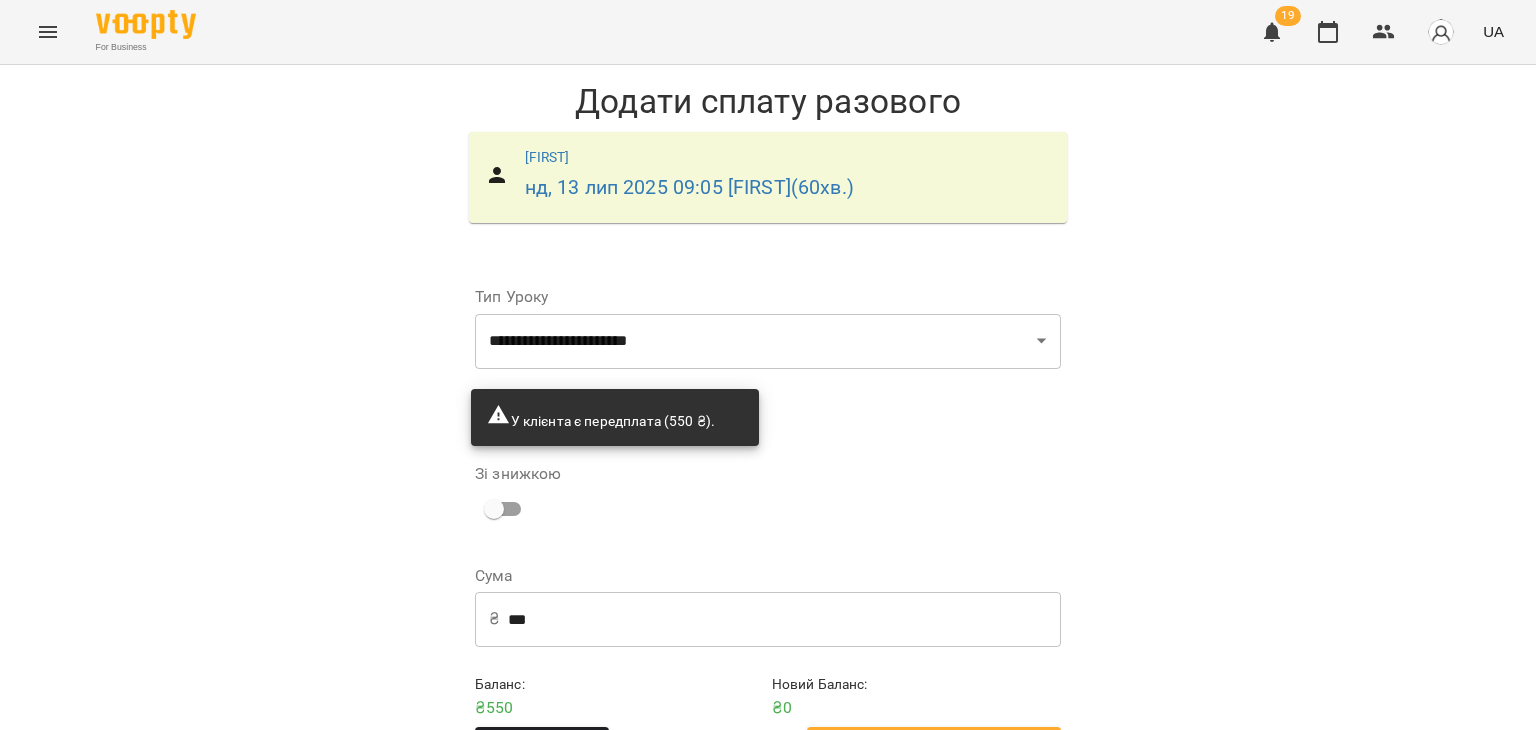 scroll, scrollTop: 70, scrollLeft: 0, axis: vertical 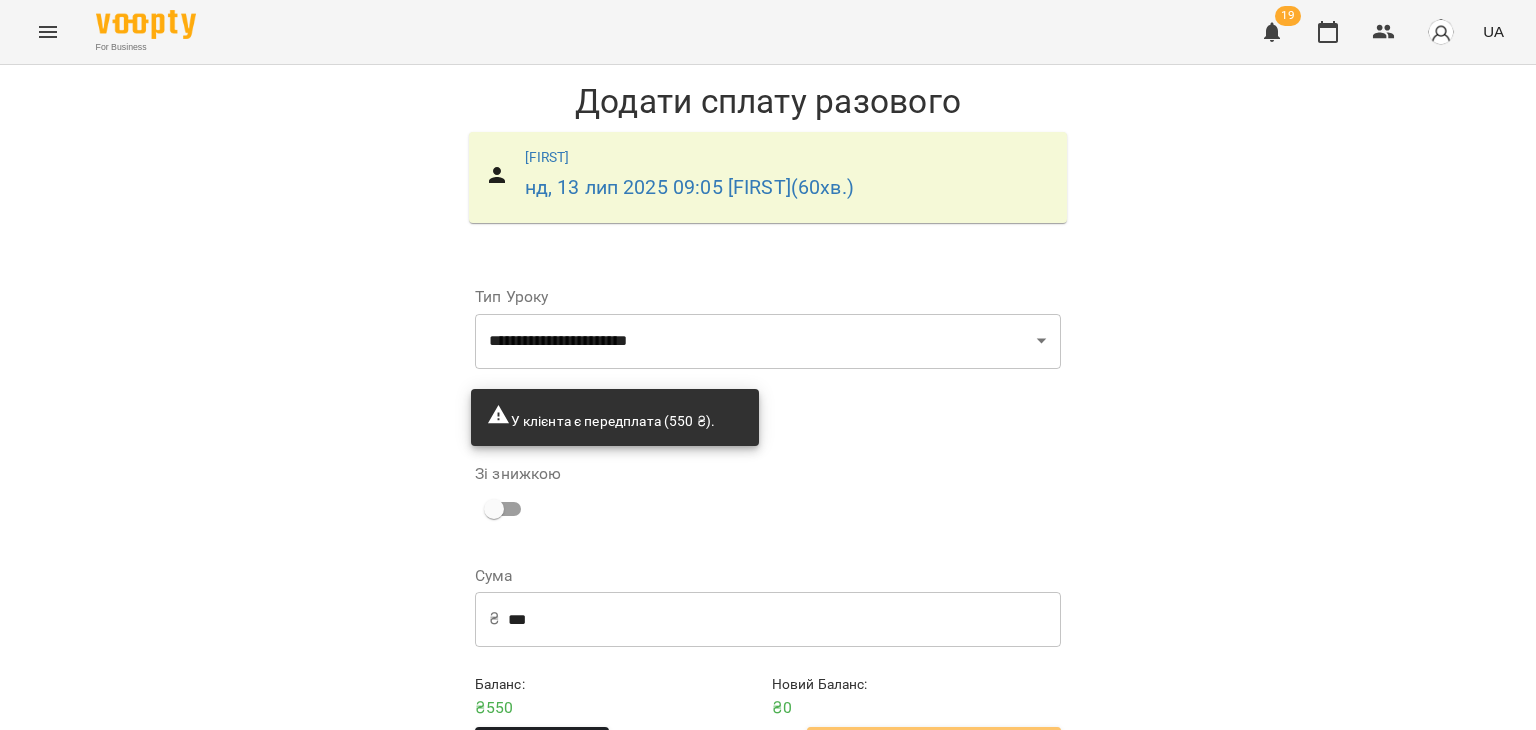click on "Додати сплату разового" at bounding box center (934, 748) 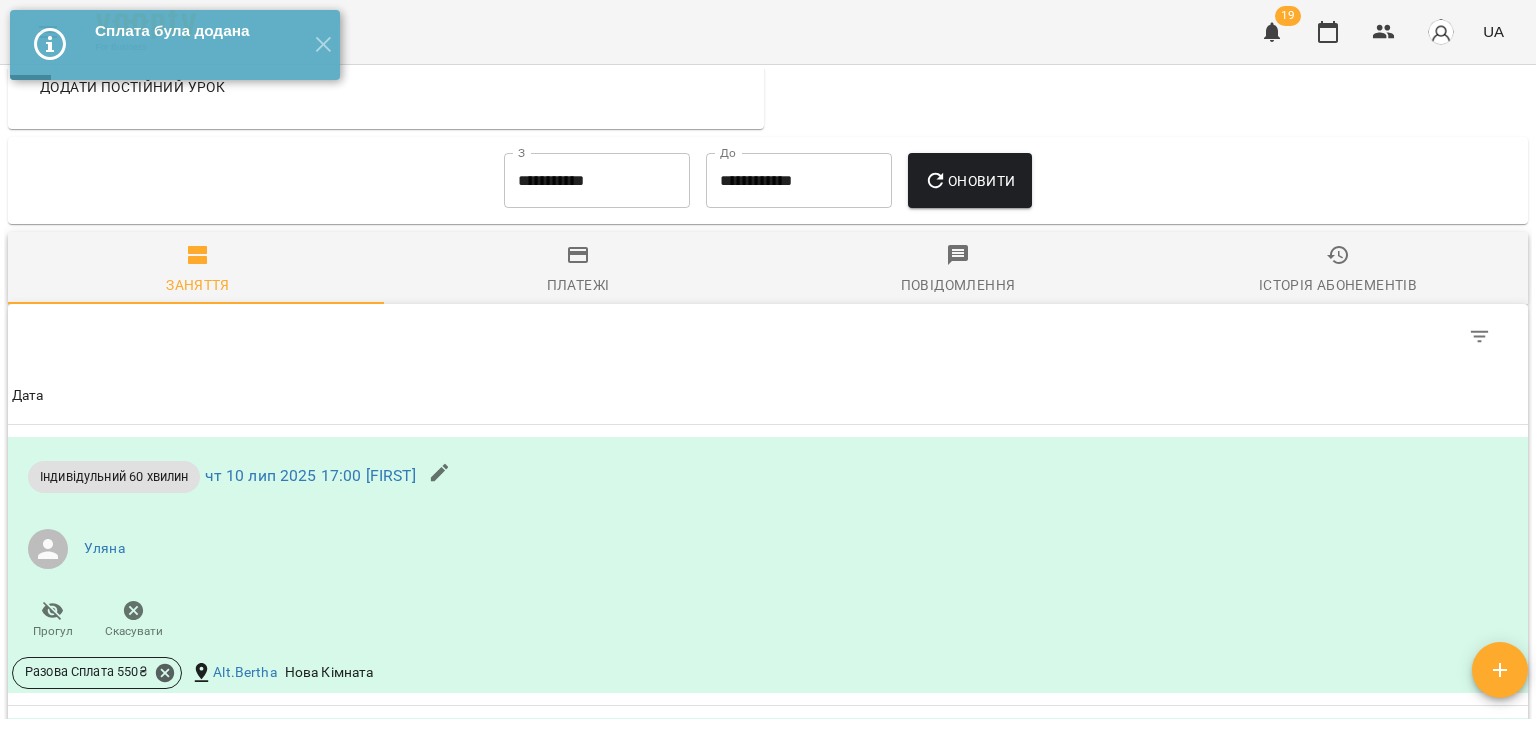 scroll, scrollTop: 1394, scrollLeft: 0, axis: vertical 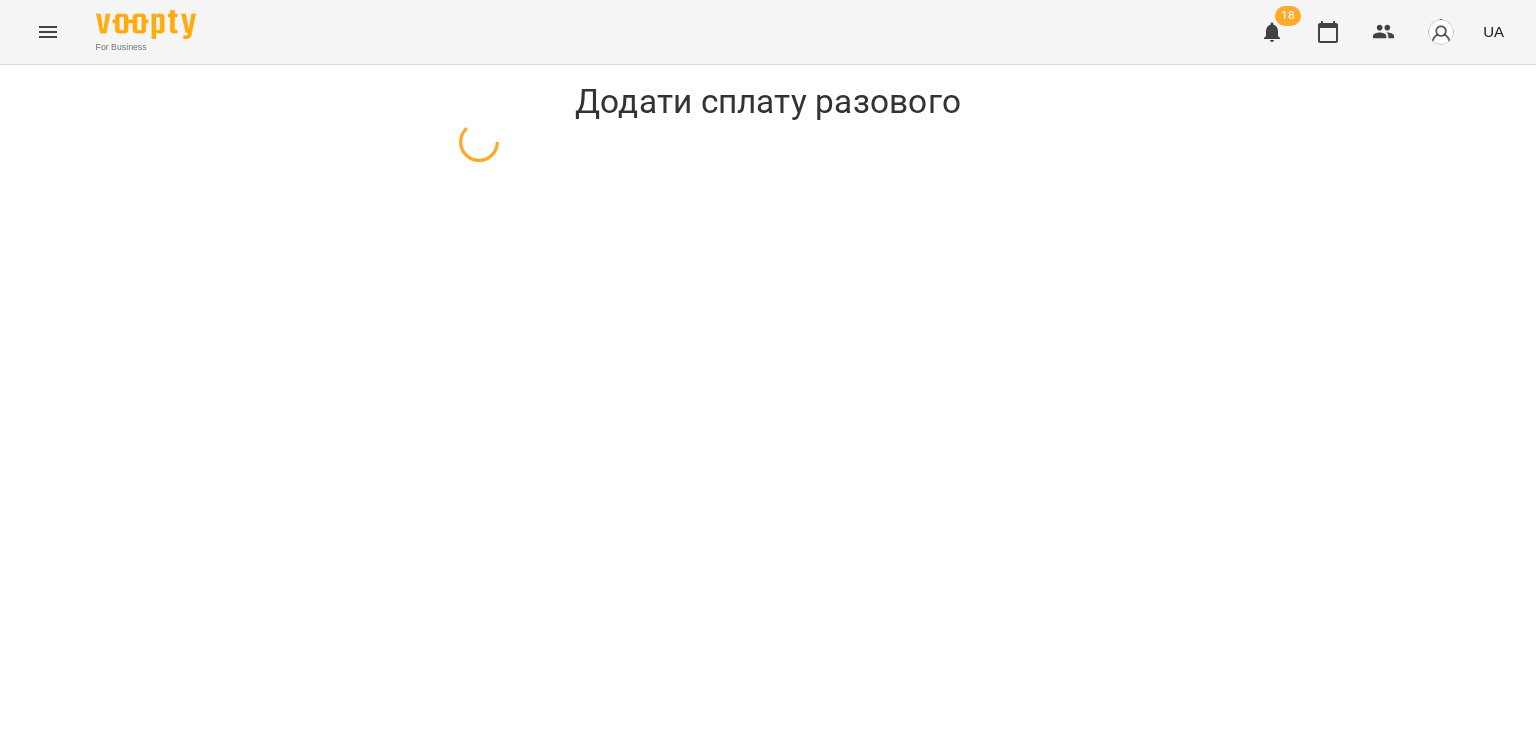 select on "**********" 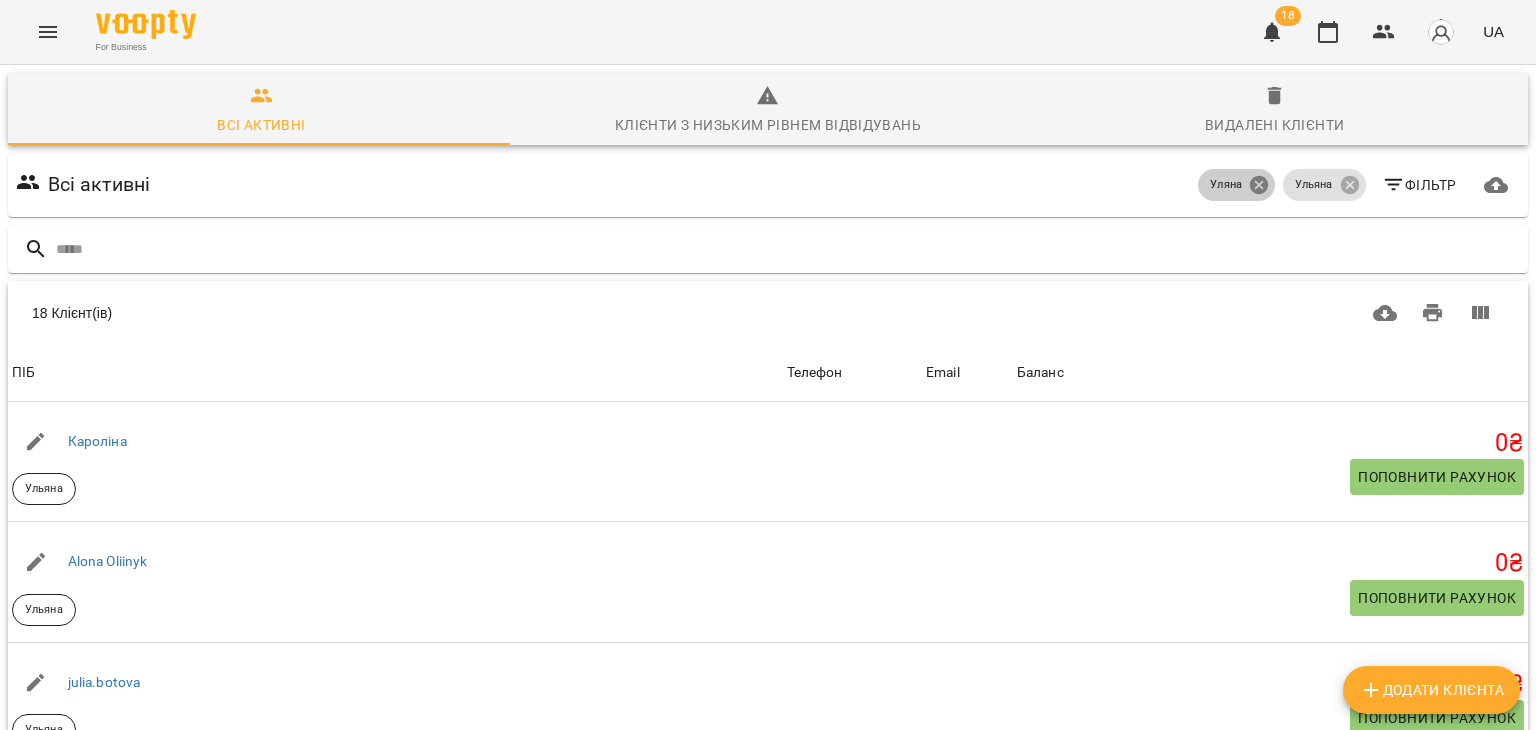 click 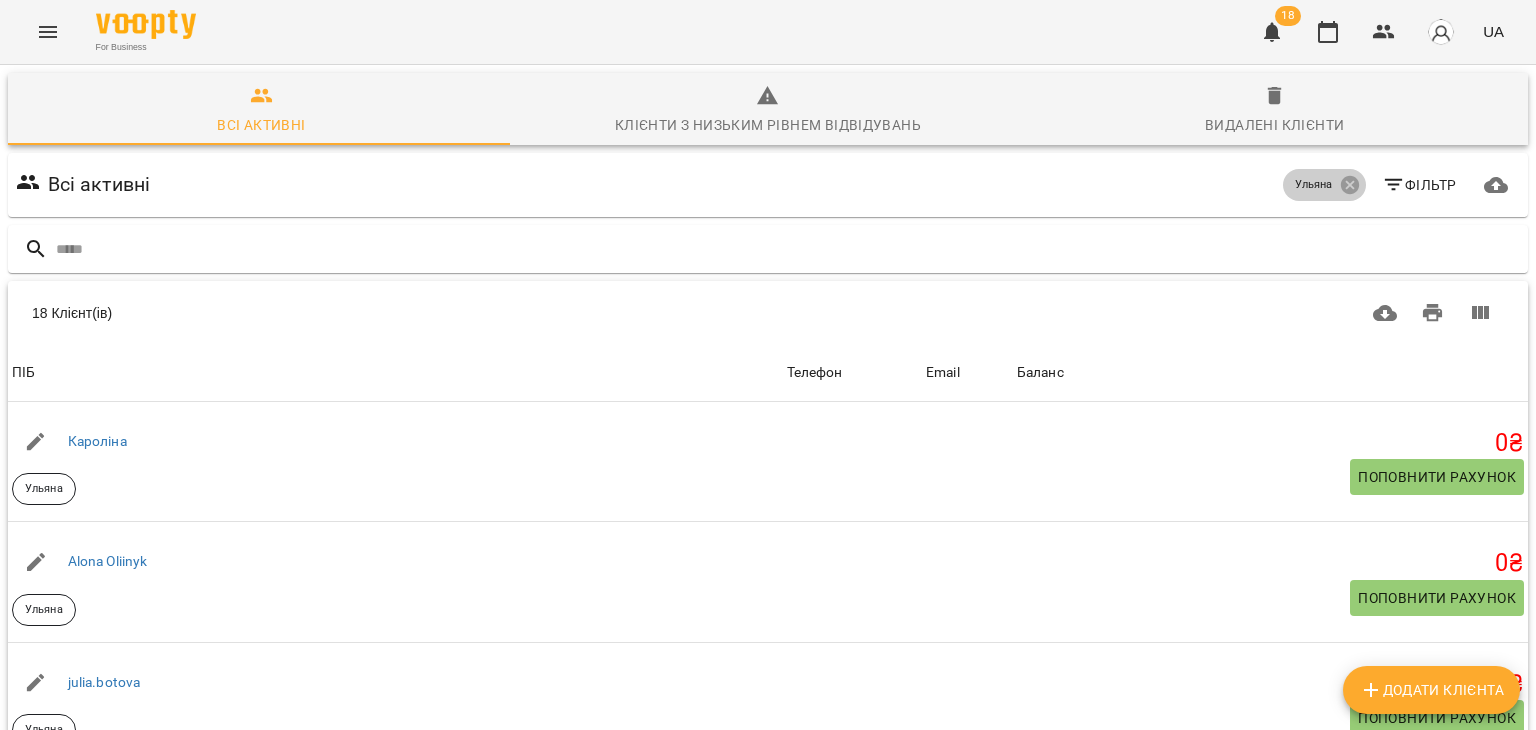 click on "Ульяна" at bounding box center (1324, 185) 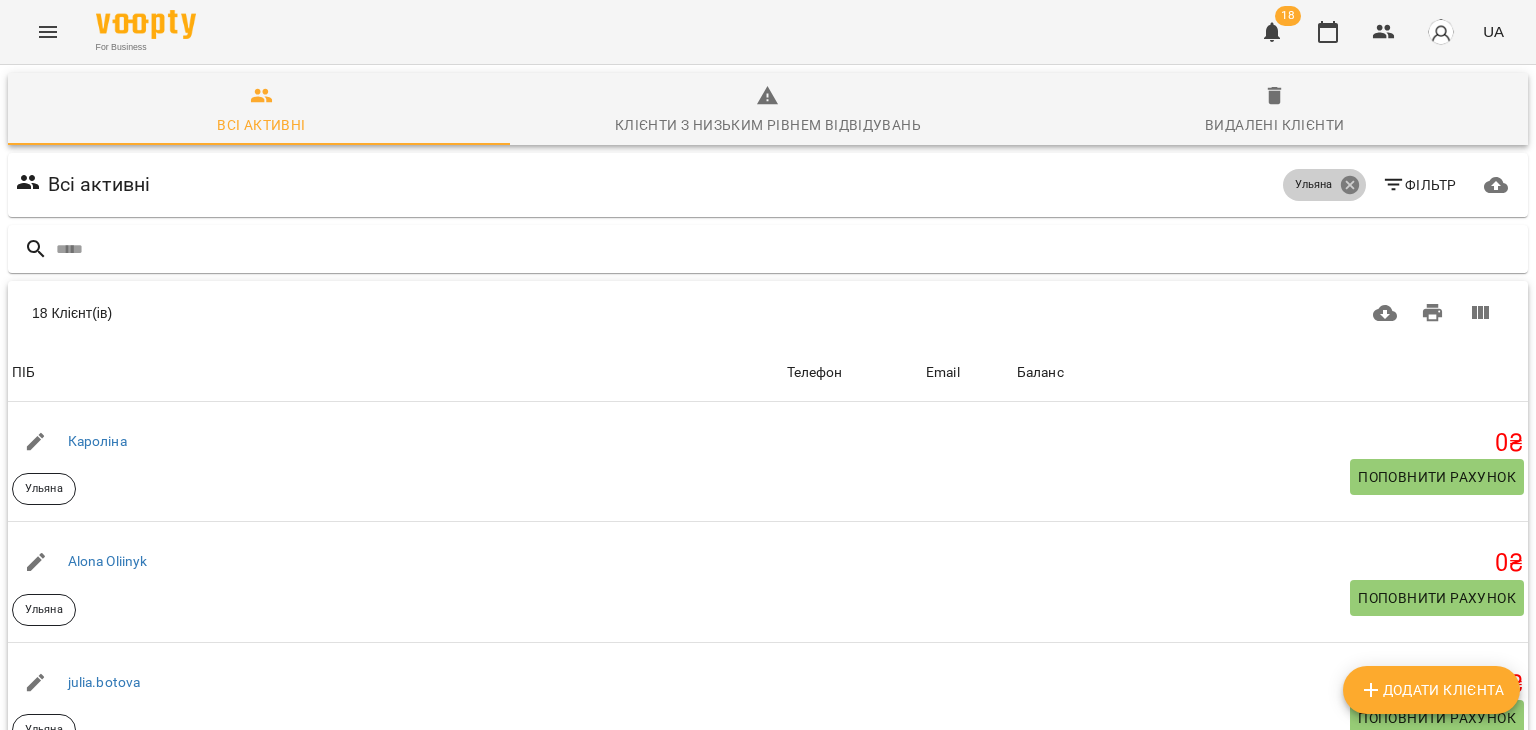 click 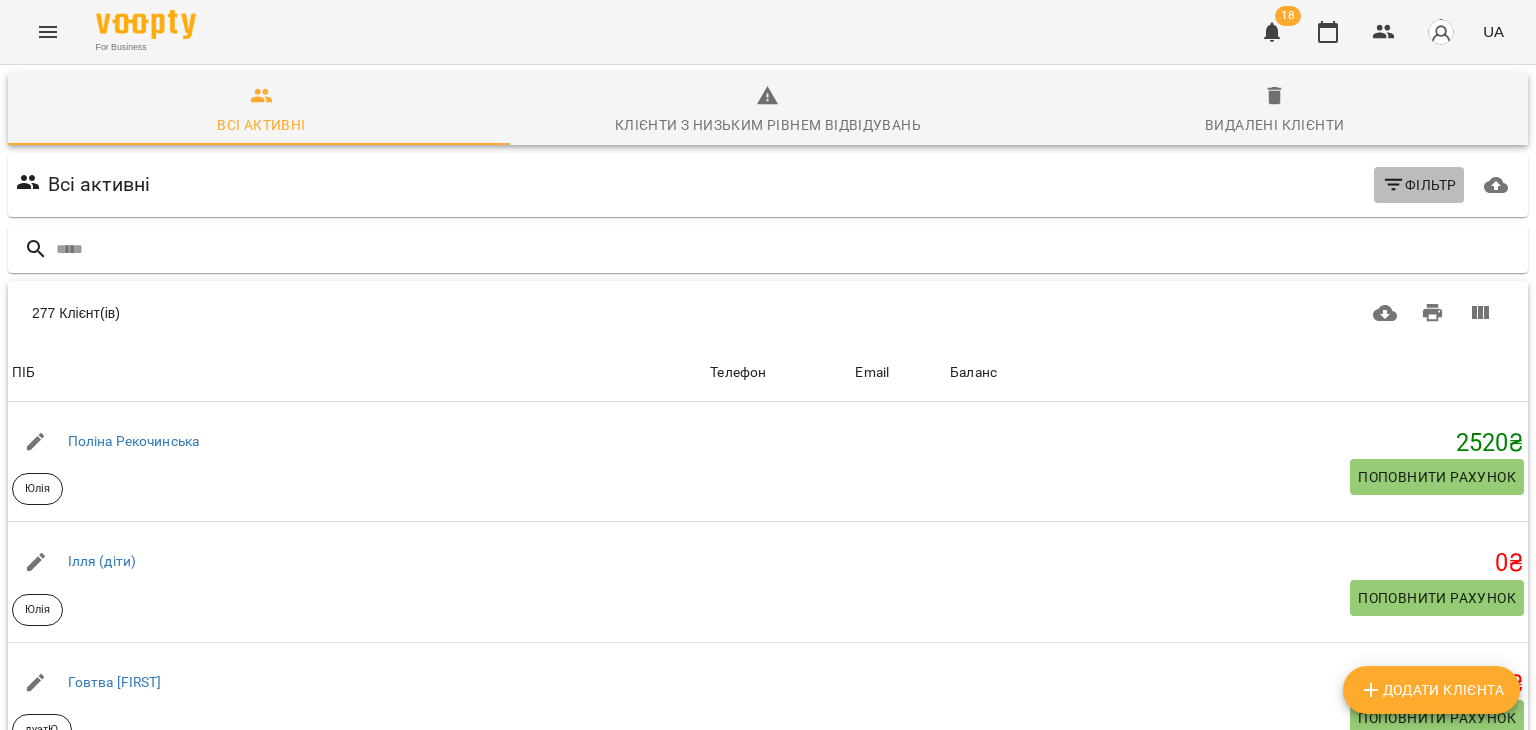 click 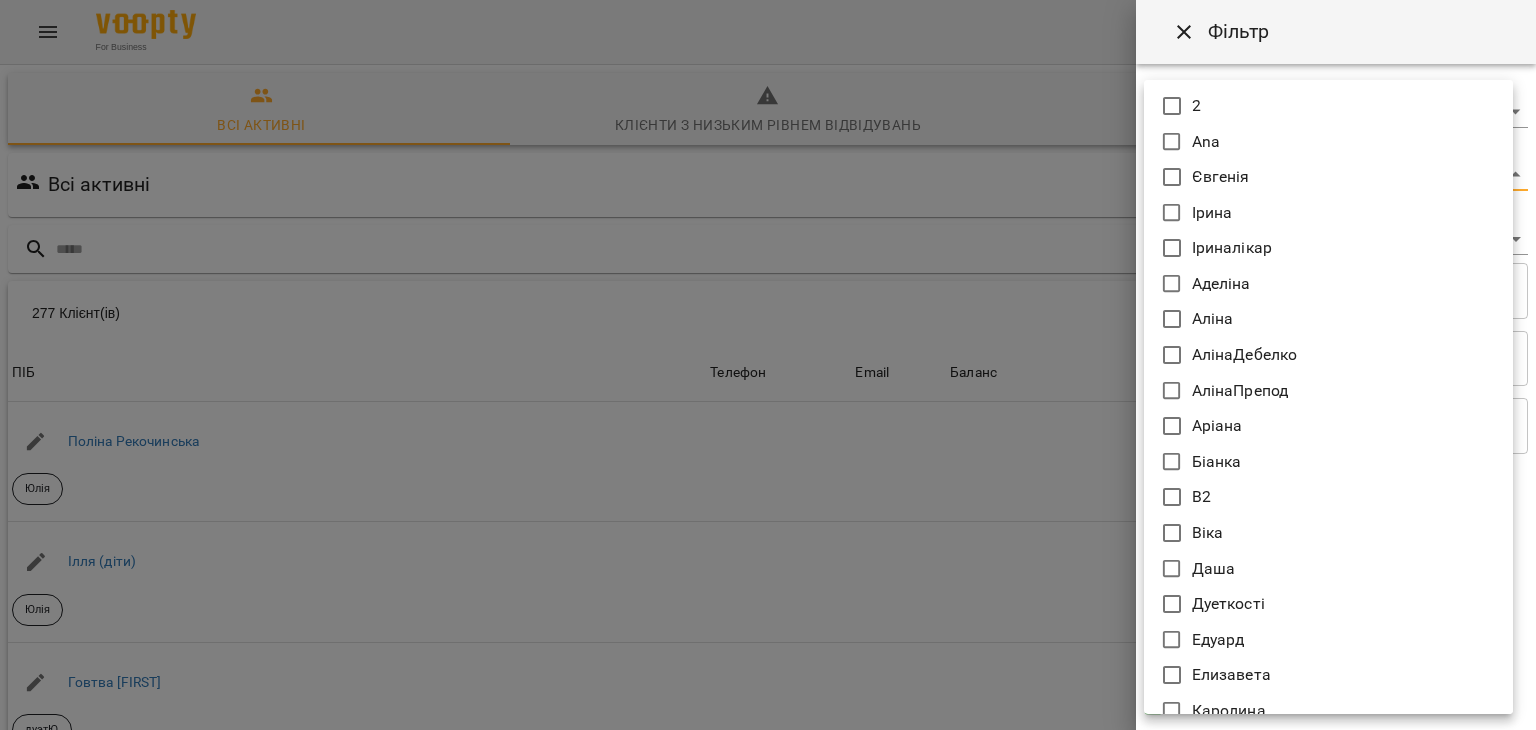 click on "For Business 18 UA Всі активні Клієнти з низьким рівнем відвідувань Видалені клієнти   Всі активні Фільтр 277   Клієнт(ів) 277   Клієнт(ів) ПІБ Телефон Email Баланс ПІБ Поліна Рекочинська Юлія Телефон Email Баланс 2520 ₴ Поповнити рахунок ПІБ Ілля (діти) Юлія Телефон Email Баланс 0 ₴ Поповнити рахунок ПІБ Говтва Анна дуэтЮ Телефон Email Баланс 0 ₴ Поповнити рахунок ПІБ Дарія (діти) Юлія Телефон Email Баланс 0 ₴ Поповнити рахунок ПІБ Марія дует з Данилом Аделіна Телефон Email Баланс 0 ₴ Поповнити рахунок ПІБ Данил дует з Марією Аделіна Телефон Email 0 ₴ 0 0" at bounding box center (768, 522) 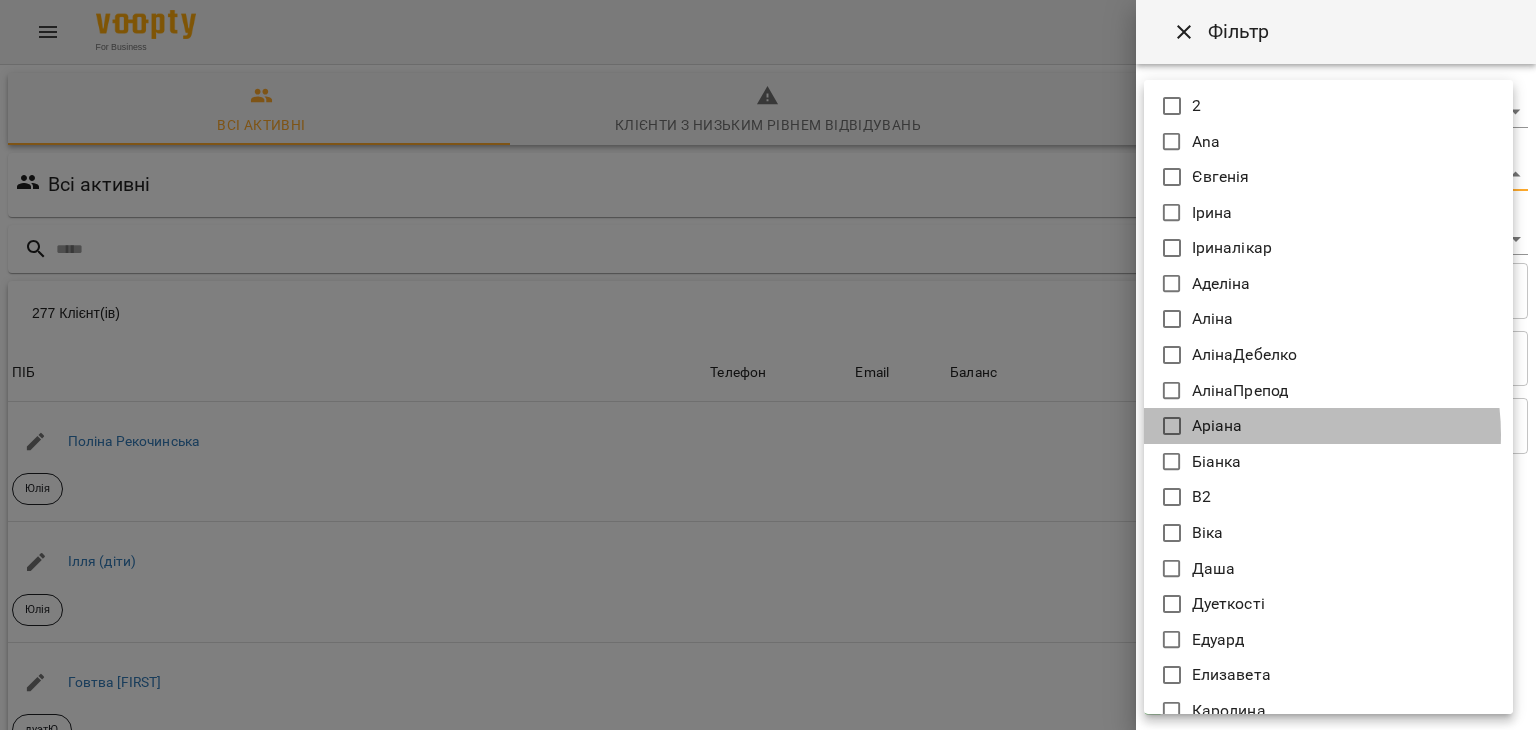 click on "Аріана" at bounding box center (1328, 426) 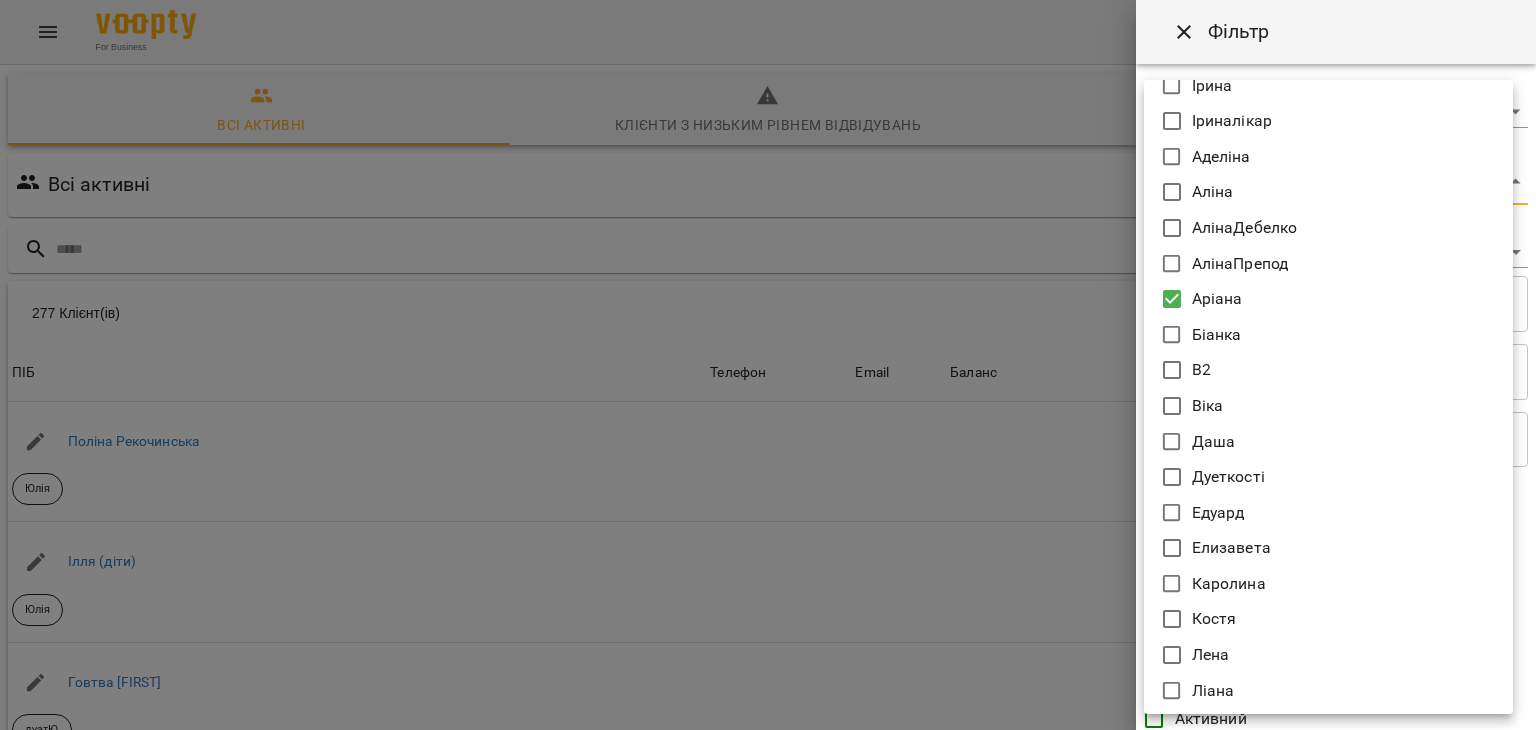 scroll, scrollTop: 0, scrollLeft: 0, axis: both 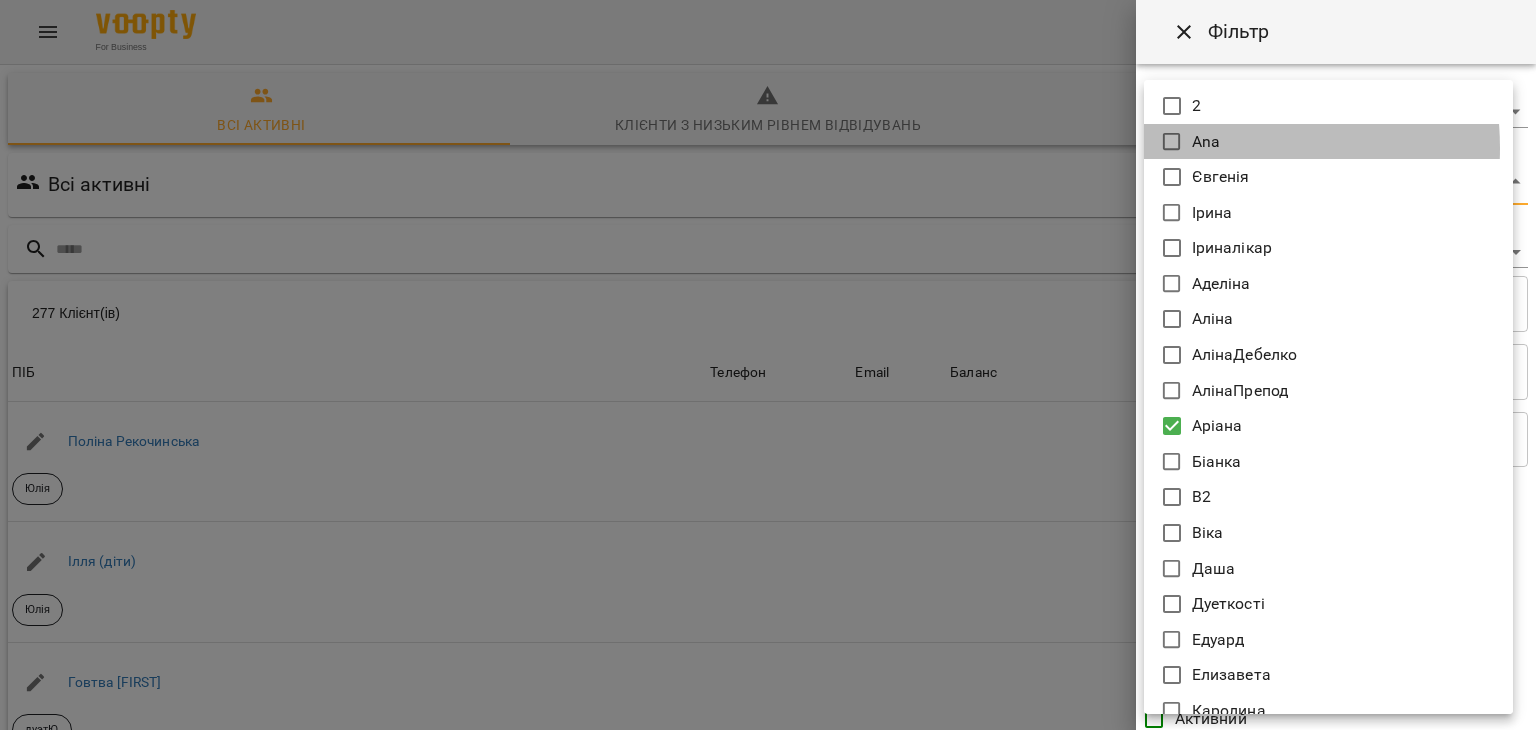 click on "Ana" at bounding box center (1328, 142) 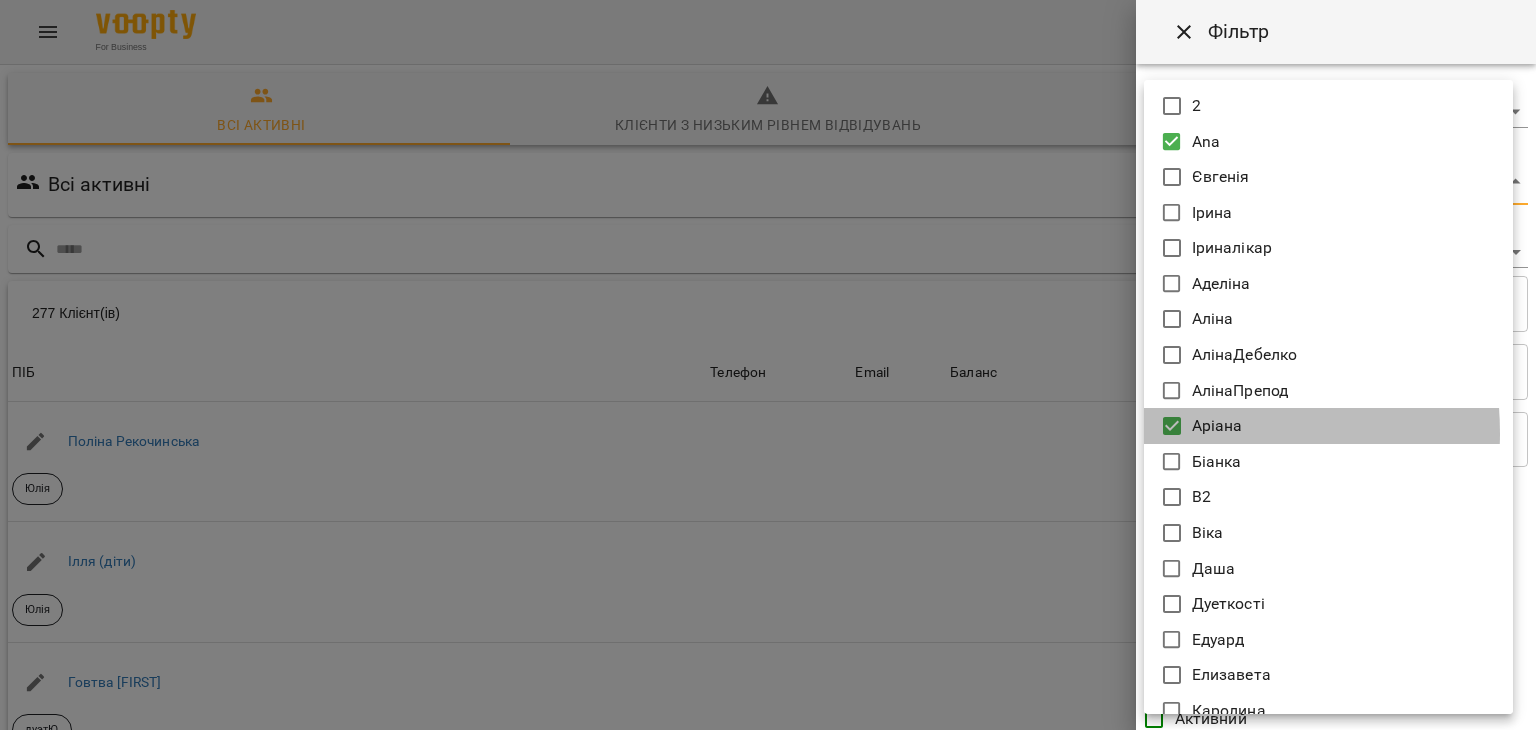 click 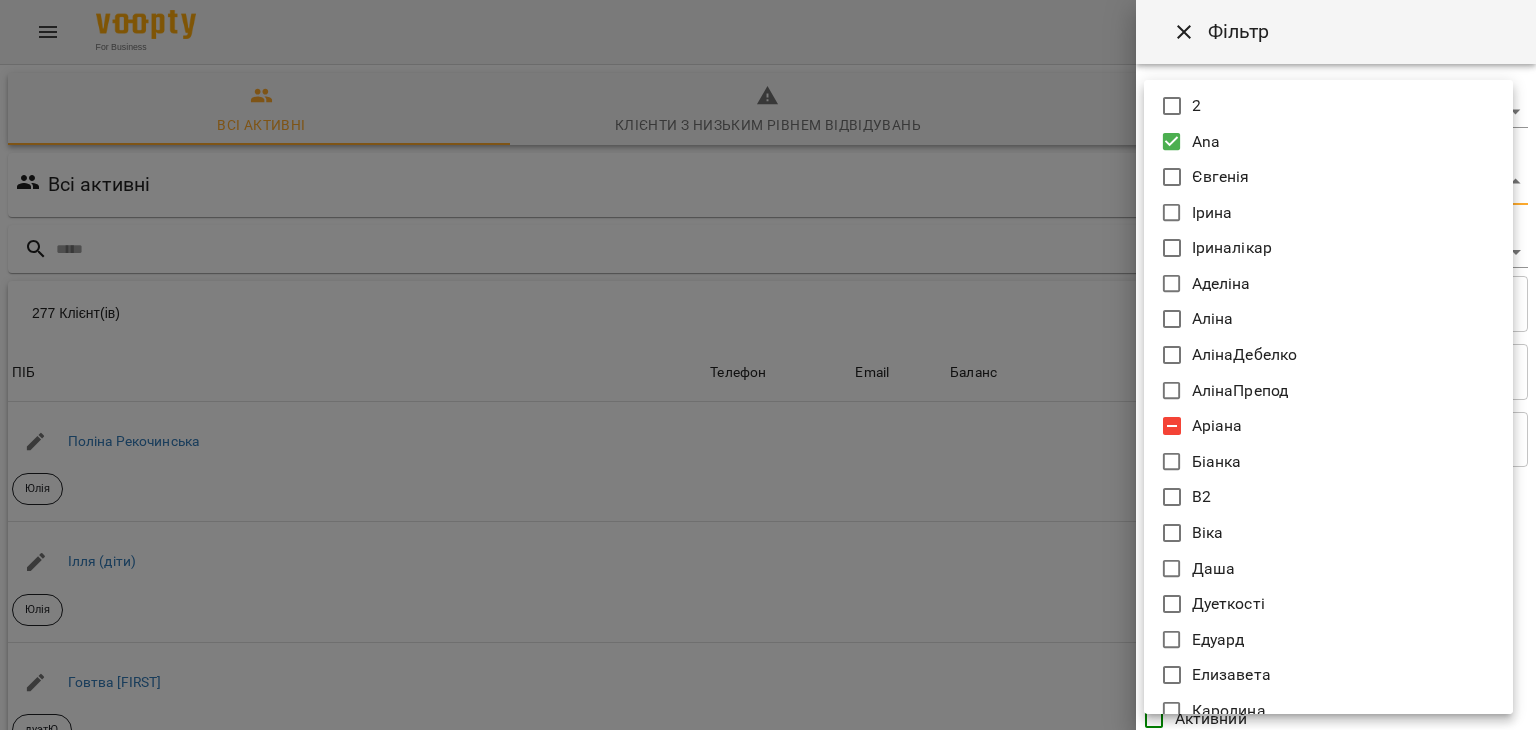 click at bounding box center (768, 365) 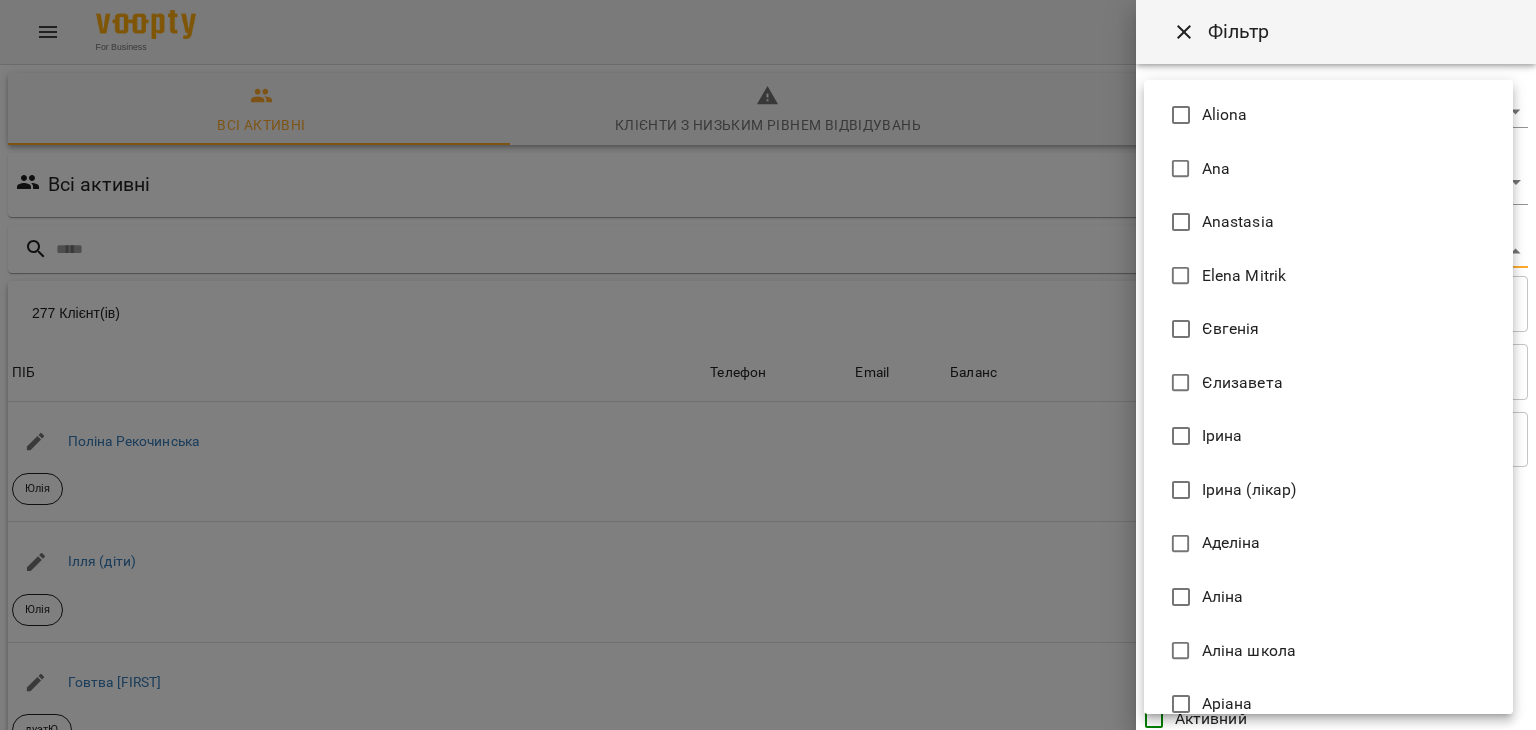 click on "For Business 18 UA Всі активні Клієнти з низьким рівнем відвідувань Видалені клієнти   Всі активні Ana [FIRST] Фільтр 277   Клієнт(ів) 277   Клієнт(ів) ПІБ Телефон Email Баланс ПІБ Поліна Рекочинська Юлія Телефон Email Баланс 2520 ₴ Поповнити рахунок ПІБ Ілля (діти) Юлія Телефон Email Баланс 0 ₴ Поповнити рахунок ПІБ Говтва Анна дуэтЮ Телефон Email Баланс 0 ₴ Поповнити рахунок ПІБ Дарія (діти) Юлія Телефон Email Баланс 0 ₴ Поповнити рахунок ПІБ Марія дует з Данилом Аделіна Телефон Email Баланс 0 ₴ Поповнити рахунок ПІБ Данил дует з Марією Аделіна Телефон Email 0 ₴ 0" at bounding box center (768, 522) 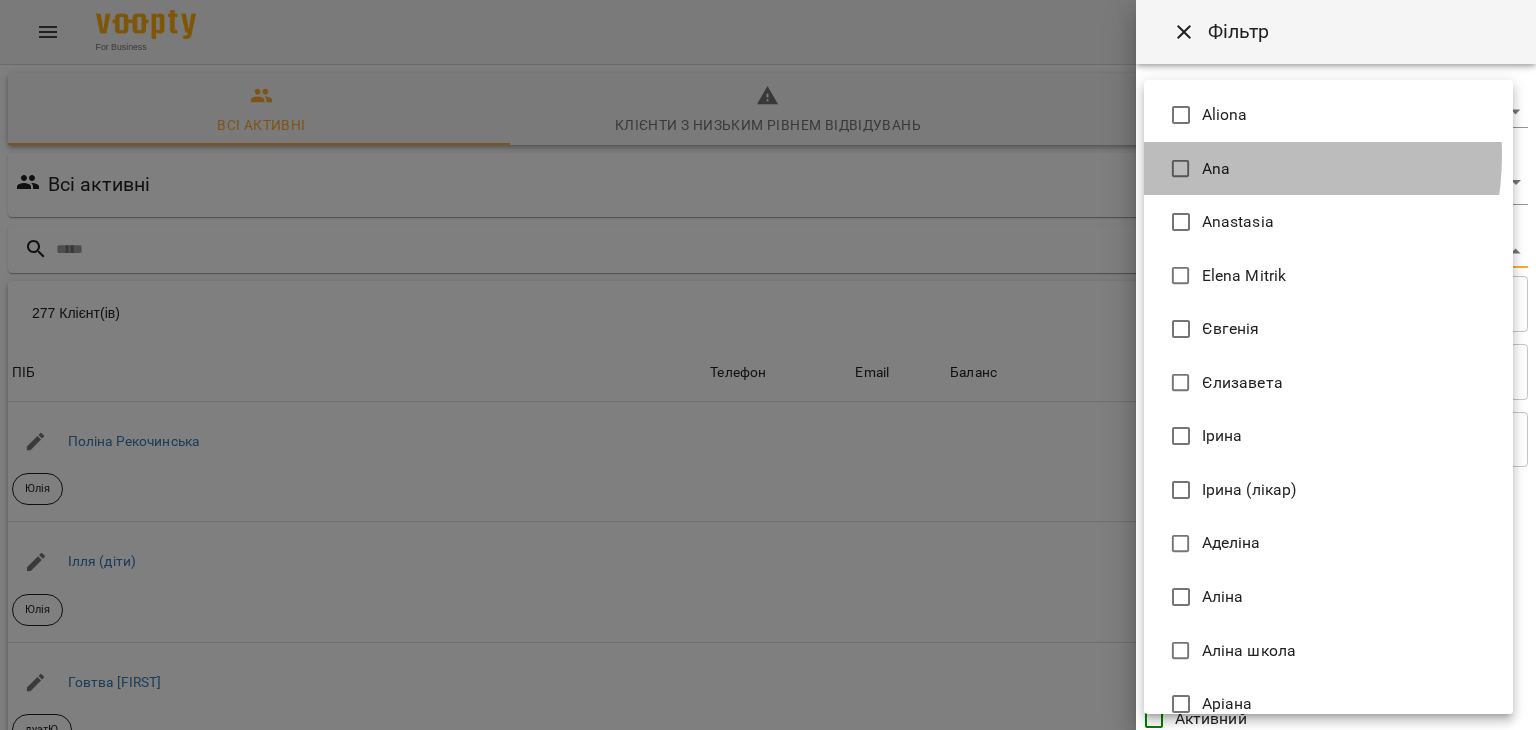click on "Ana" at bounding box center [1328, 169] 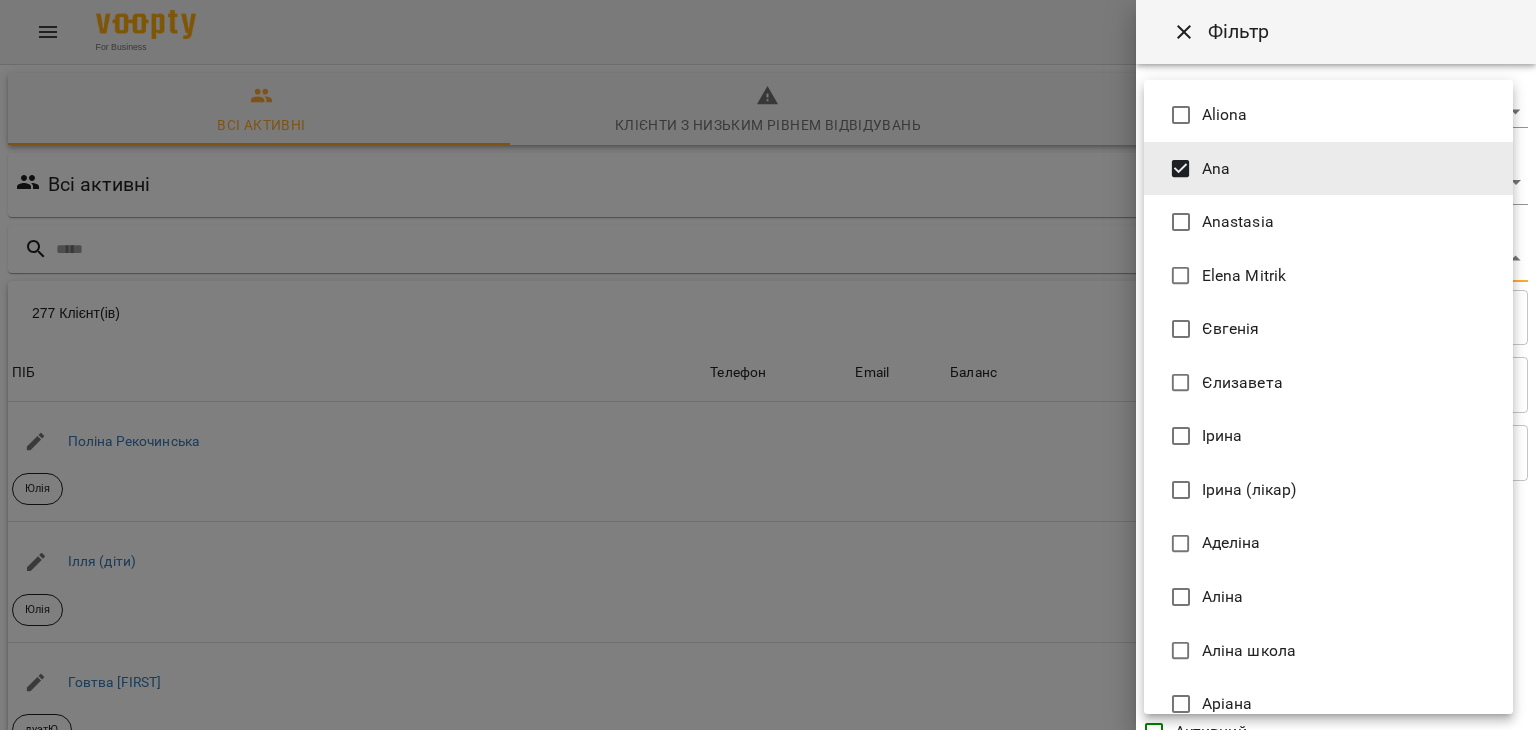click at bounding box center (768, 365) 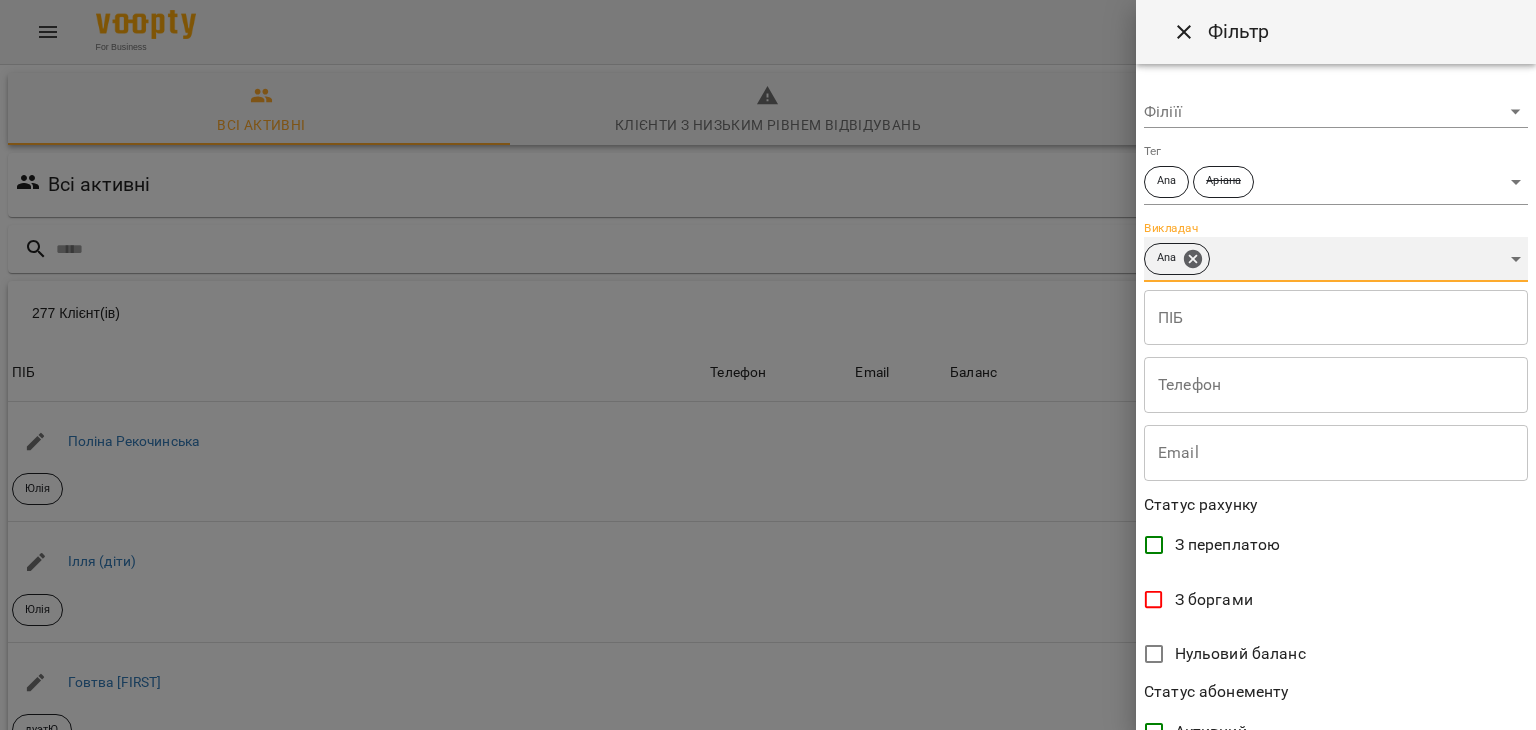 scroll, scrollTop: 410, scrollLeft: 0, axis: vertical 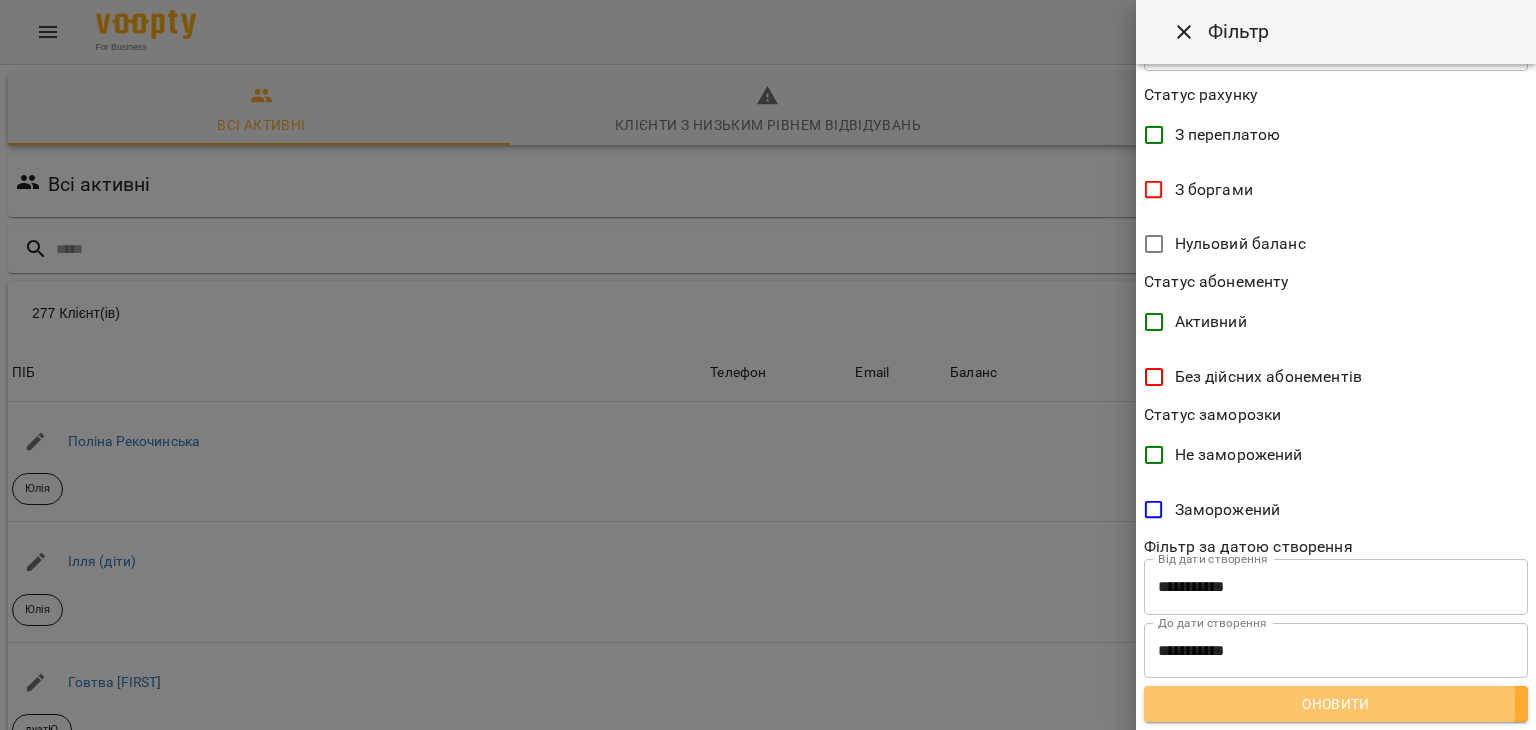 click on "Оновити" at bounding box center (1336, 704) 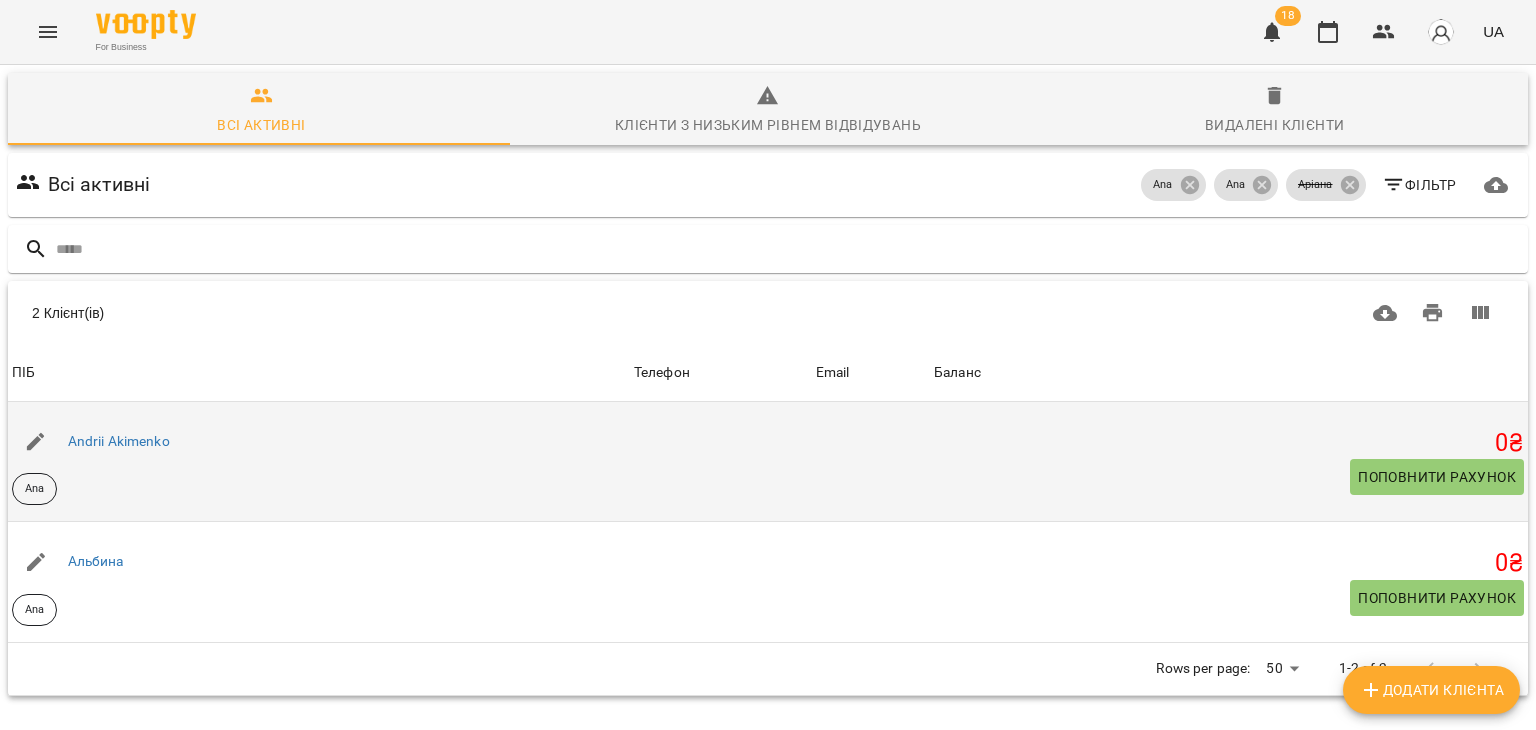 scroll, scrollTop: 0, scrollLeft: 0, axis: both 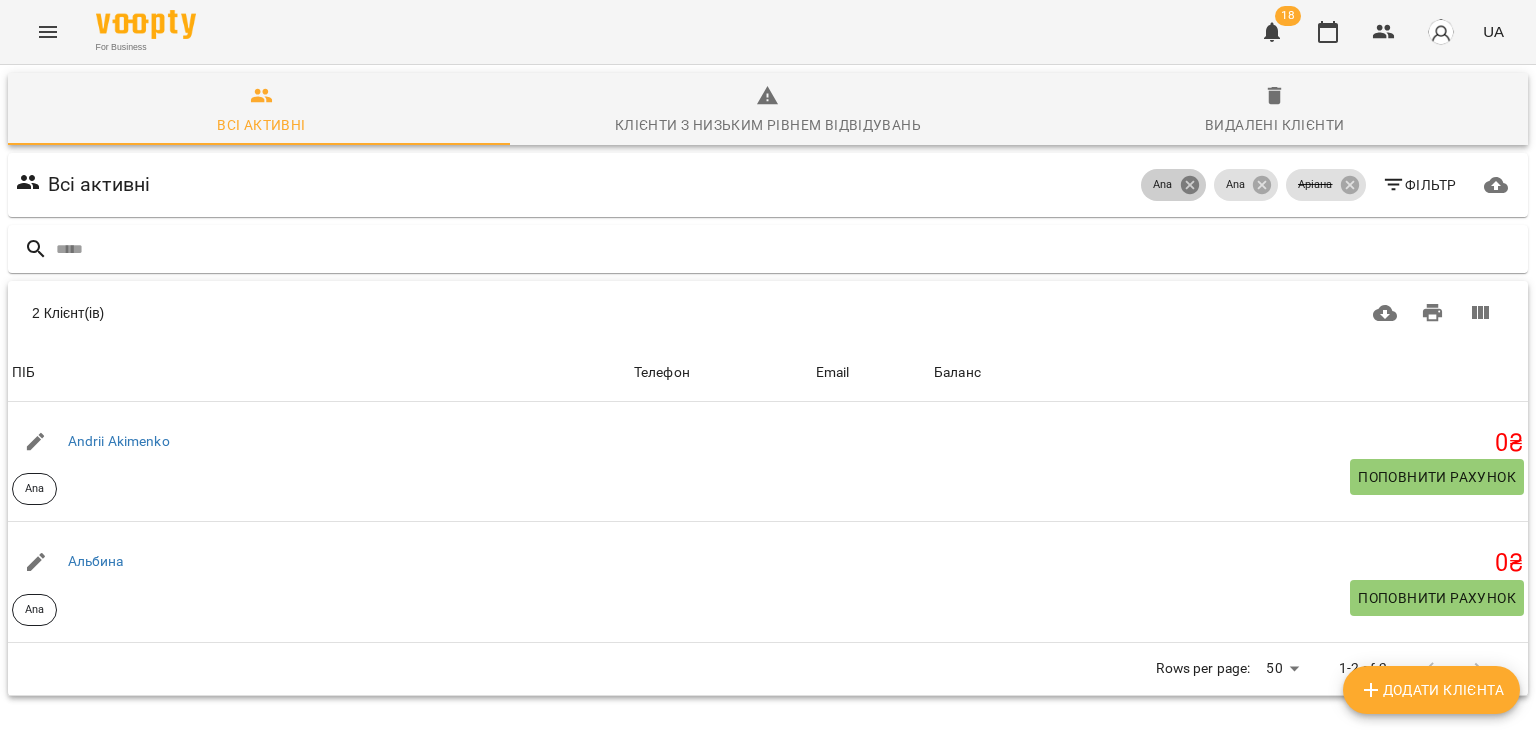click 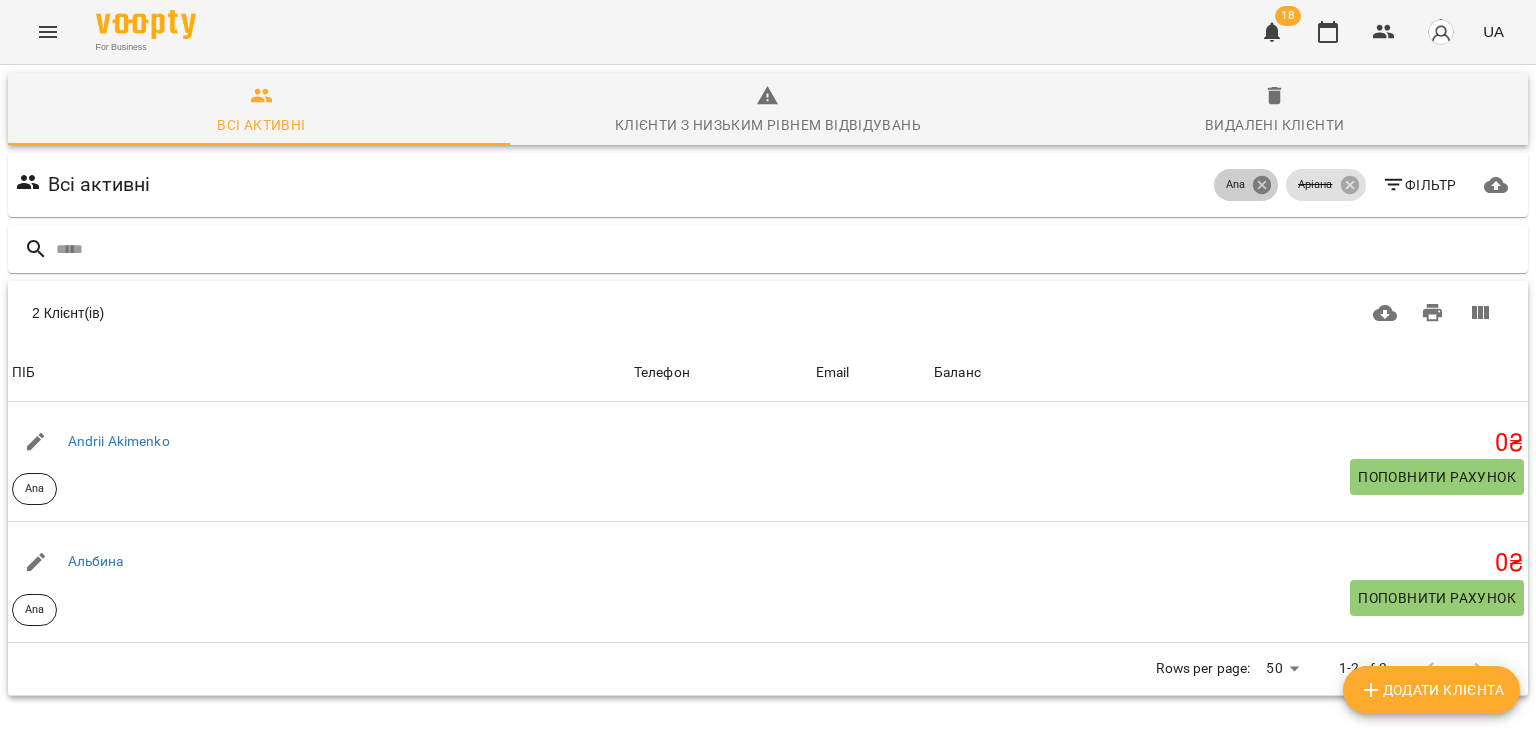 click 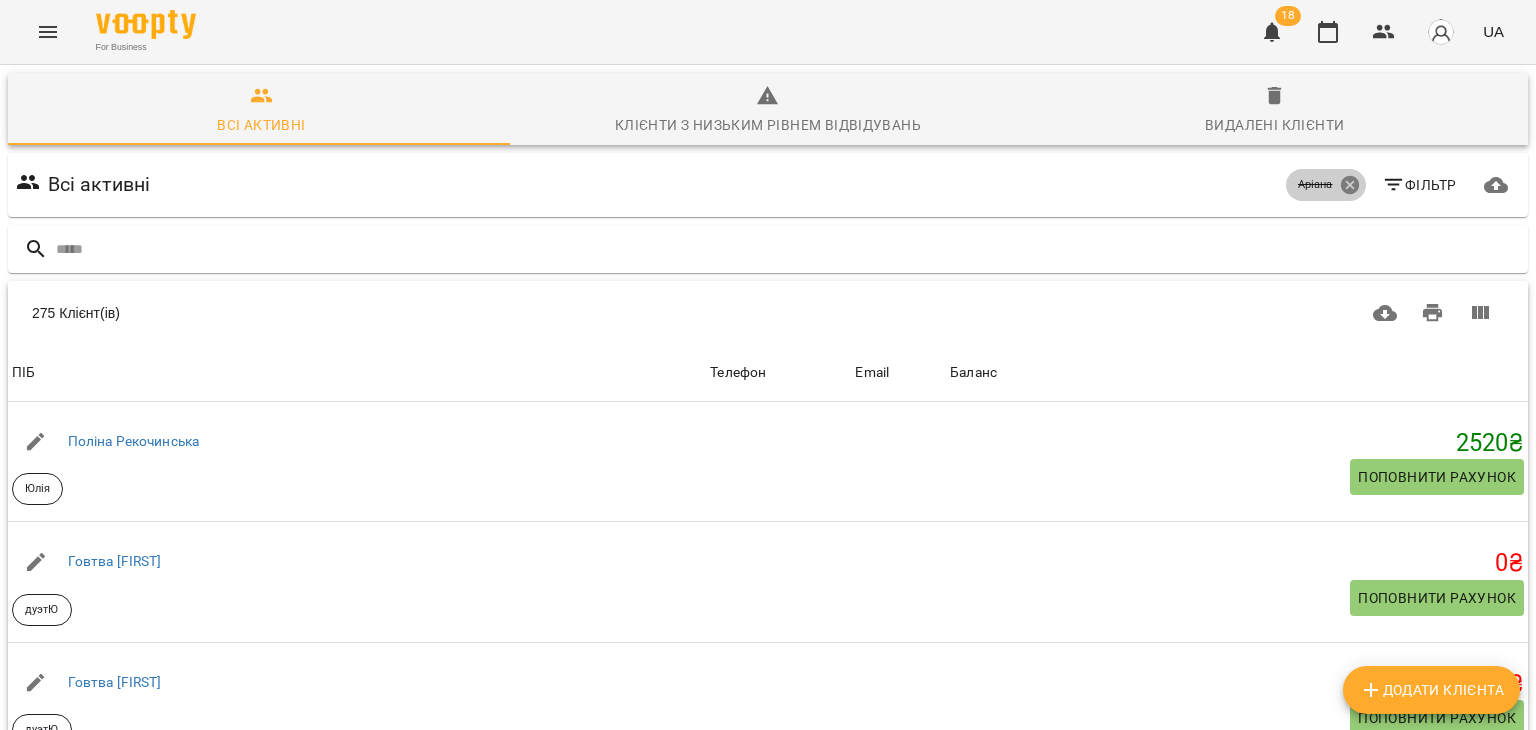 click 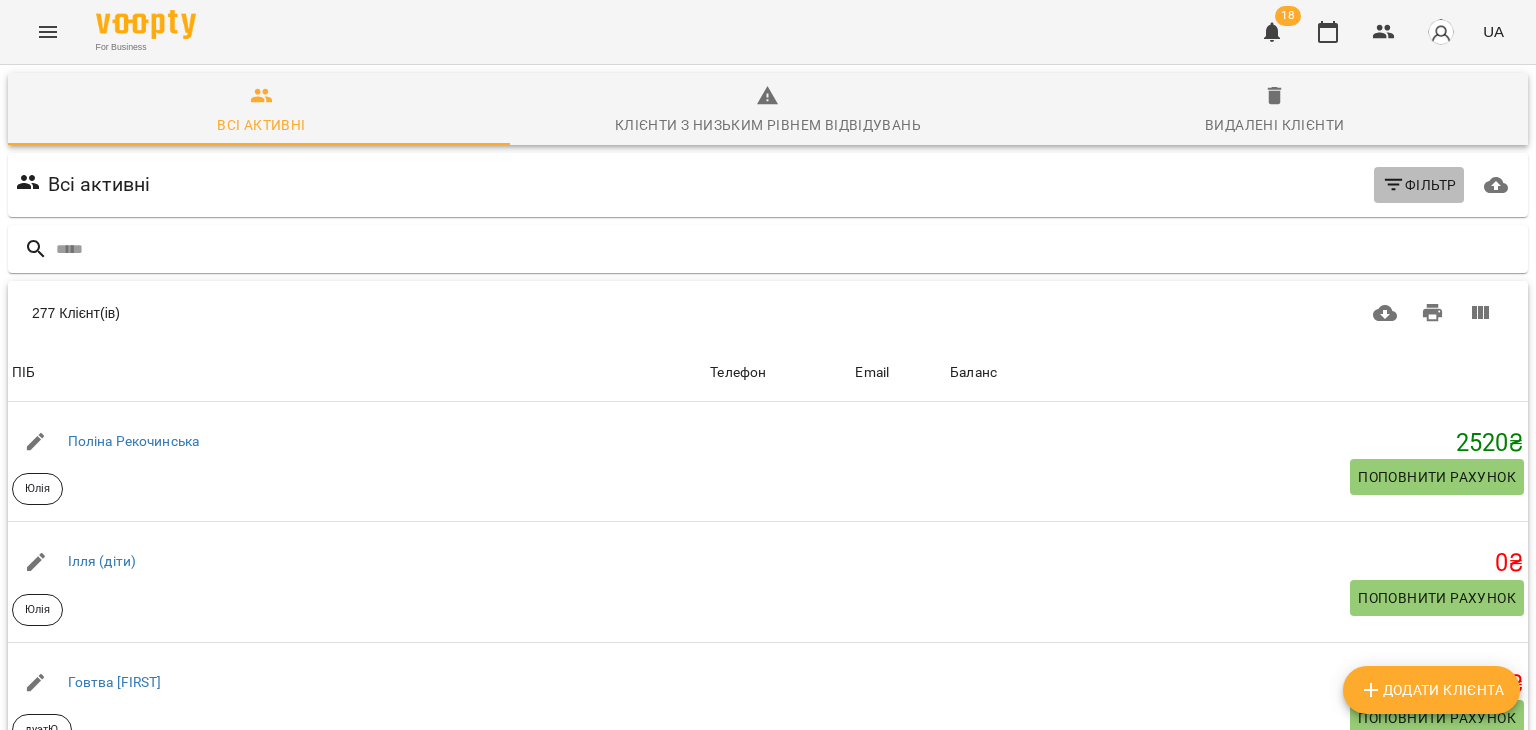 click 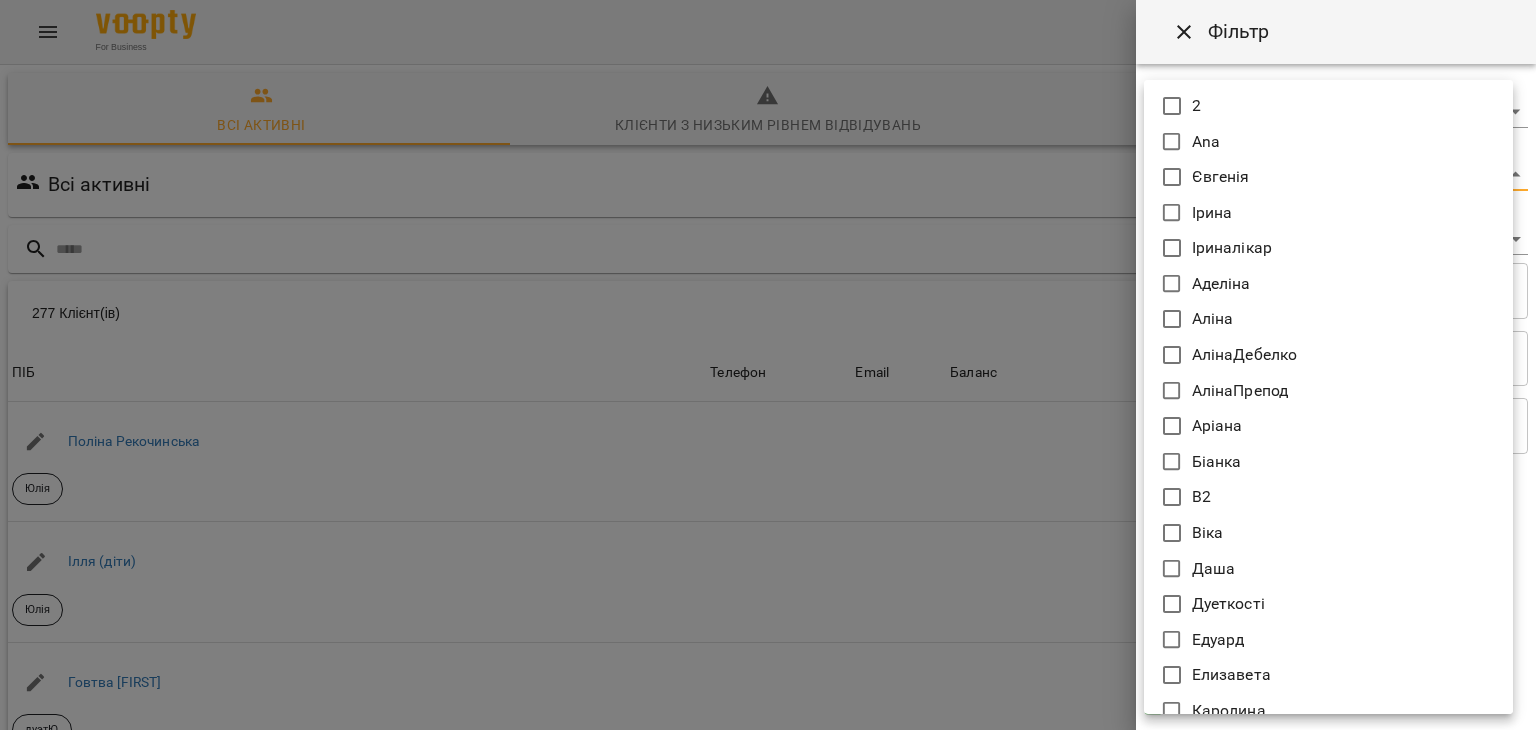 click on "For Business 18 UA Всі активні Клієнти з низьким рівнем відвідувань Видалені клієнти   Всі активні Фільтр 277   Клієнт(ів) 277   Клієнт(ів) ПІБ Телефон Email Баланс ПІБ Поліна Рекочинська Юлія Телефон Email Баланс 2520 ₴ Поповнити рахунок ПІБ Ілля (діти) Юлія Телефон Email Баланс 0 ₴ Поповнити рахунок ПІБ Говтва Анна дуэтЮ Телефон Email Баланс 0 ₴ Поповнити рахунок ПІБ Дарія (діти) Юлія Телефон Email Баланс 0 ₴ Поповнити рахунок ПІБ Марія дует з Данилом Аделіна Телефон Email Баланс 0 ₴ Поповнити рахунок ПІБ Данил дует з Марією Аделіна Телефон Email 0 ₴ 0 0" at bounding box center (768, 522) 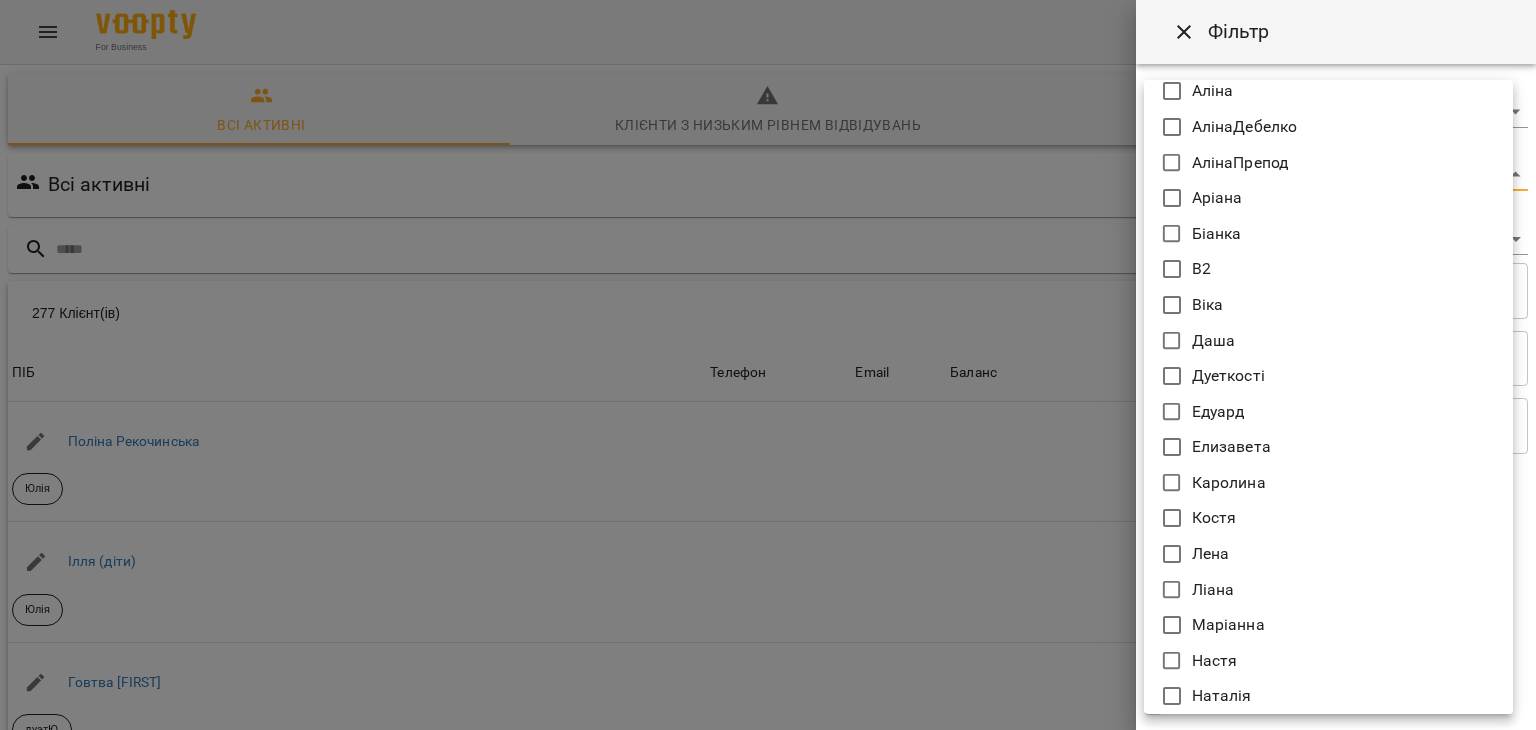 scroll, scrollTop: 228, scrollLeft: 0, axis: vertical 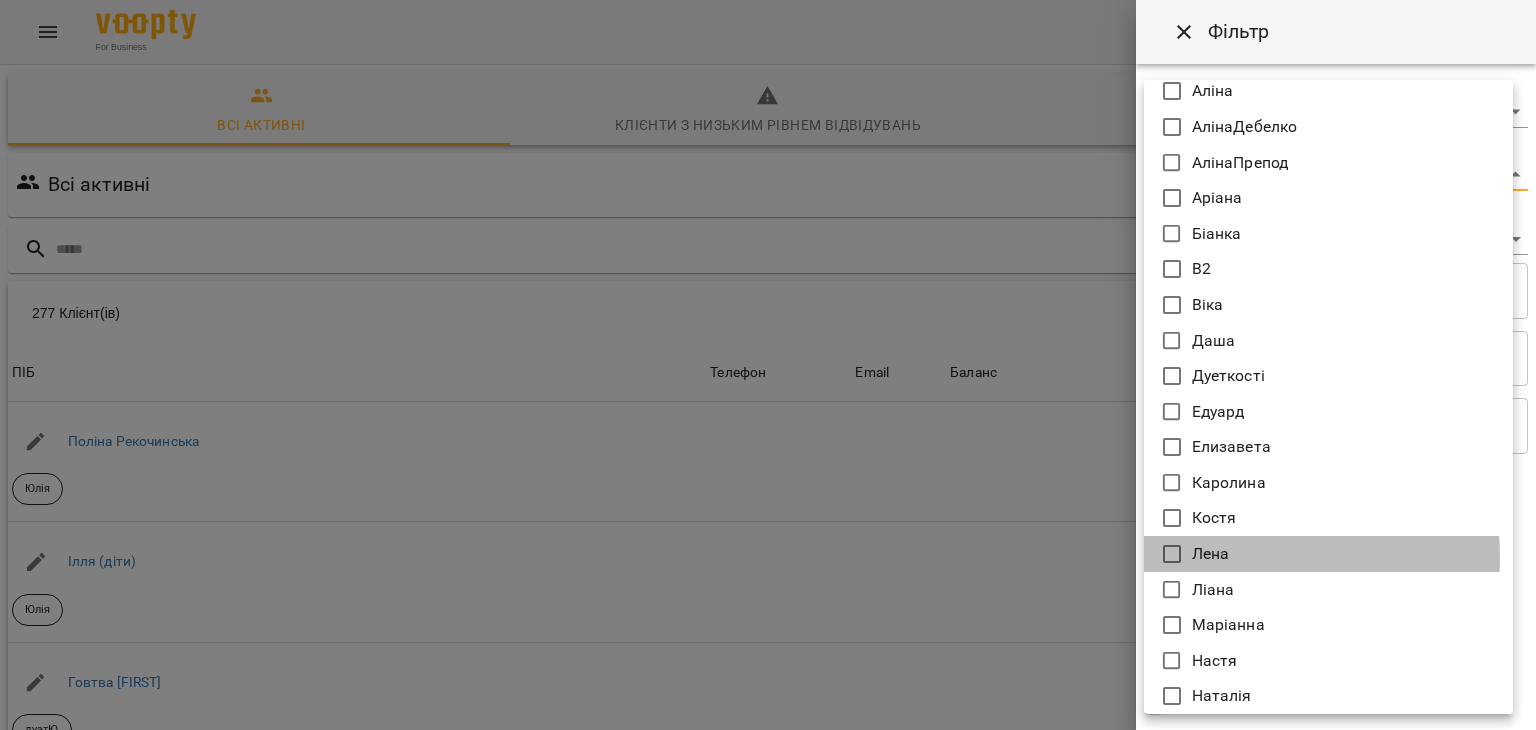 click on "Лена" at bounding box center (1328, 554) 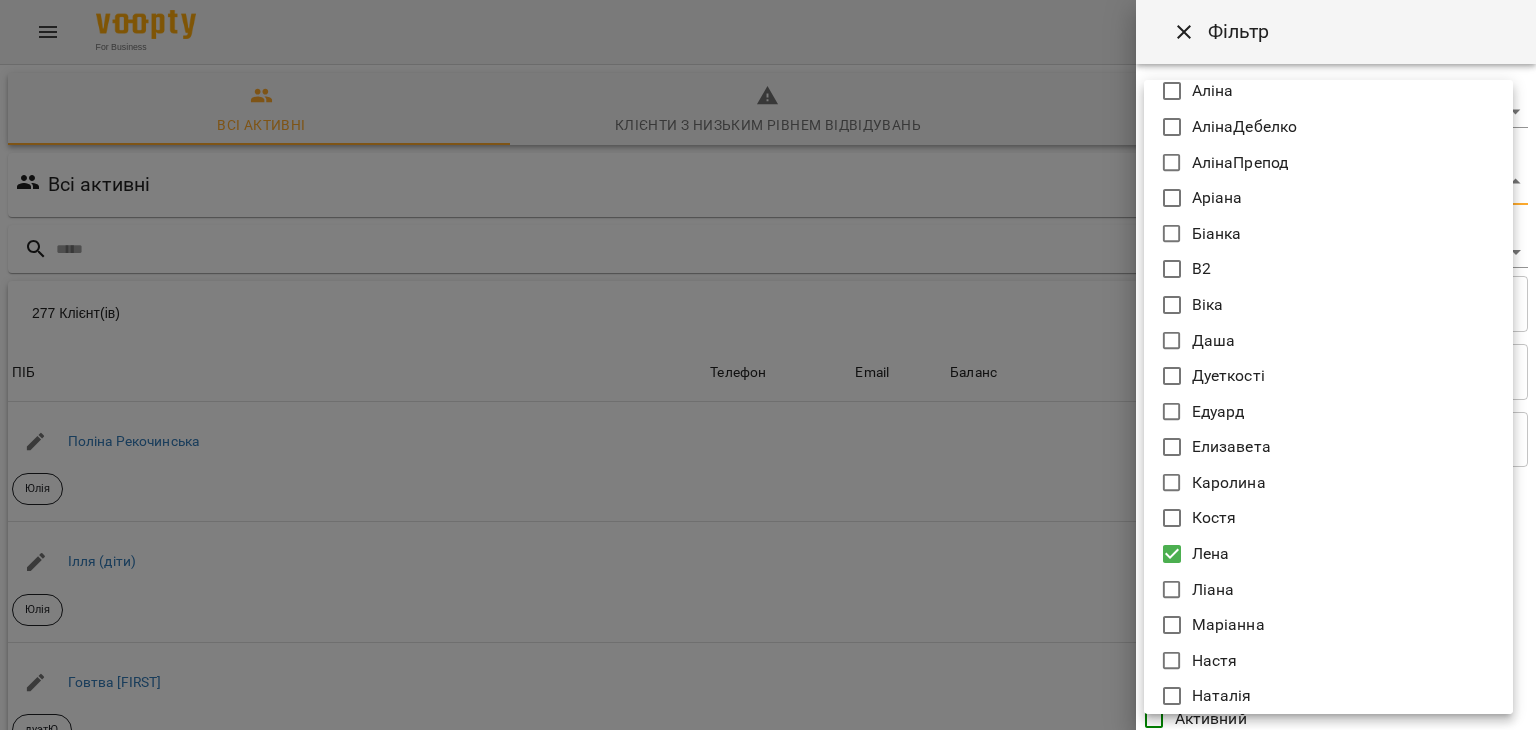 click at bounding box center [768, 365] 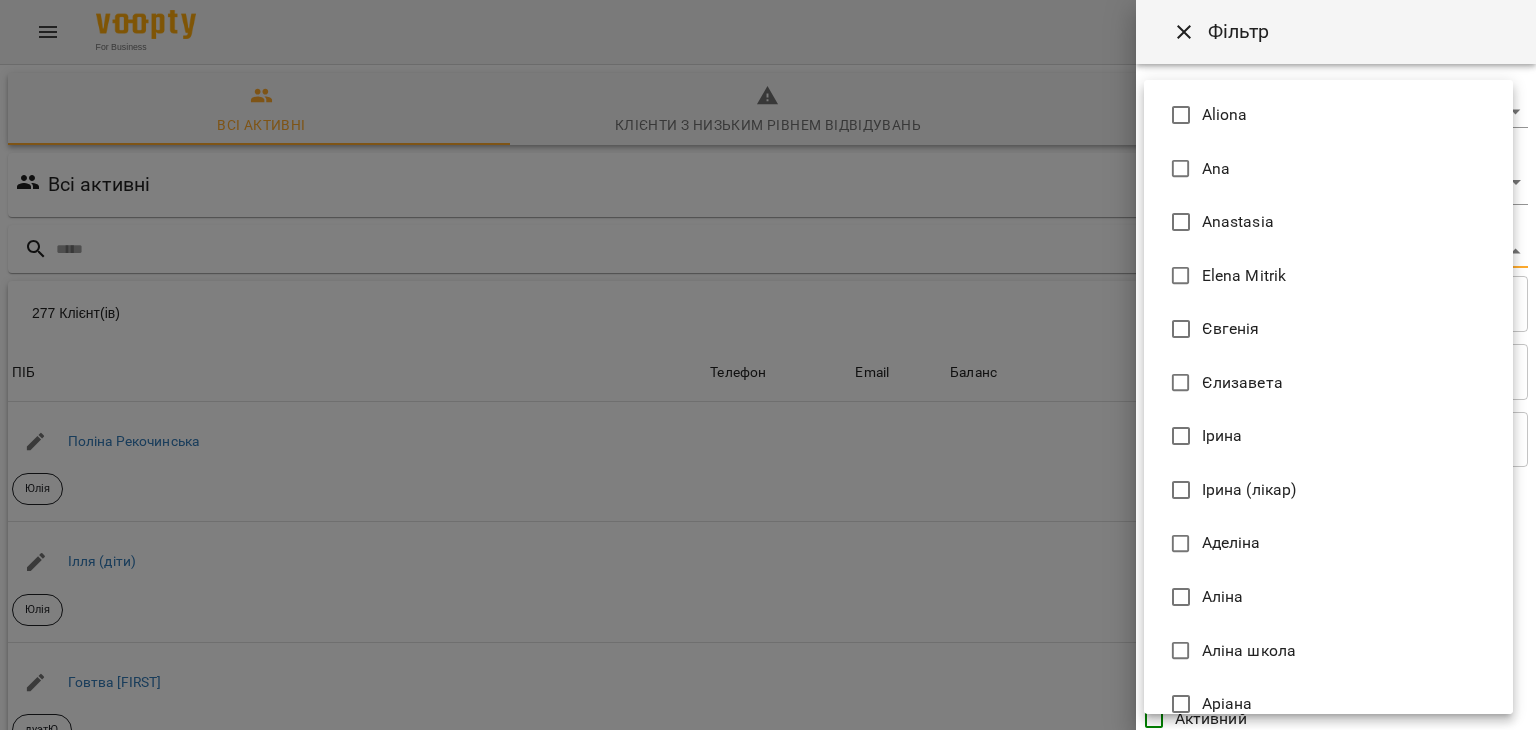 click on "For Business 18 UA Всі активні Клієнти з низьким рівнем відвідувань Видалені клієнти   Всі активні Лена Фільтр 277   Клієнт(ів) 277   Клієнт(ів) ПІБ Телефон Email Баланс ПІБ Поліна Рекочинська Юлія Телефон Email Баланс 2520 ₴ Поповнити рахунок ПІБ Ілля (діти) Юлія Телефон Email Баланс 0 ₴ Поповнити рахунок ПІБ Говтва Анна дуэтЮ Телефон Email Баланс 0 ₴ Поповнити рахунок ПІБ Дарія (діти) Юлія Телефон Email Баланс 0 ₴ Поповнити рахунок ПІБ Марія дует з Данилом Аделіна Телефон Email Баланс 0 ₴ Поповнити рахунок ПІБ Данил дует з Марією Аделіна Телефон Email" at bounding box center (768, 522) 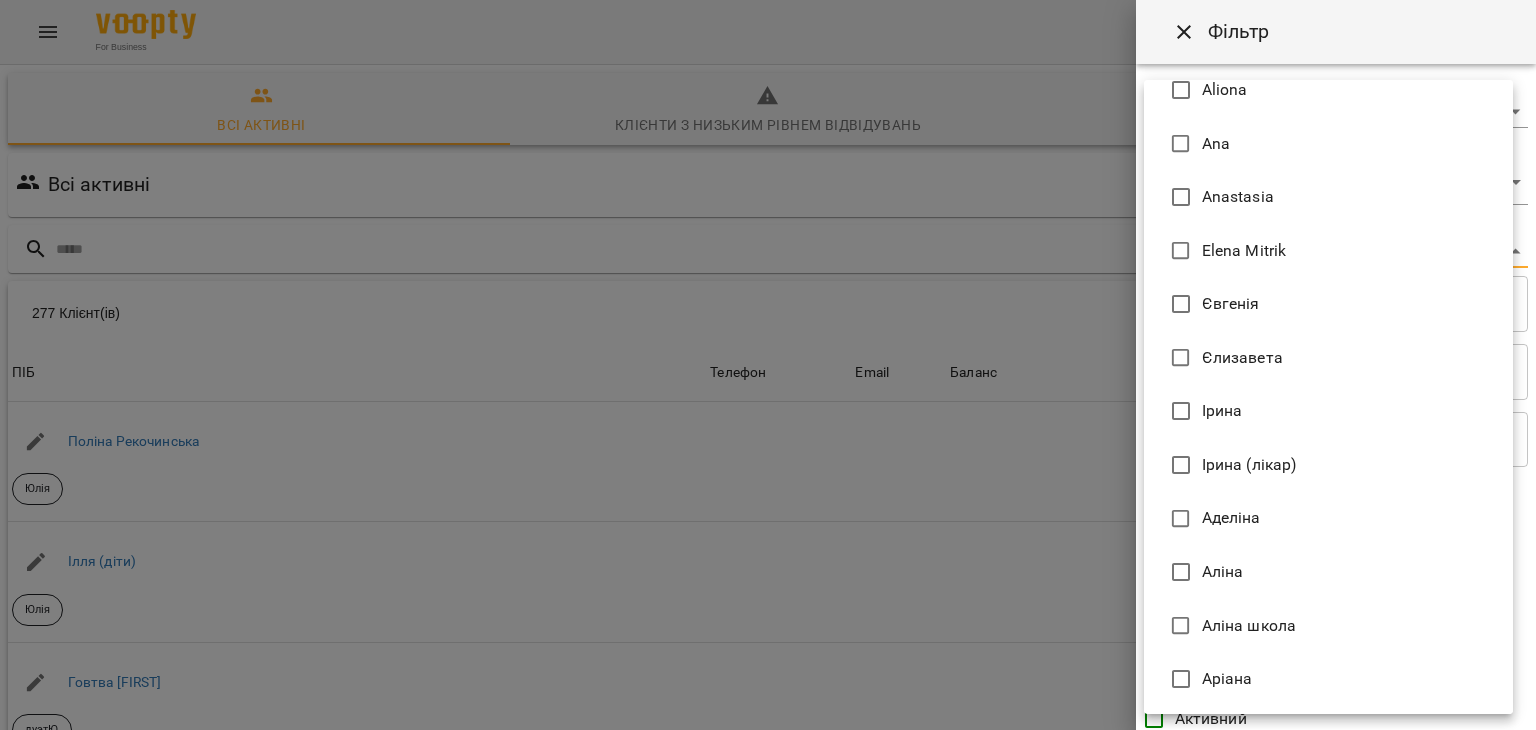 scroll, scrollTop: 17, scrollLeft: 0, axis: vertical 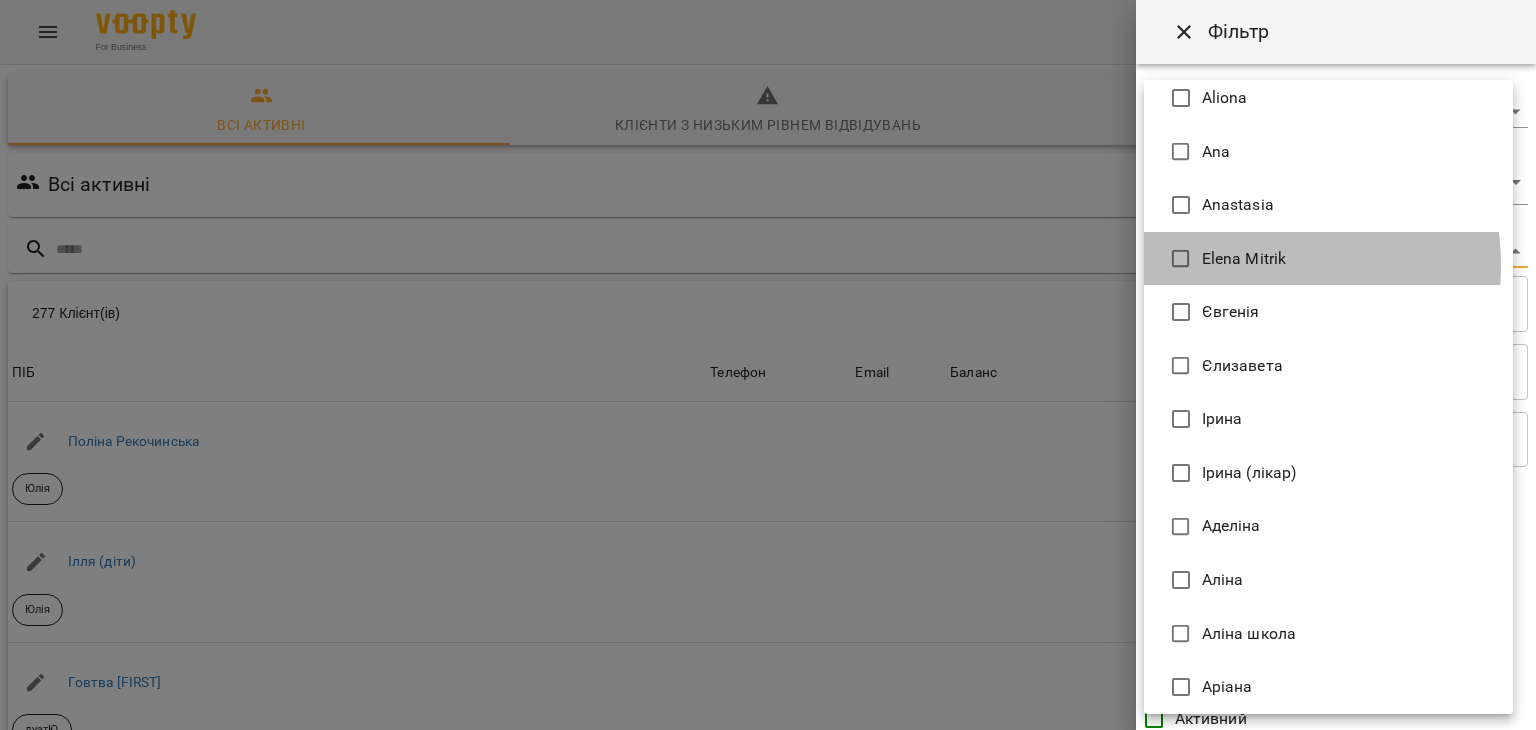 click on "Elena Mitrik" at bounding box center (1244, 259) 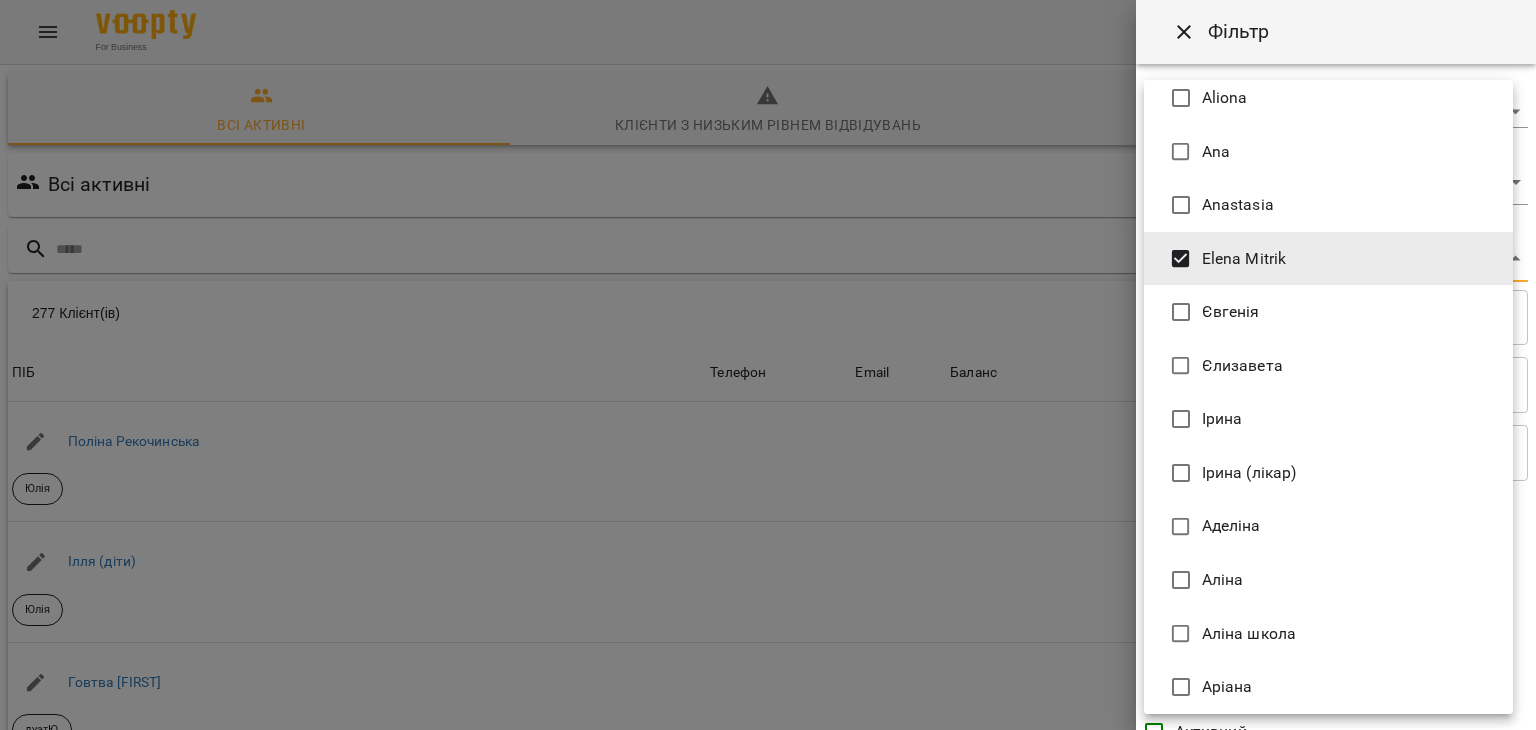click at bounding box center [768, 365] 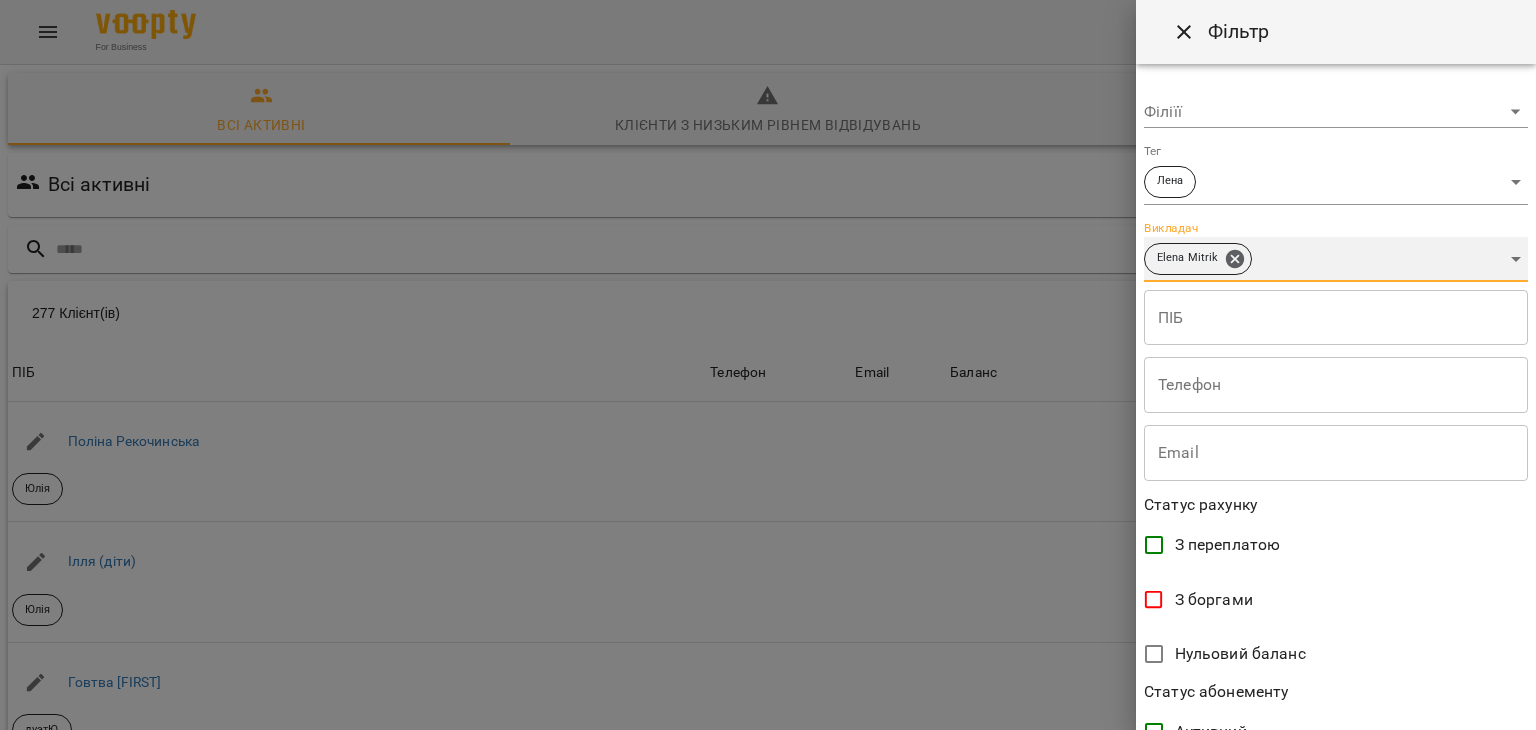 scroll, scrollTop: 410, scrollLeft: 0, axis: vertical 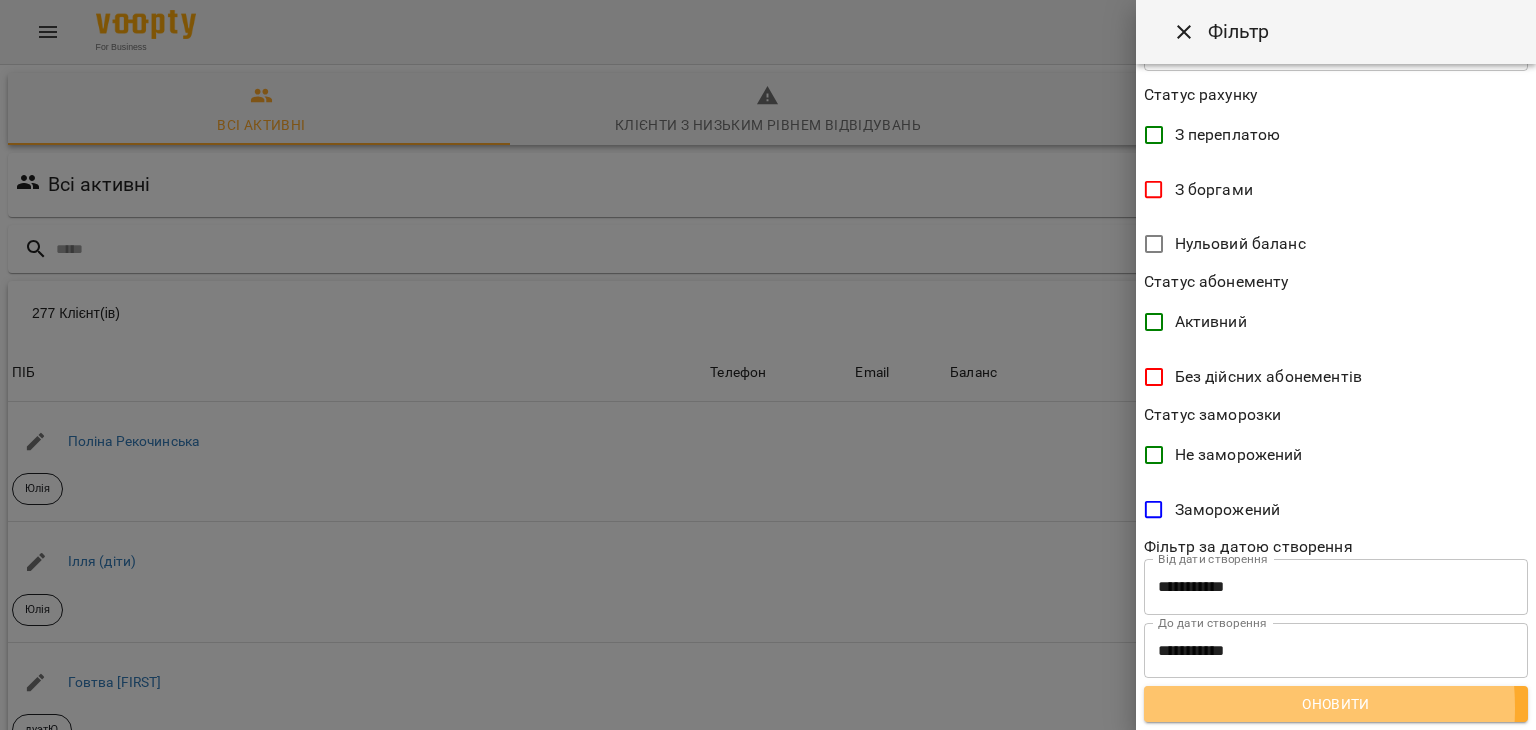 click on "Оновити" at bounding box center [1336, 704] 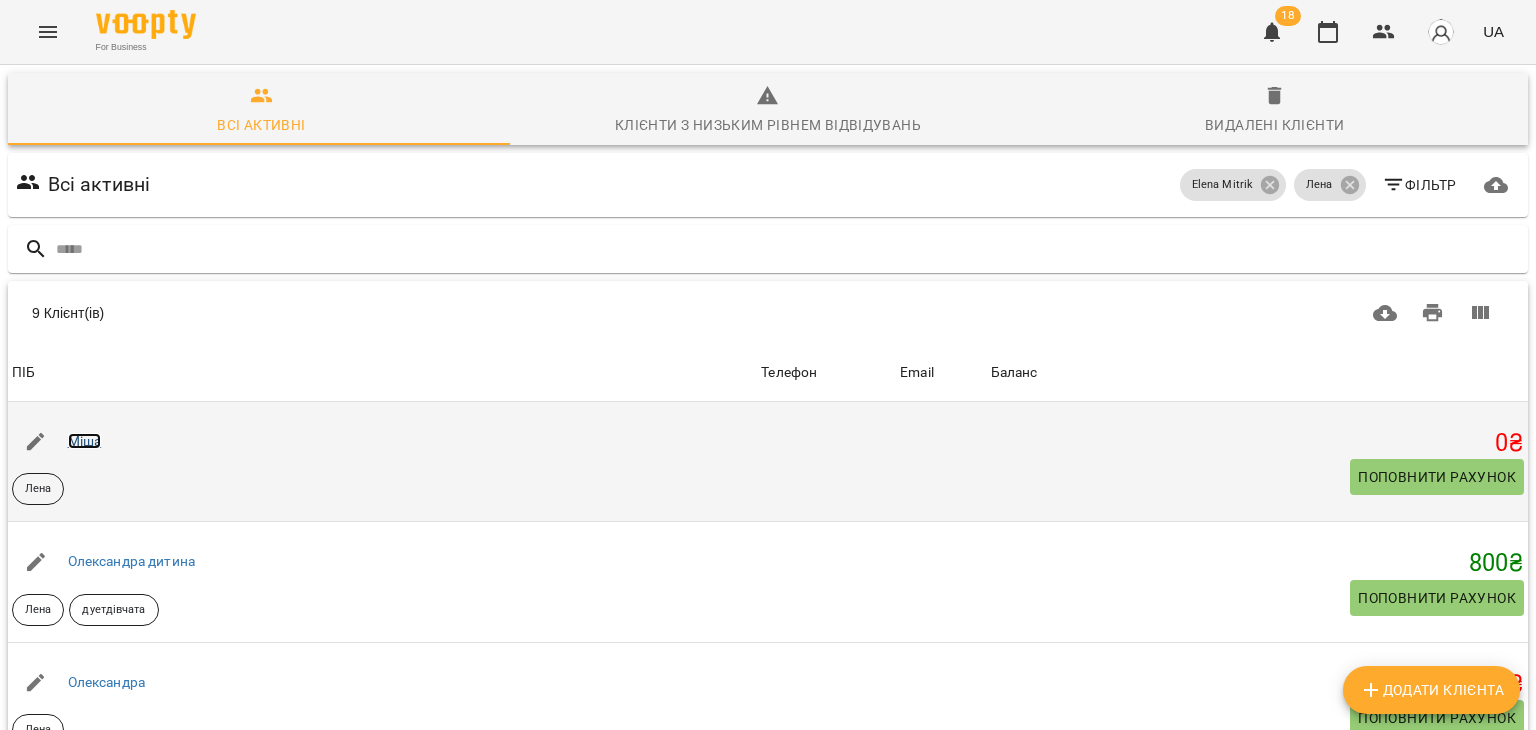 click on "Міша" at bounding box center [85, 441] 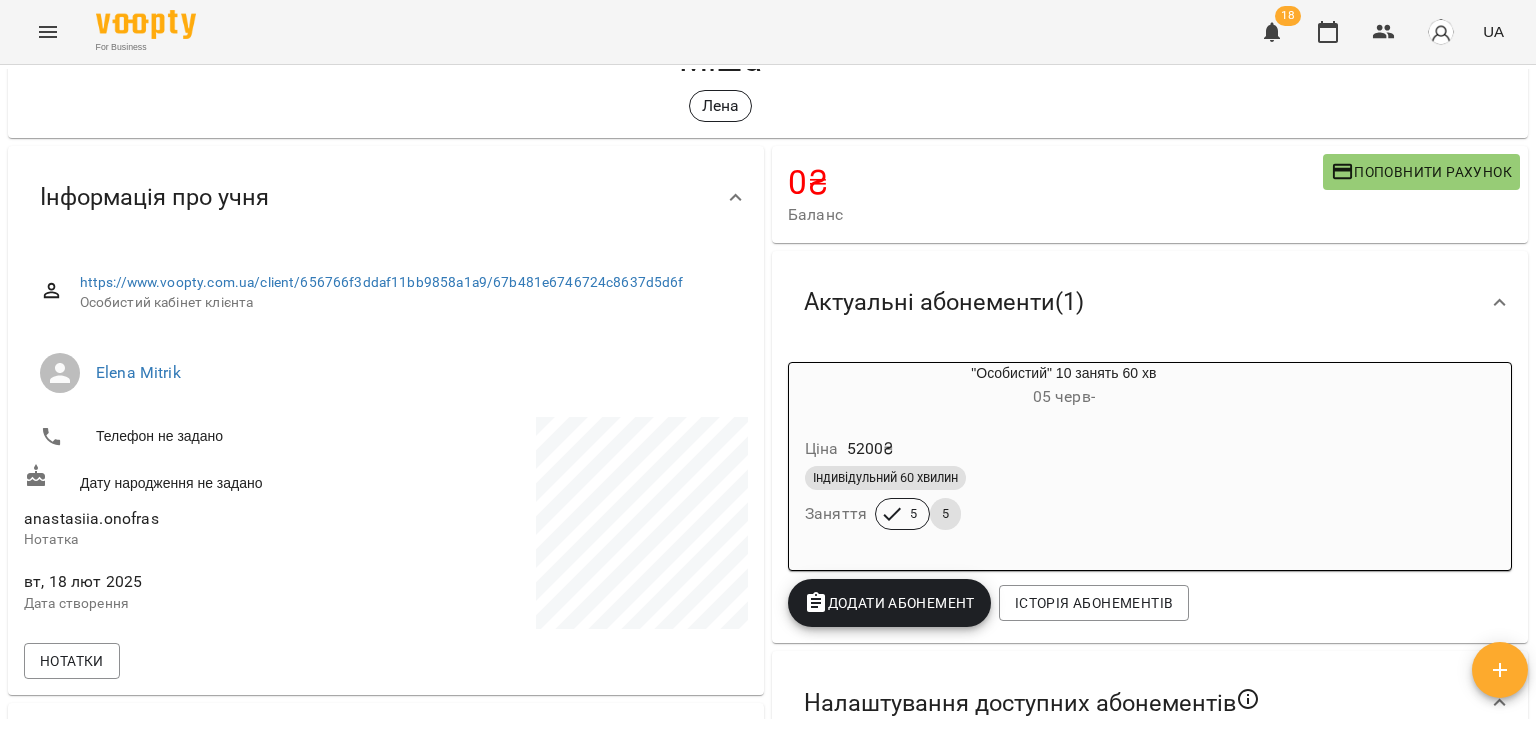 scroll, scrollTop: 87, scrollLeft: 0, axis: vertical 